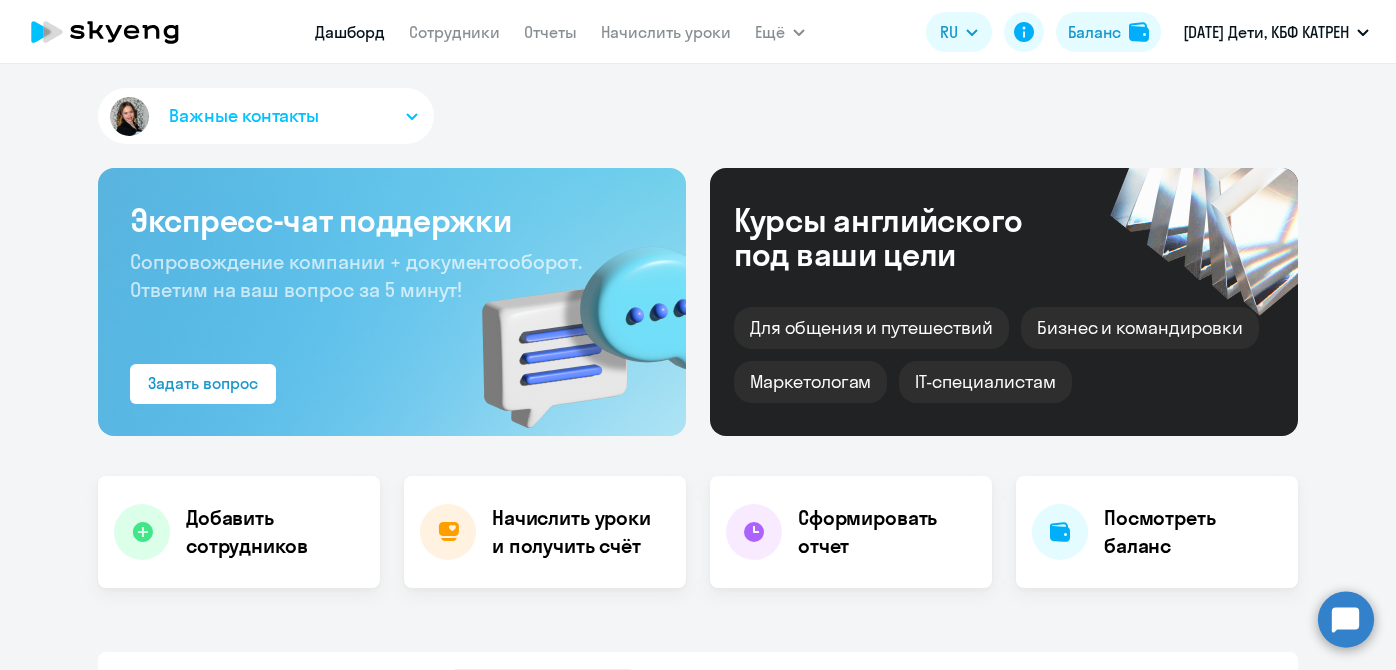 select on "30" 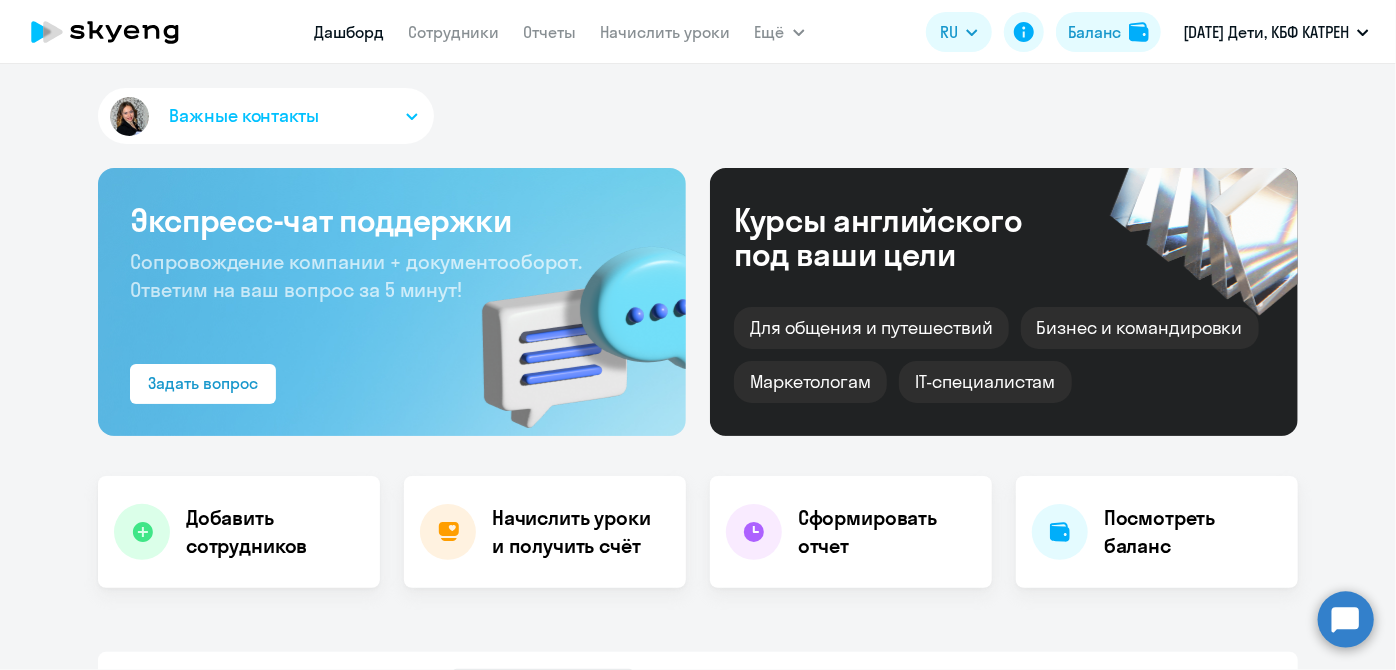 scroll, scrollTop: 454, scrollLeft: 0, axis: vertical 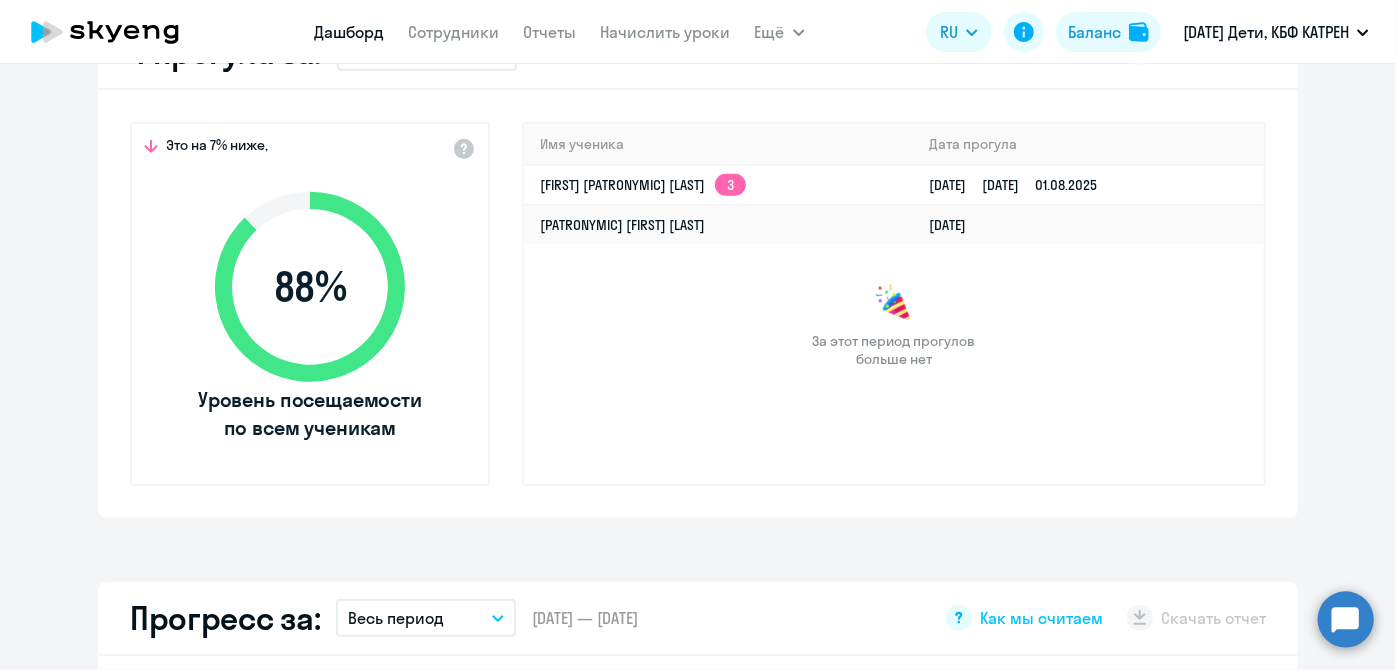 select on "30" 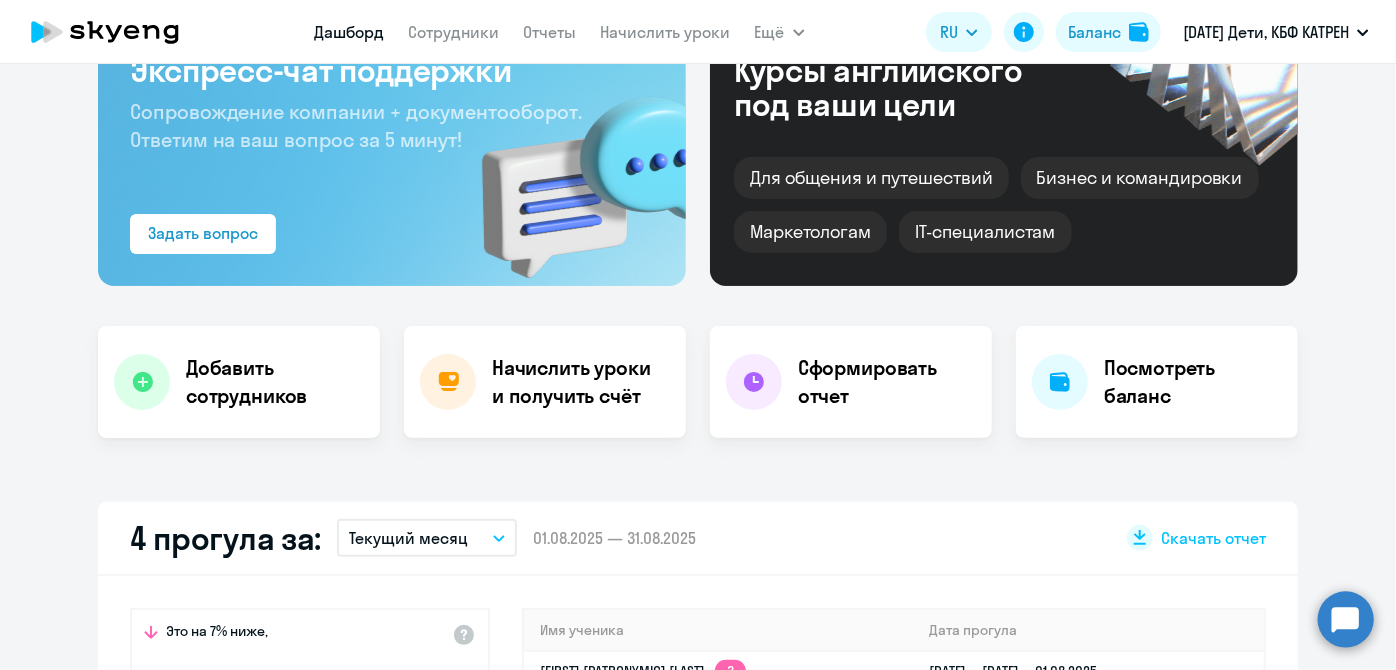 scroll, scrollTop: 0, scrollLeft: 0, axis: both 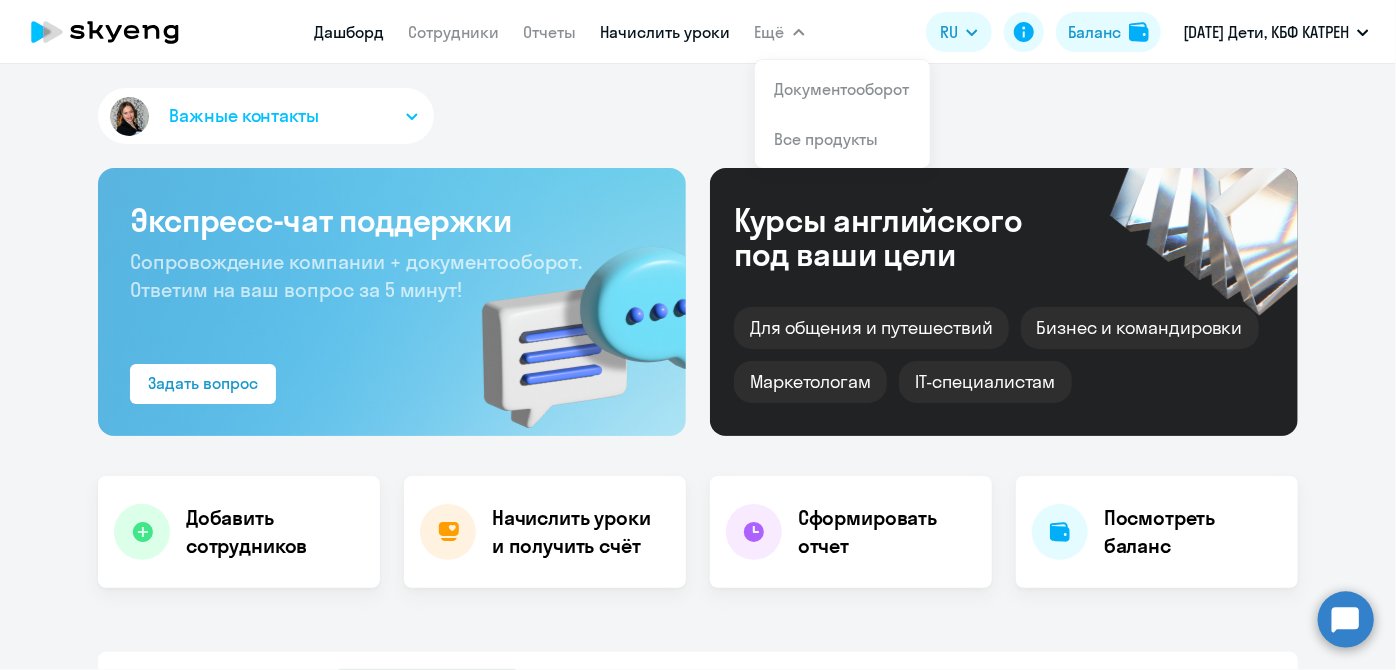 click on "Начислить уроки" at bounding box center (666, 32) 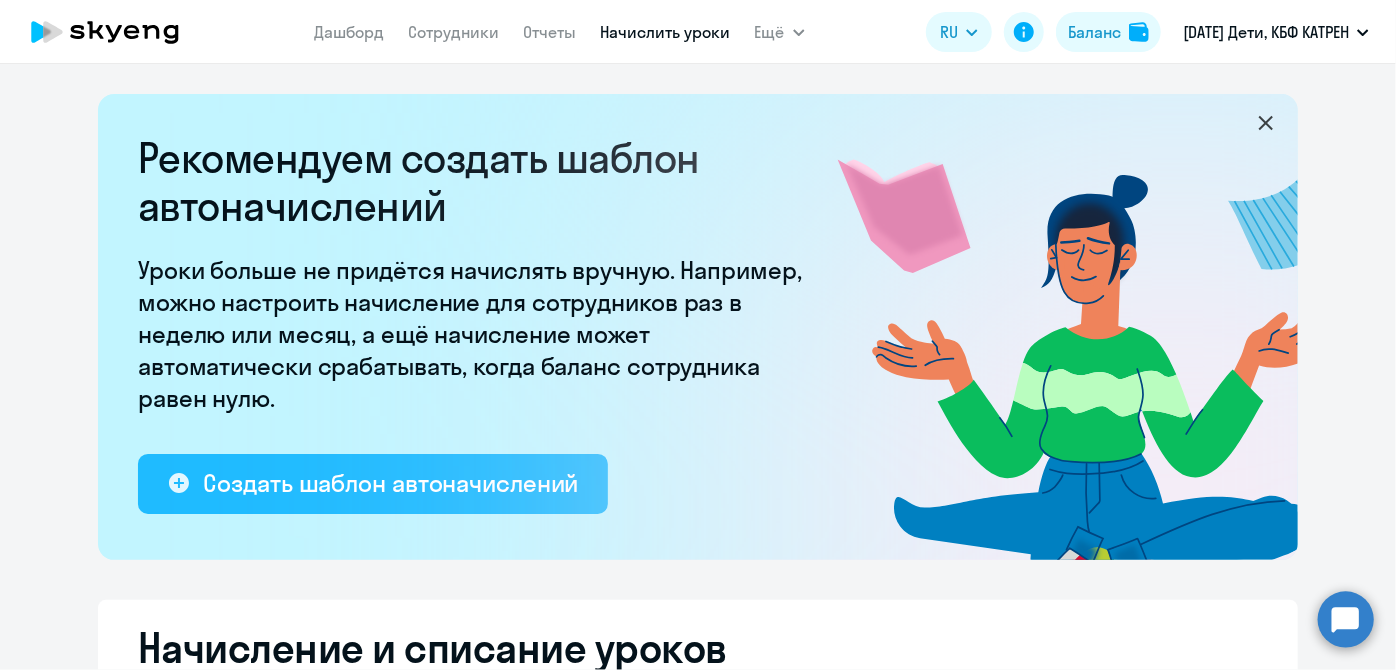 scroll, scrollTop: 363, scrollLeft: 0, axis: vertical 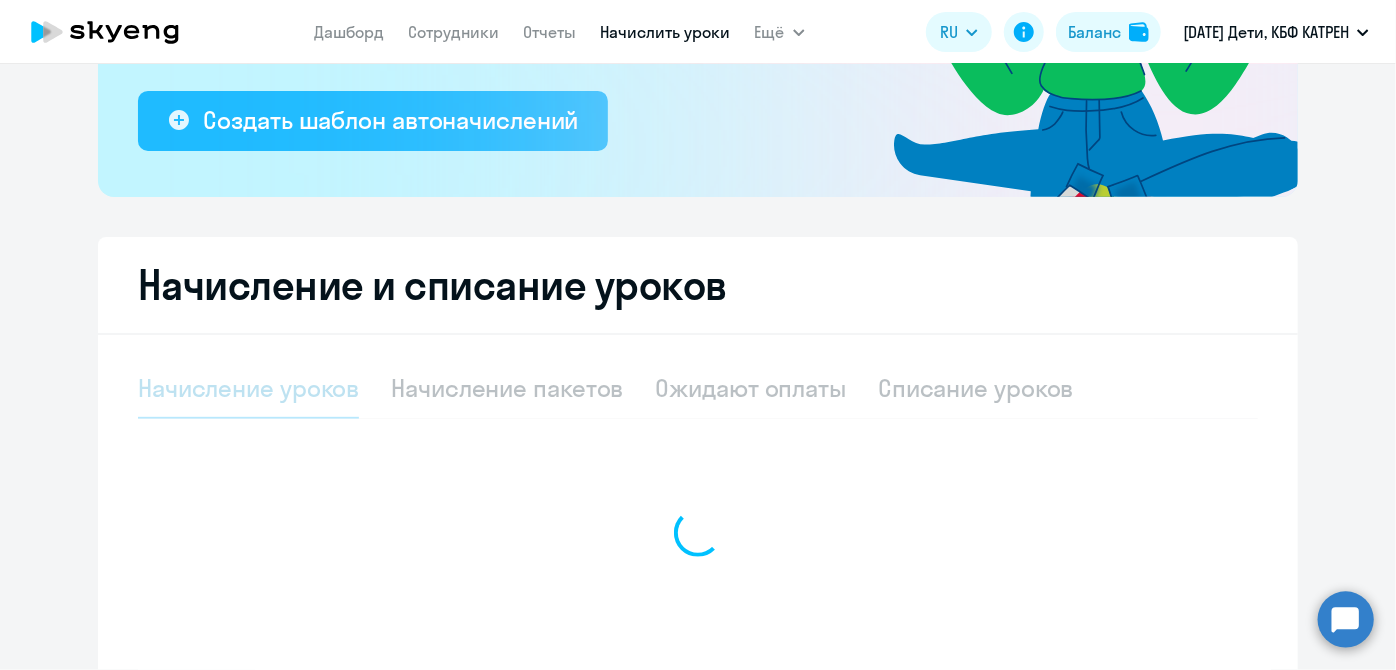 select on "10" 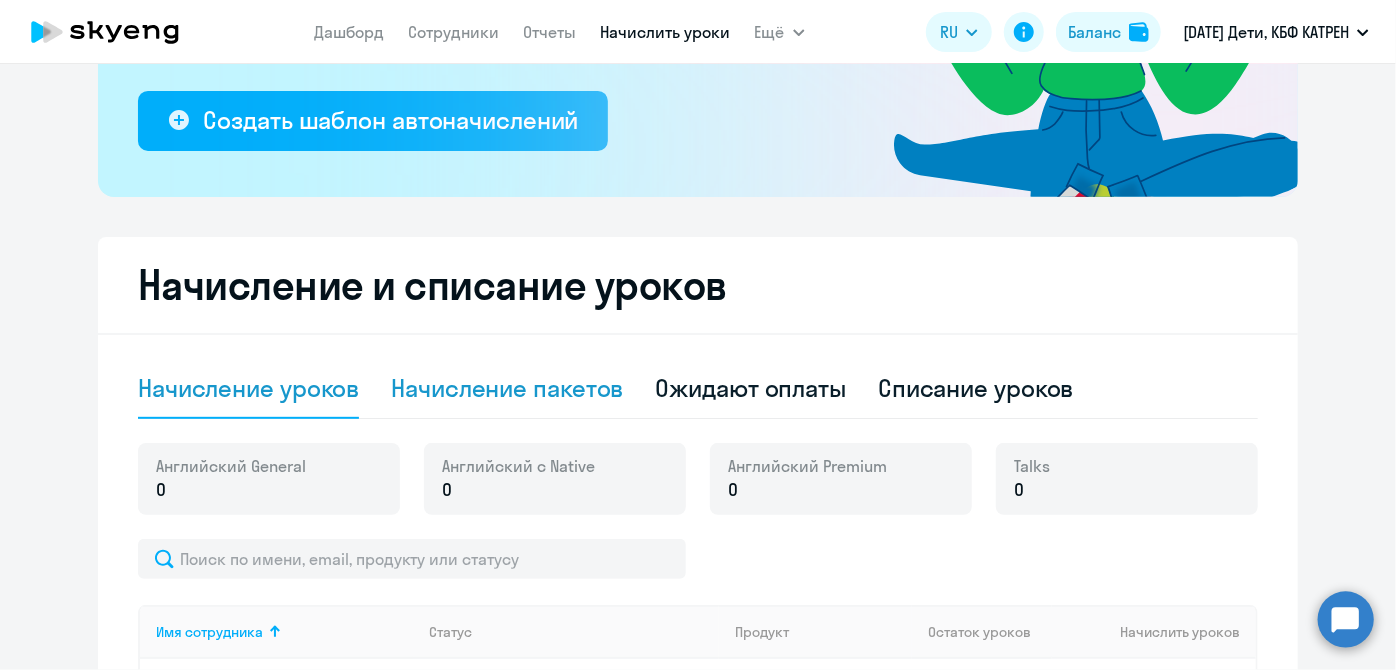 click on "Начисление пакетов" 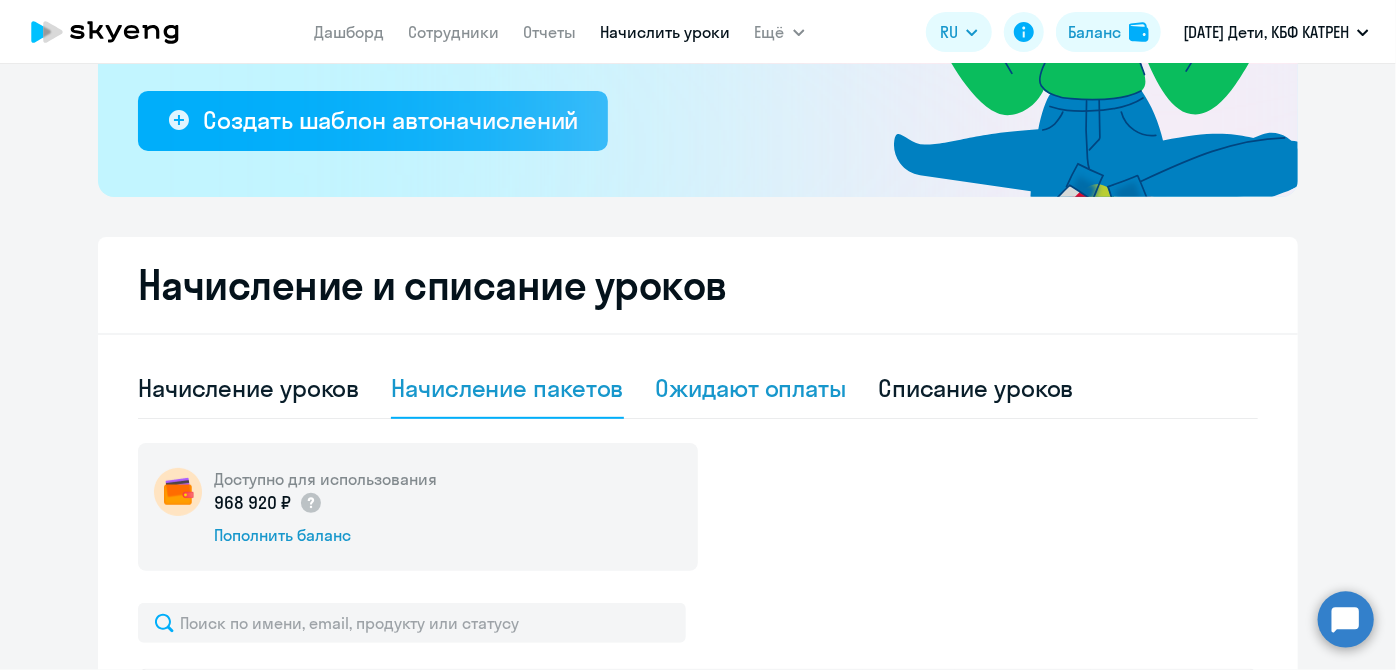 scroll, scrollTop: 727, scrollLeft: 0, axis: vertical 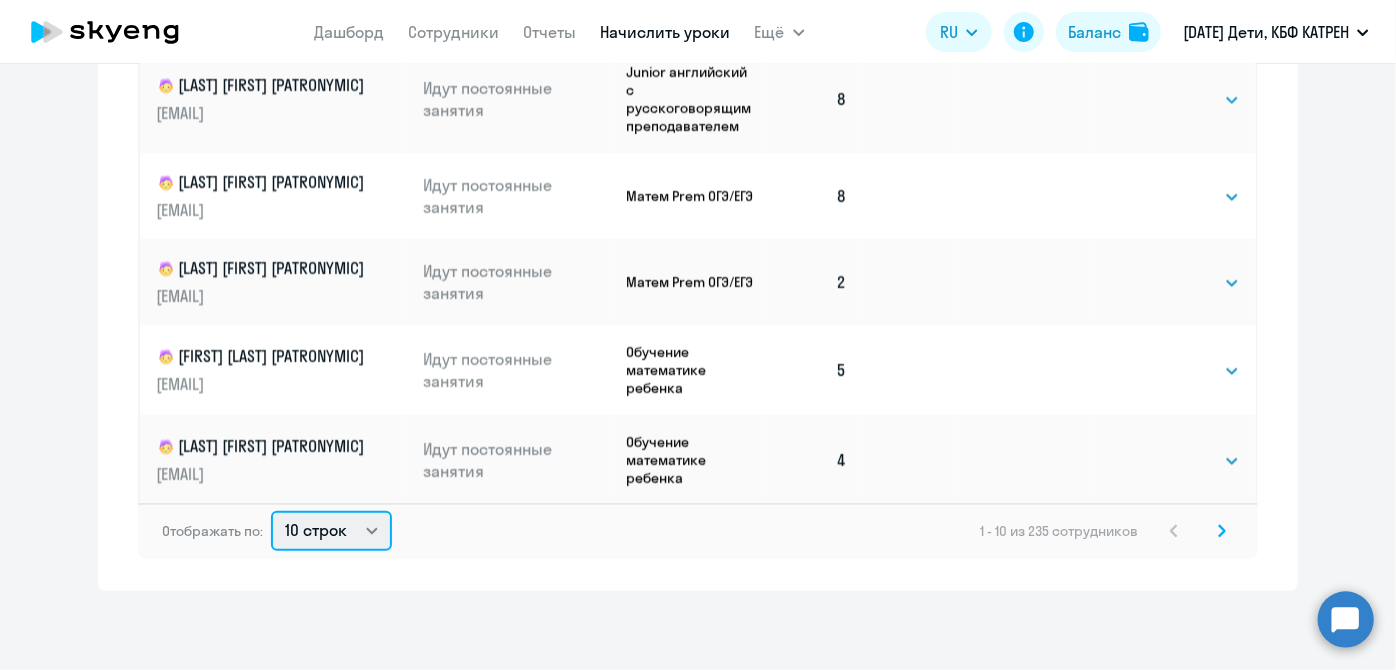 click on "10 строк   30 строк   50 строк" 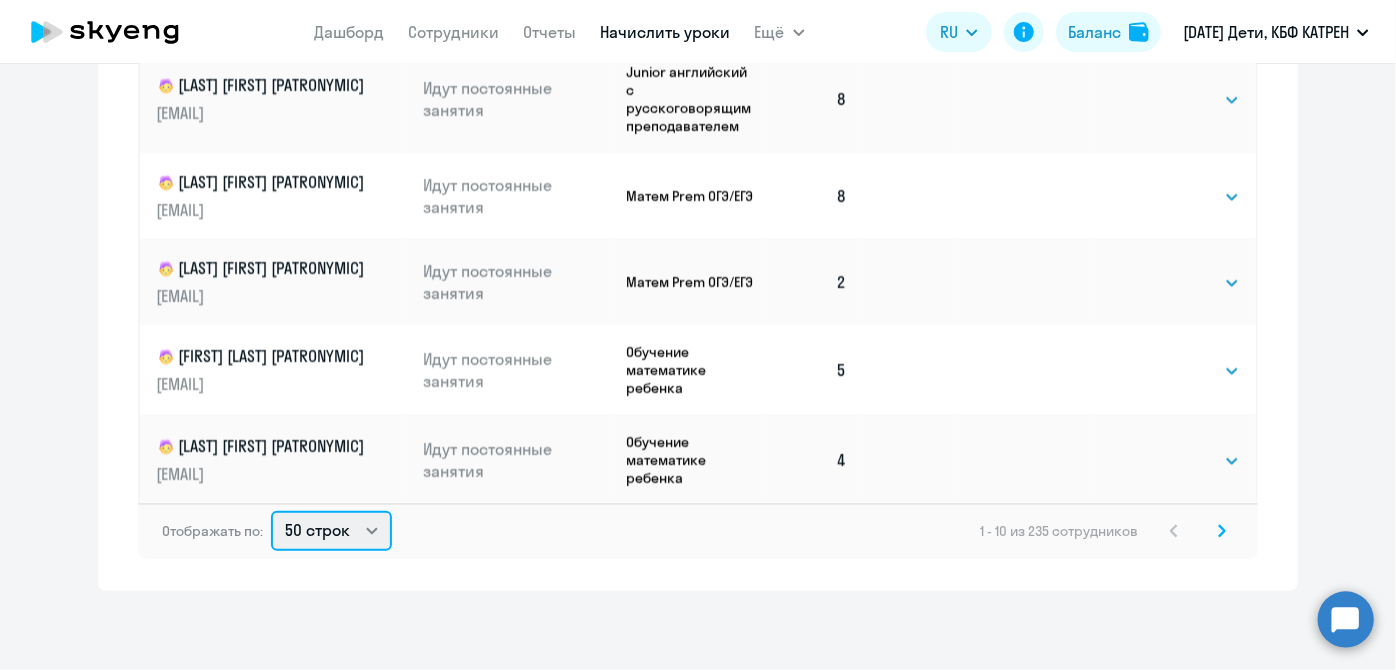 click on "10 строк   30 строк   50 строк" 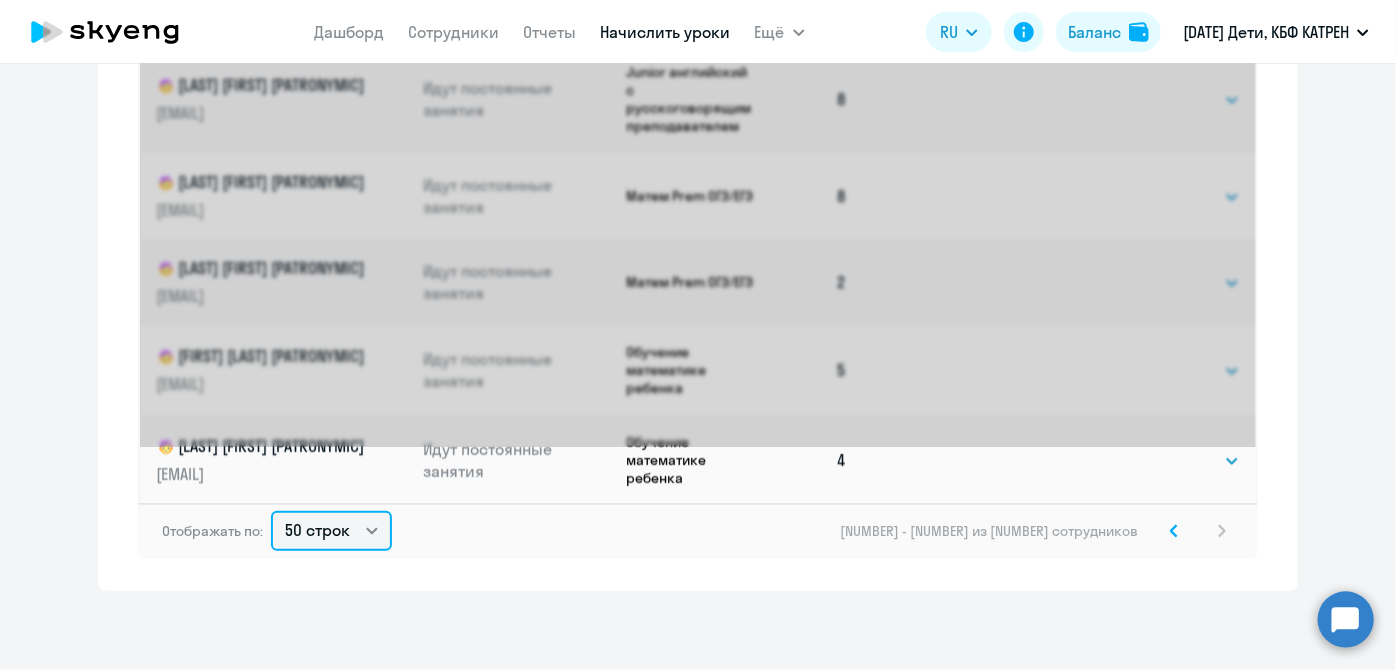 scroll, scrollTop: 0, scrollLeft: 0, axis: both 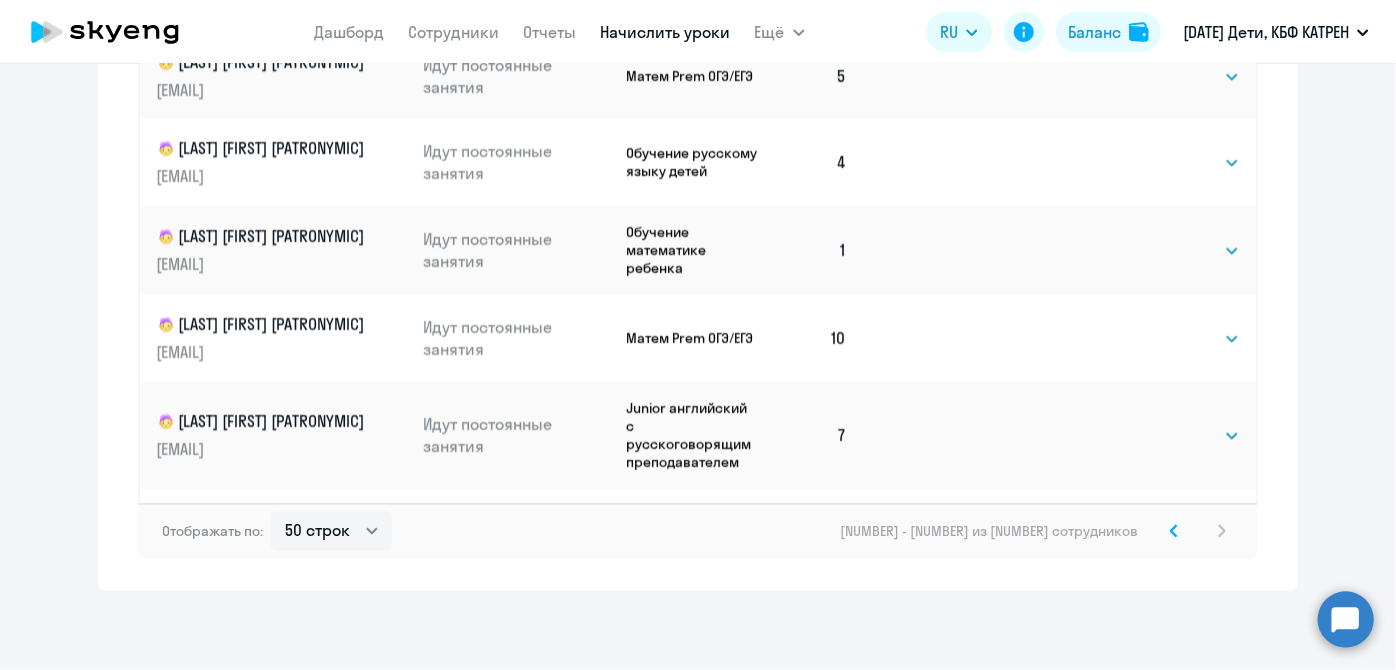 click 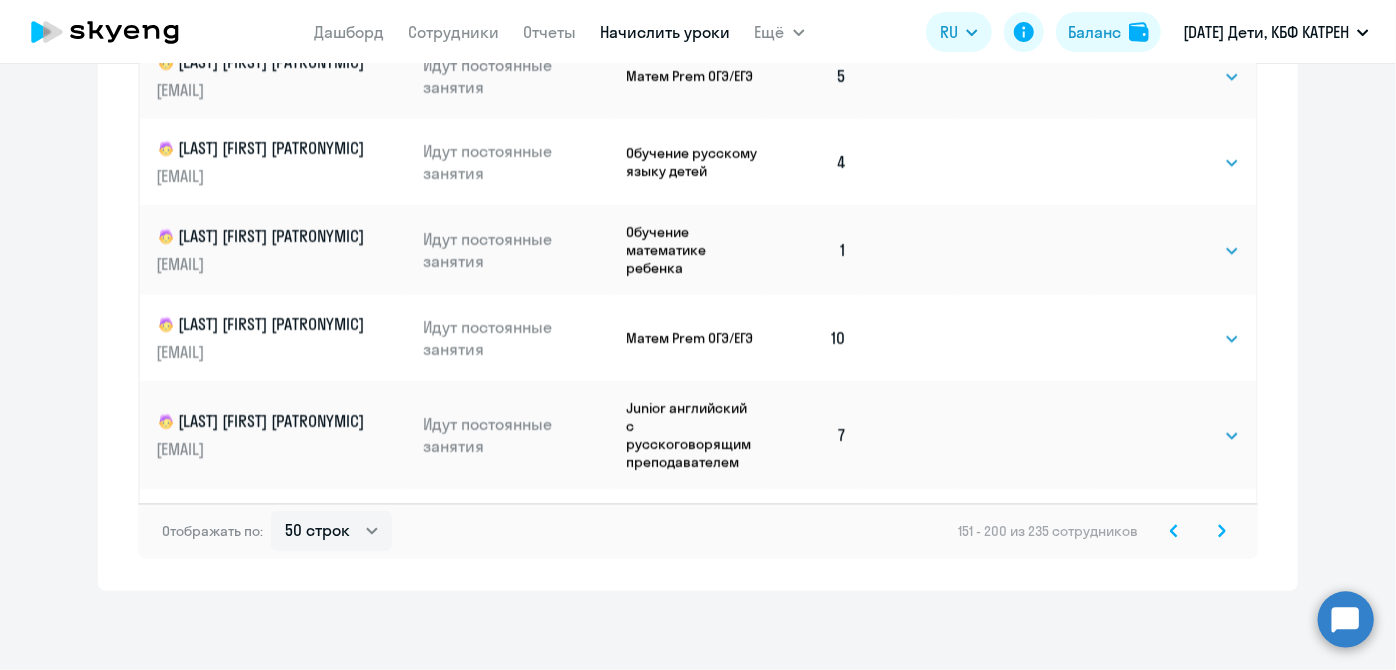 scroll, scrollTop: 0, scrollLeft: 0, axis: both 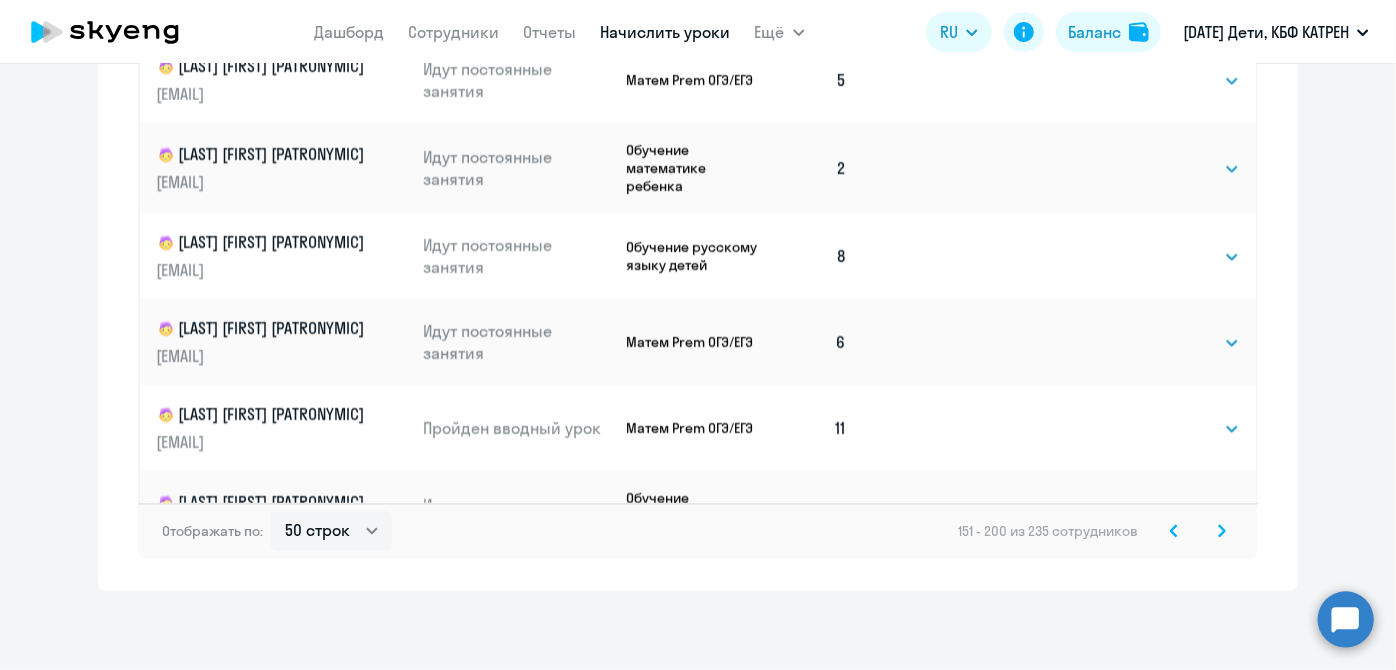 click 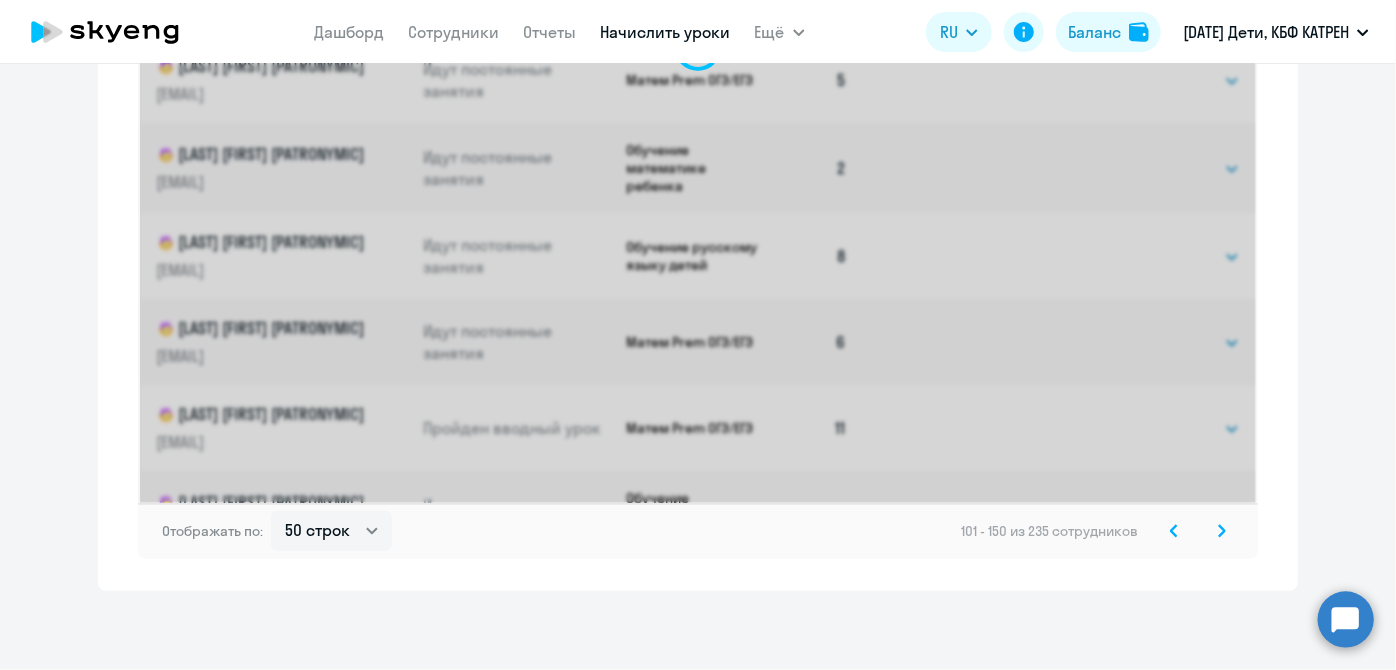 click 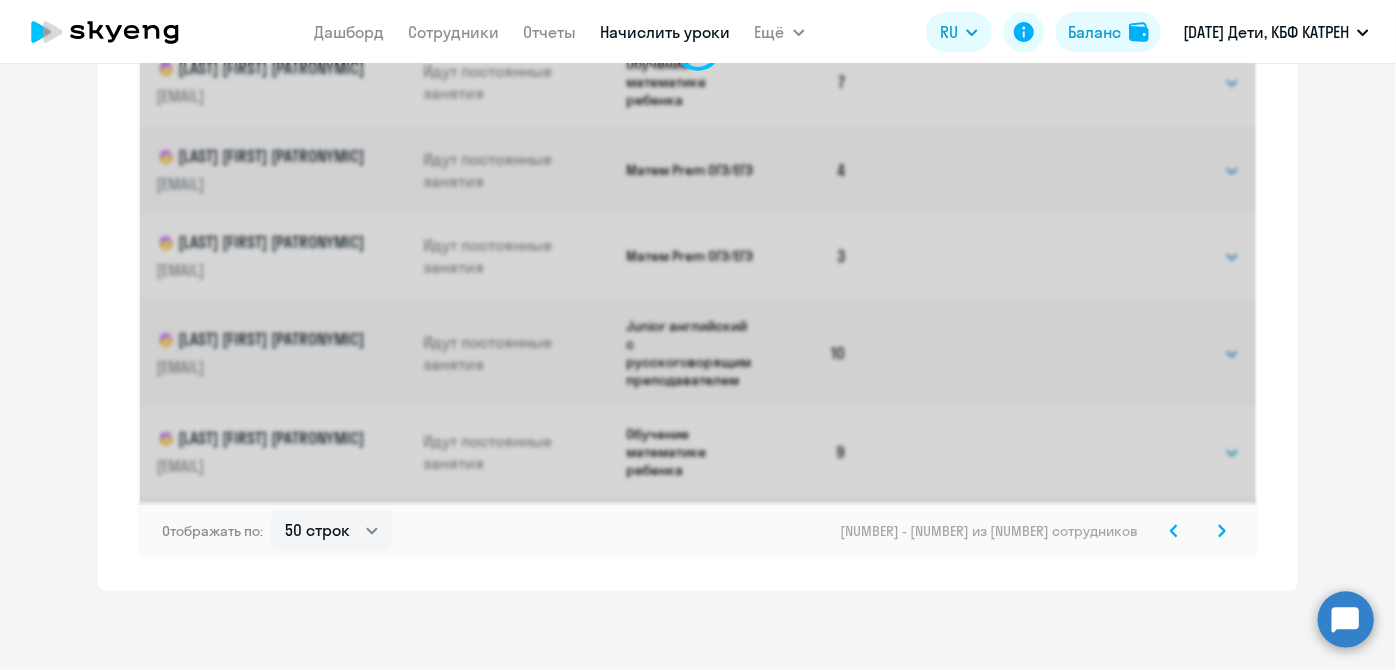click 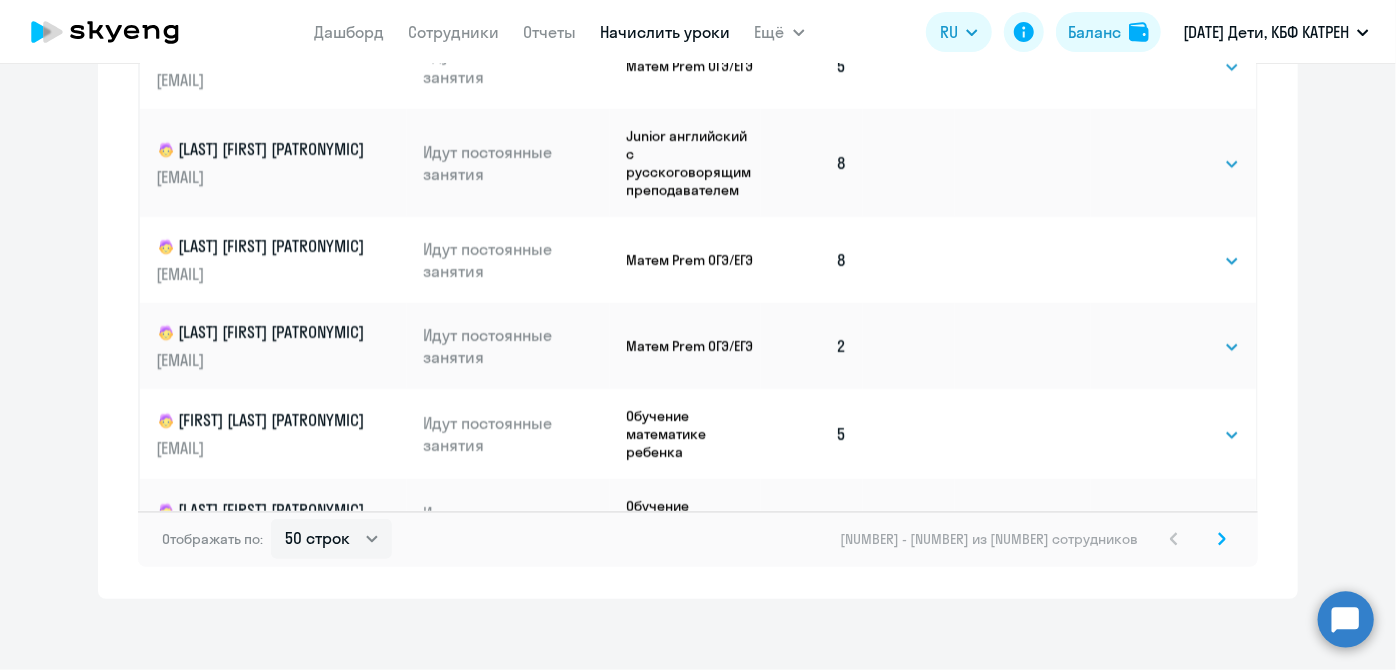 scroll, scrollTop: 1441, scrollLeft: 0, axis: vertical 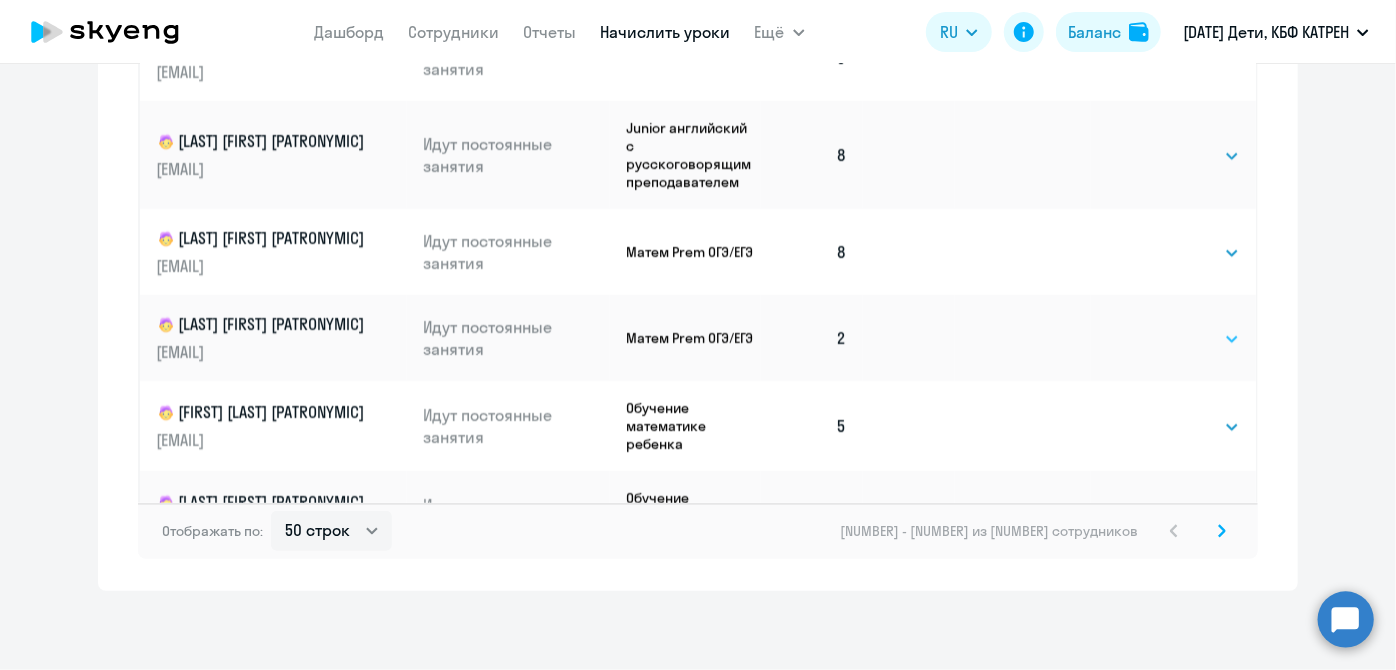 click on "Выбрать   4   8   16   32   64   128" 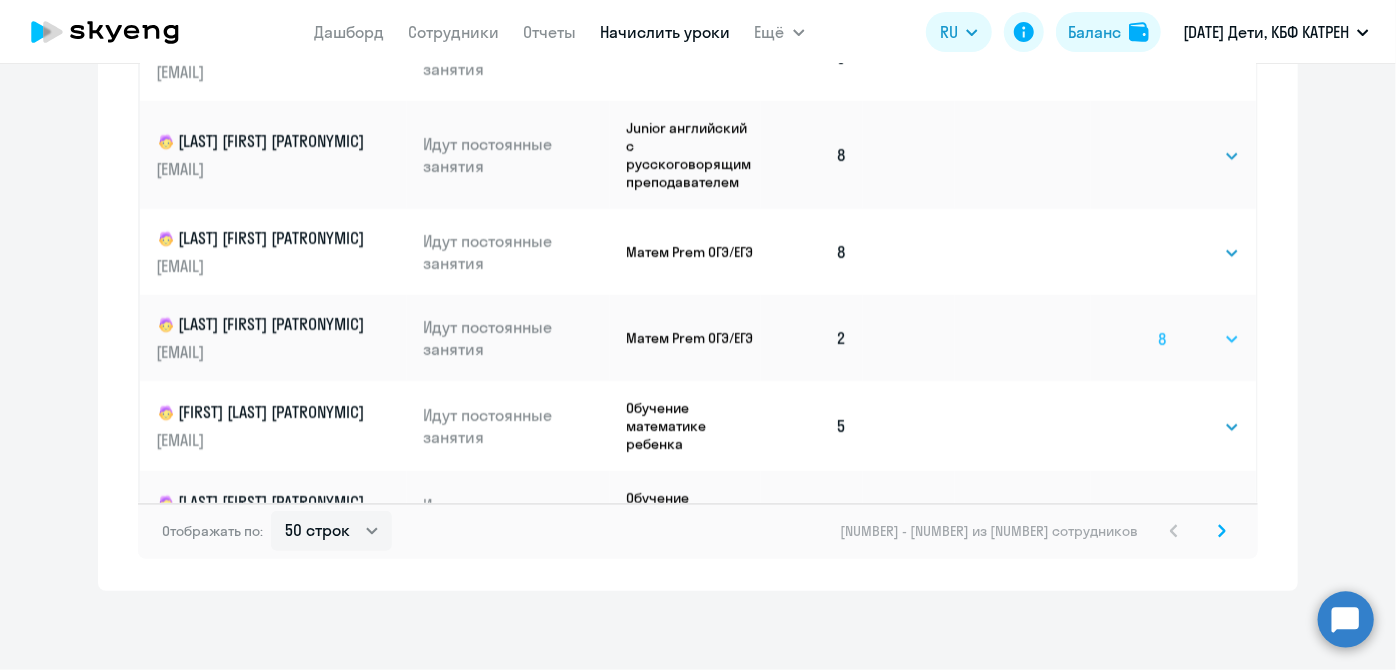 click on "Выбрать   4   8   16   32   64   128" 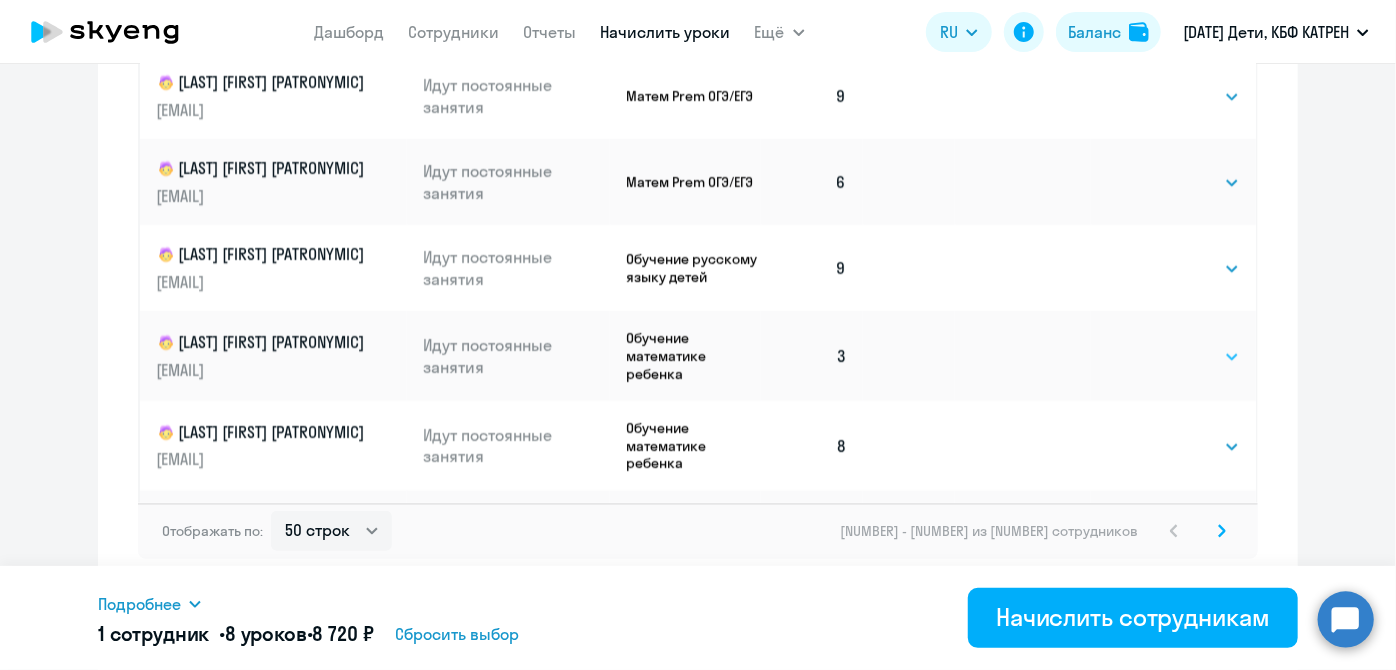 scroll, scrollTop: 1090, scrollLeft: 0, axis: vertical 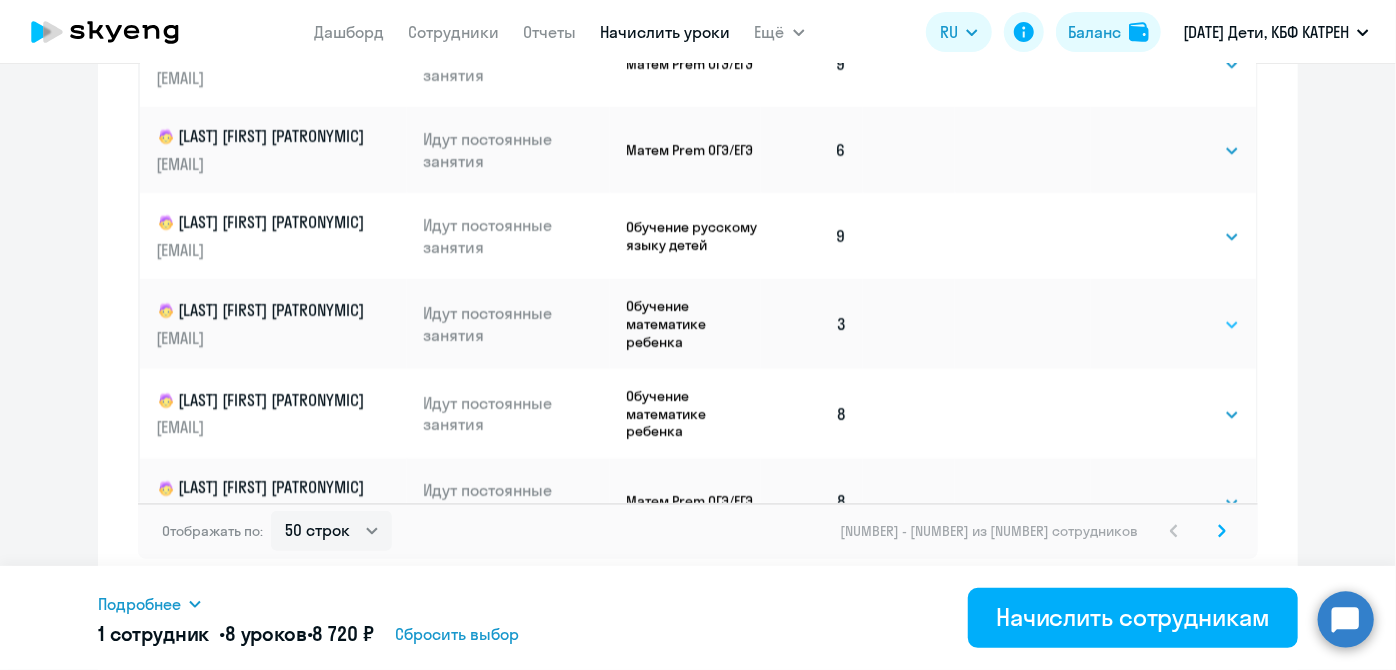 click on "Выбрать   4   8   16   32   64   128" 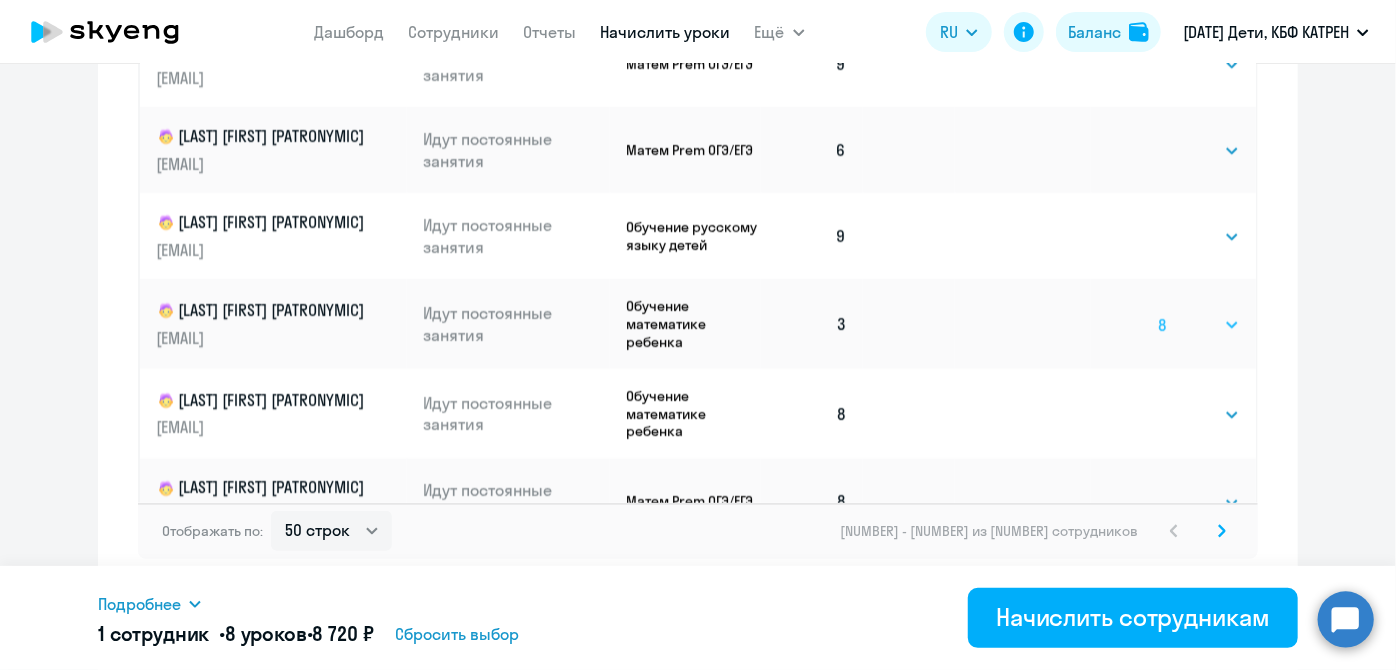 click on "Выбрать   4   8   16   32   64   128" 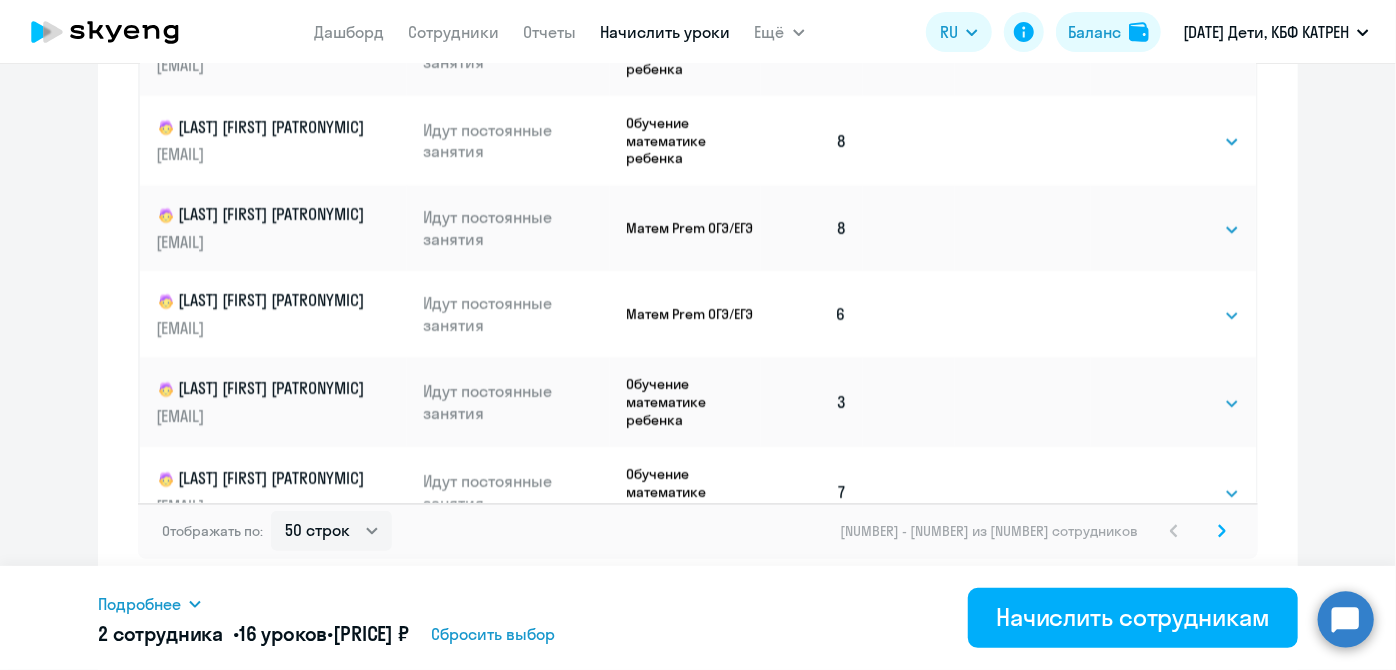 scroll, scrollTop: 1454, scrollLeft: 0, axis: vertical 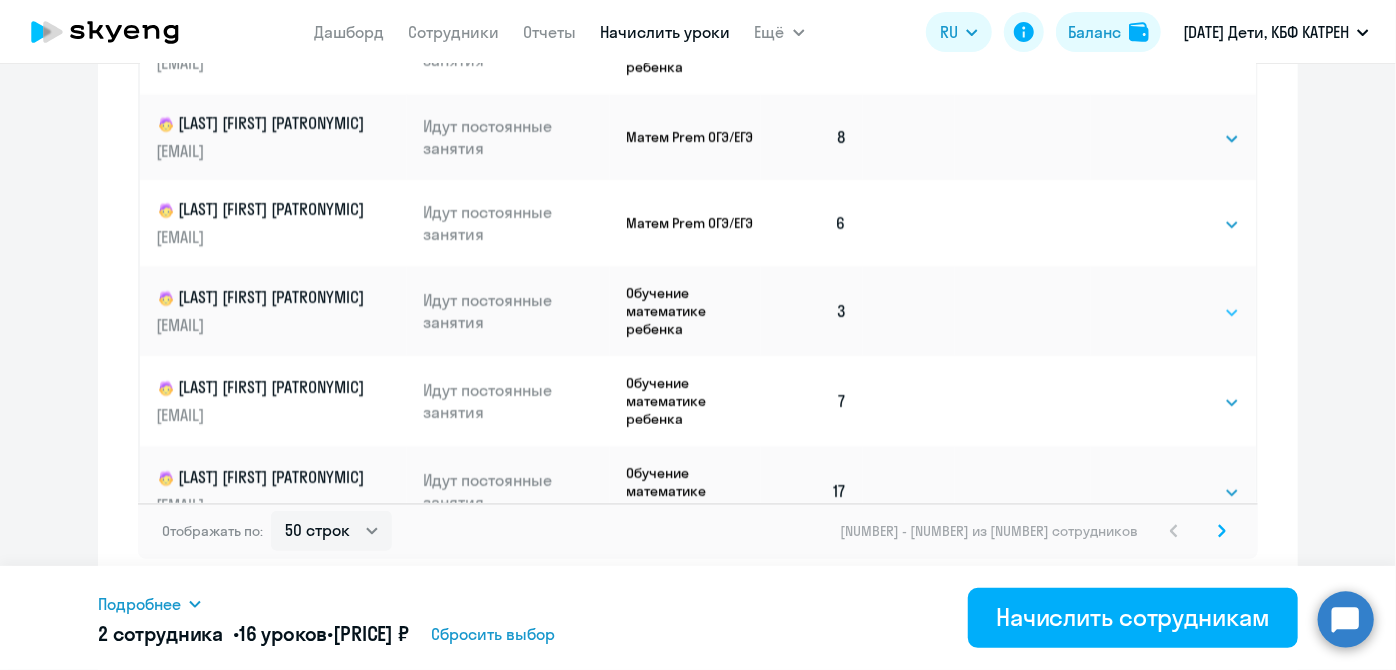 click on "Выбрать   4   8   16   32   64   128" 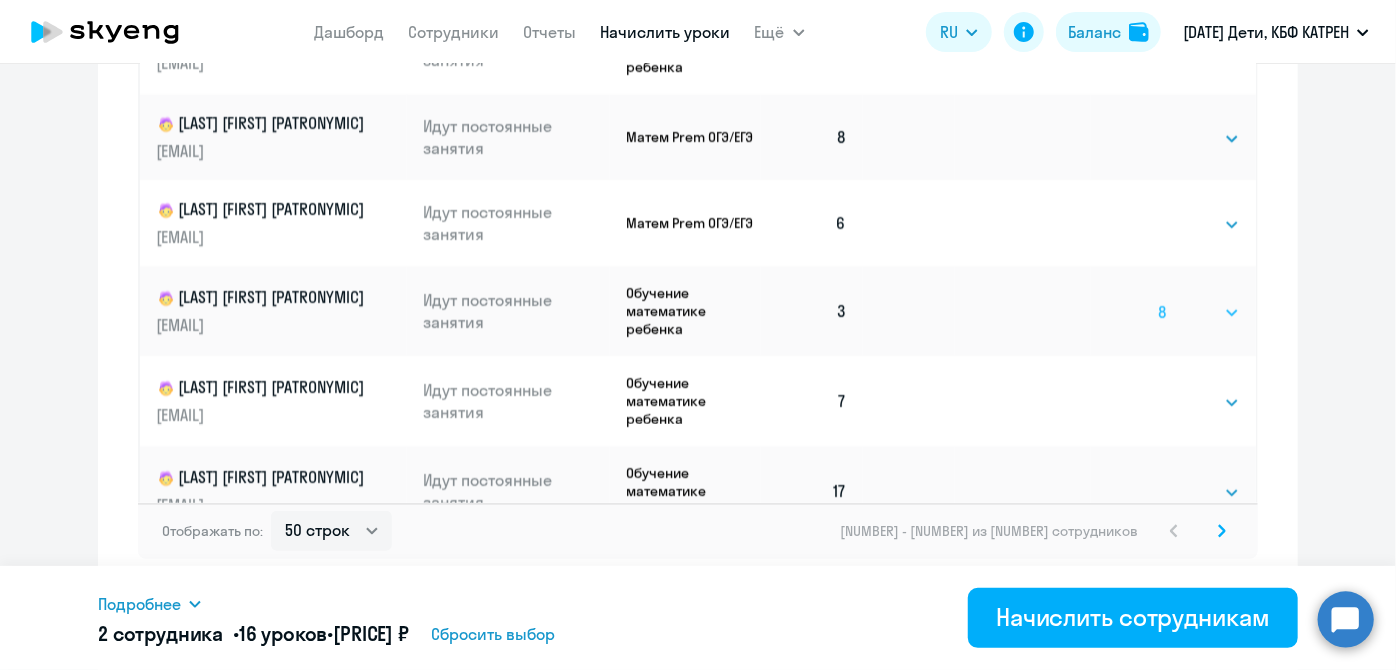 click on "Выбрать   4   8   16   32   64   128" 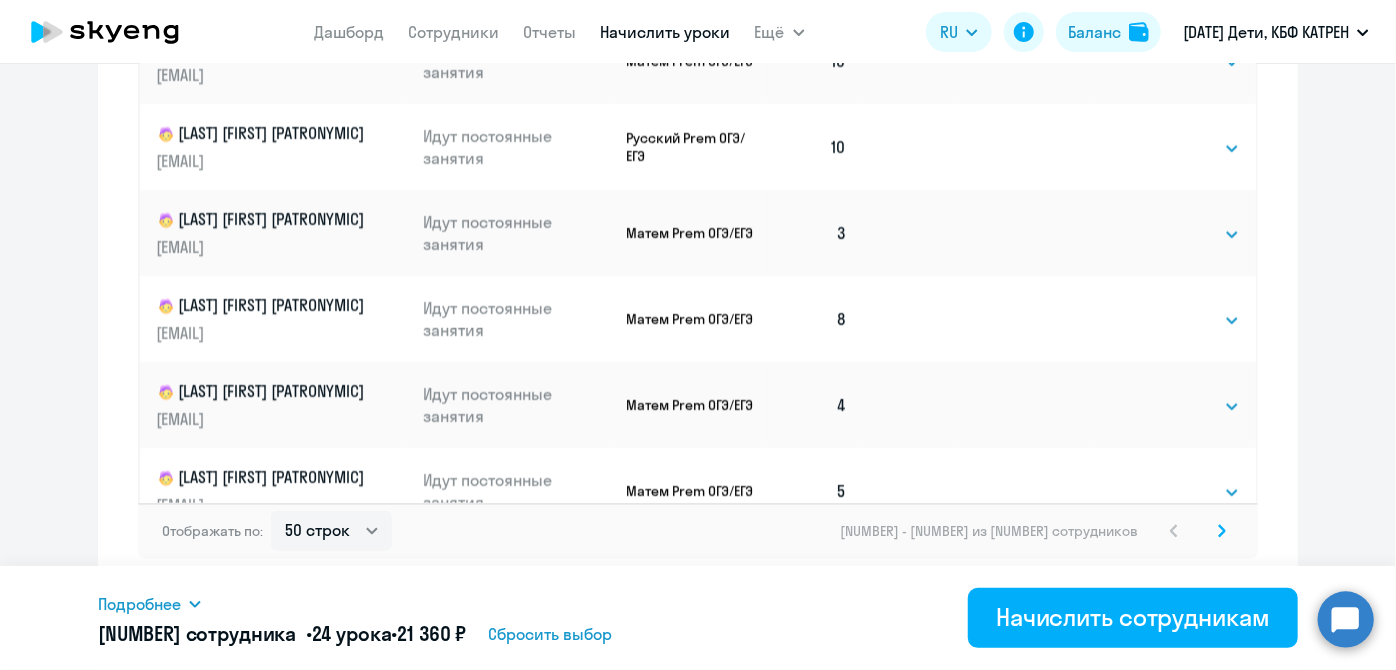 scroll, scrollTop: 2090, scrollLeft: 0, axis: vertical 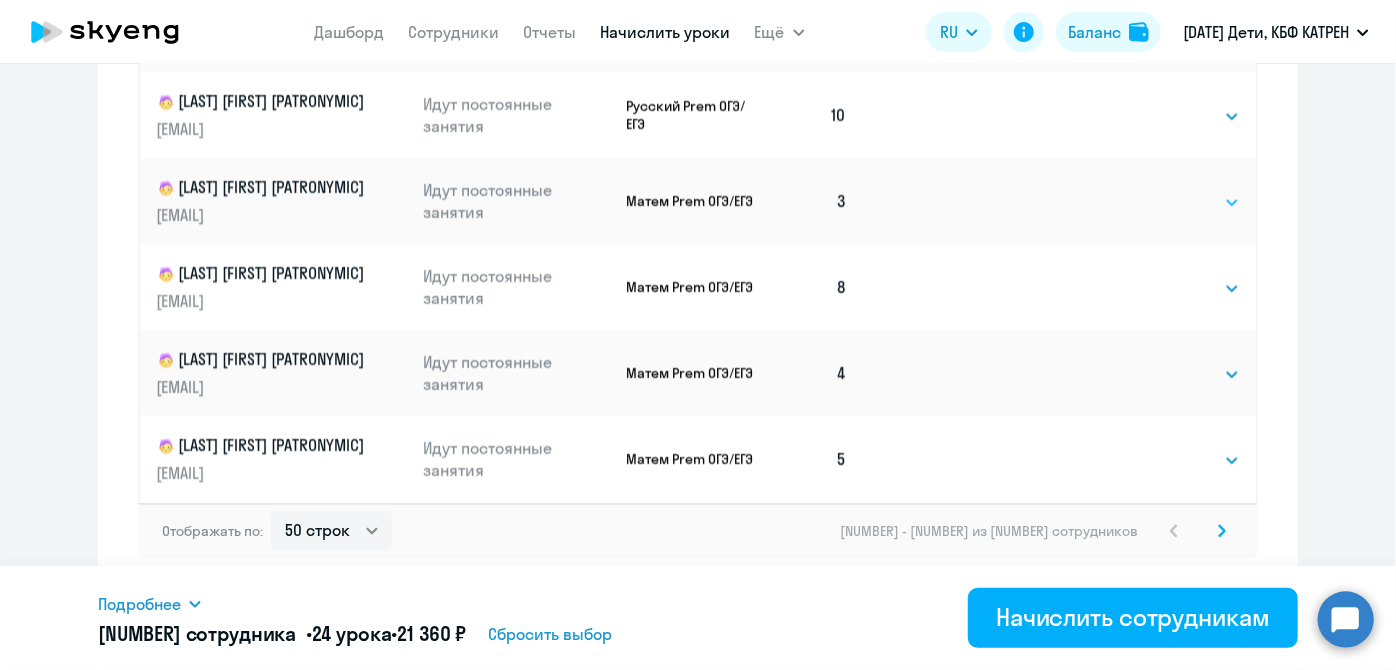 click on "Выбрать   4   8   16   32   64   128" 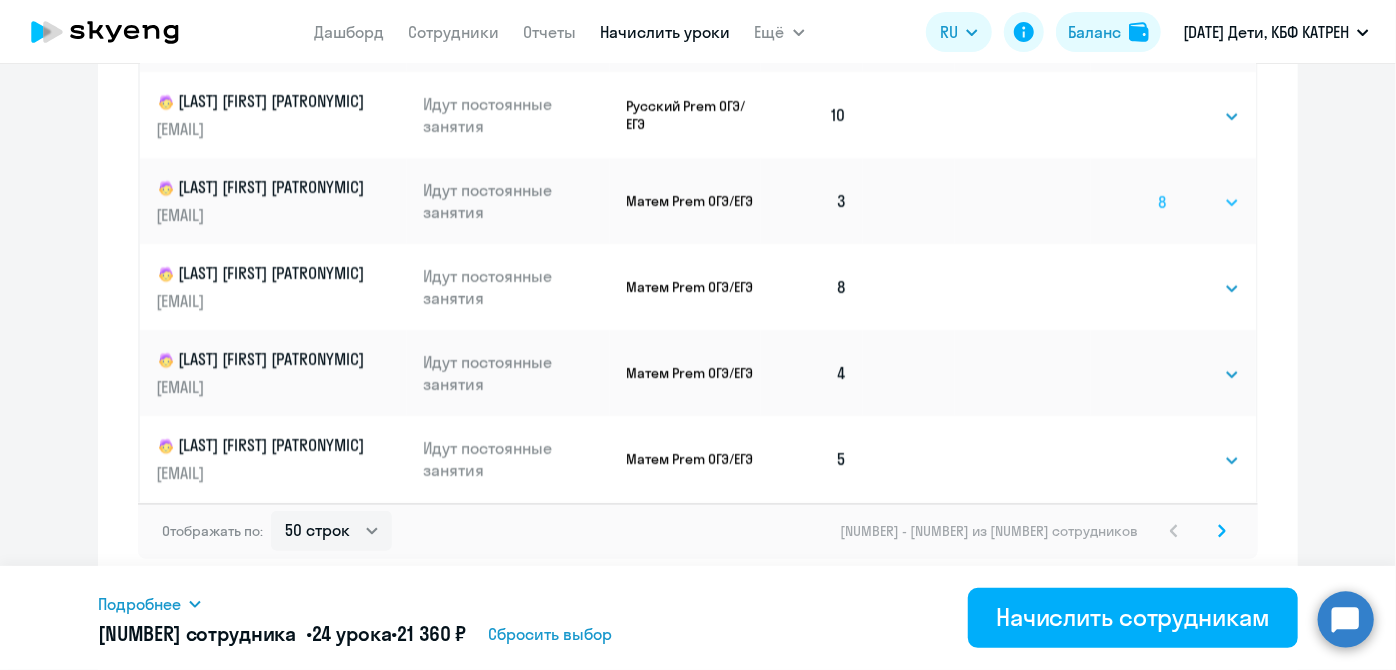 click on "Выбрать   4   8   16   32   64   128" 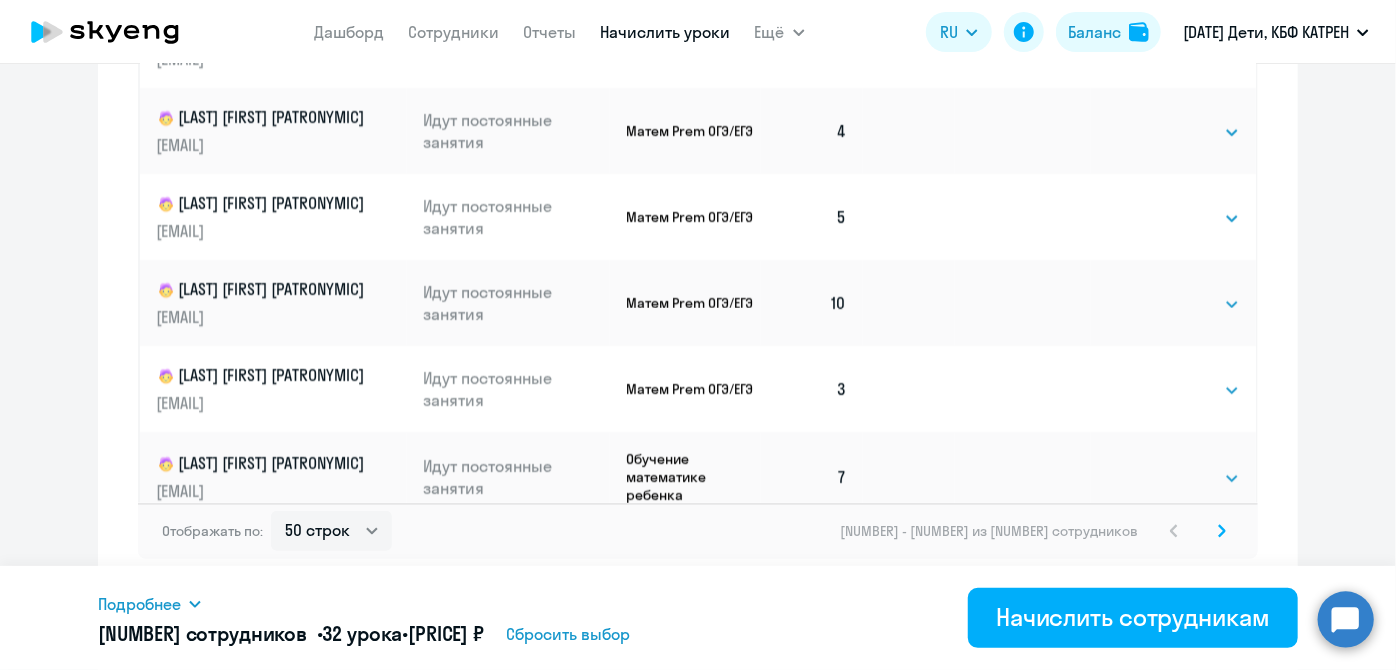 scroll, scrollTop: 2363, scrollLeft: 0, axis: vertical 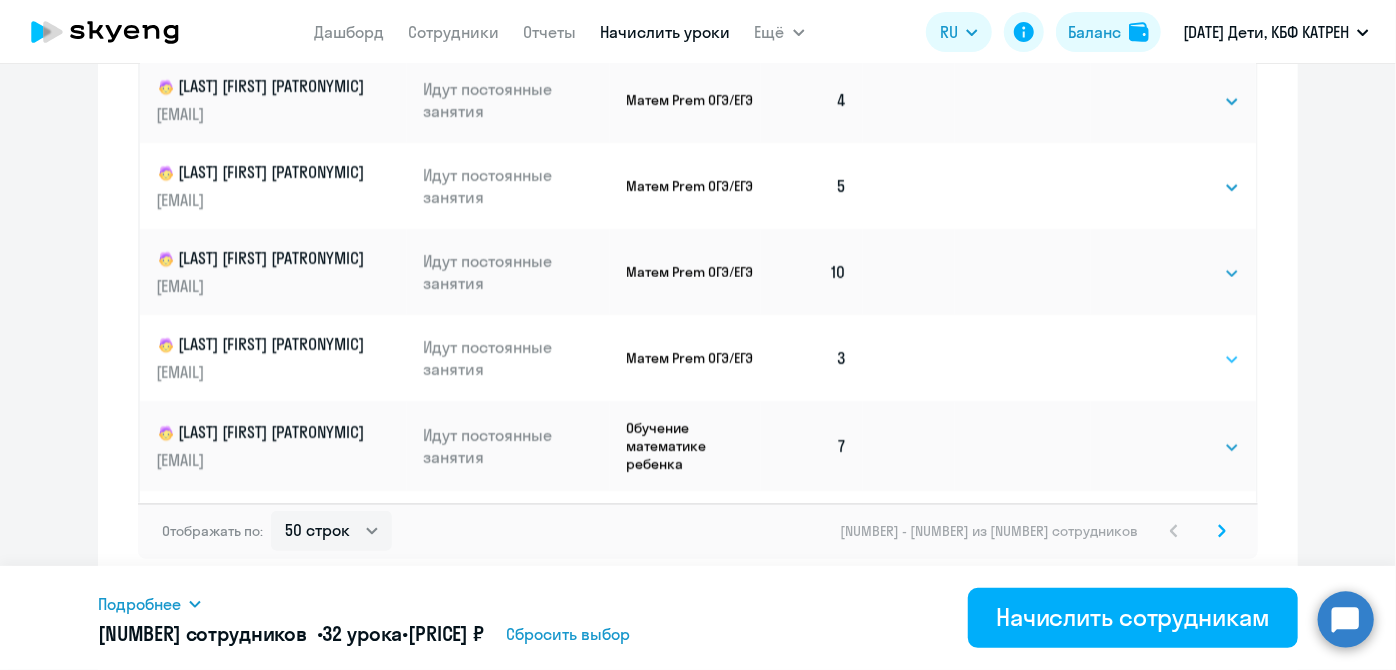 drag, startPoint x: 1215, startPoint y: 361, endPoint x: 1188, endPoint y: 371, distance: 28.79236 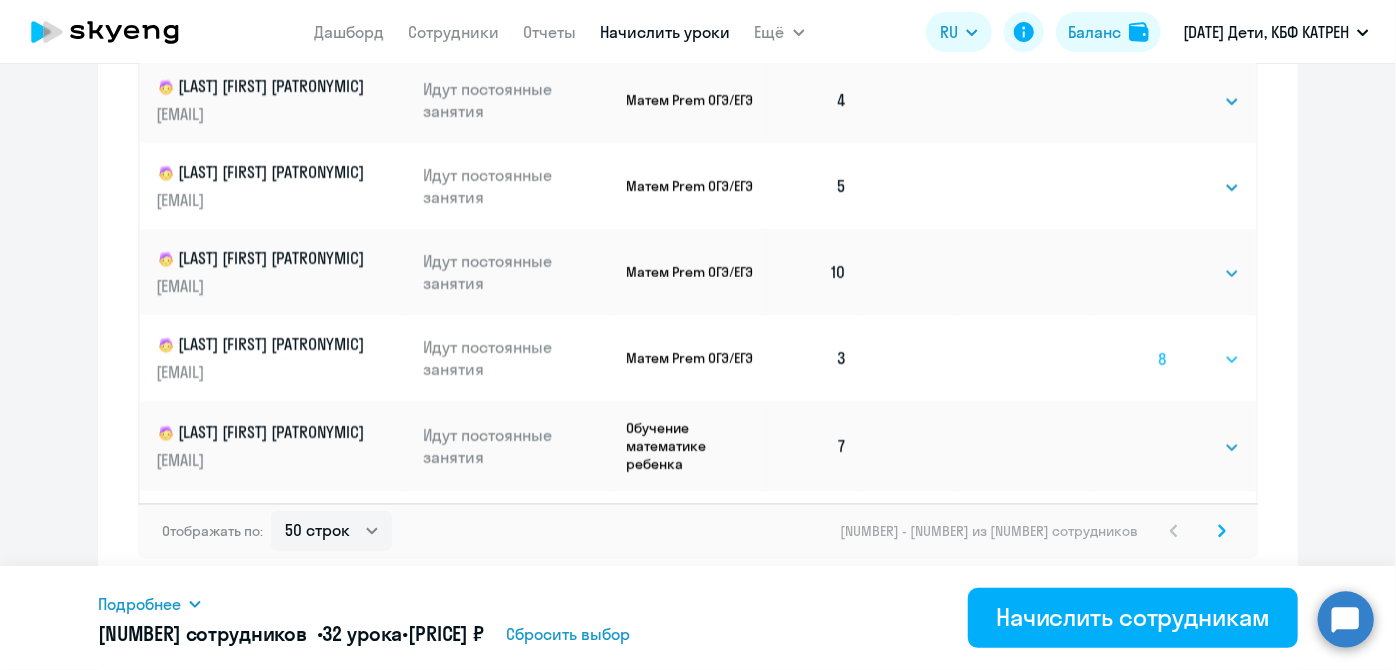 click on "Выбрать   4   8   16   32   64   128" 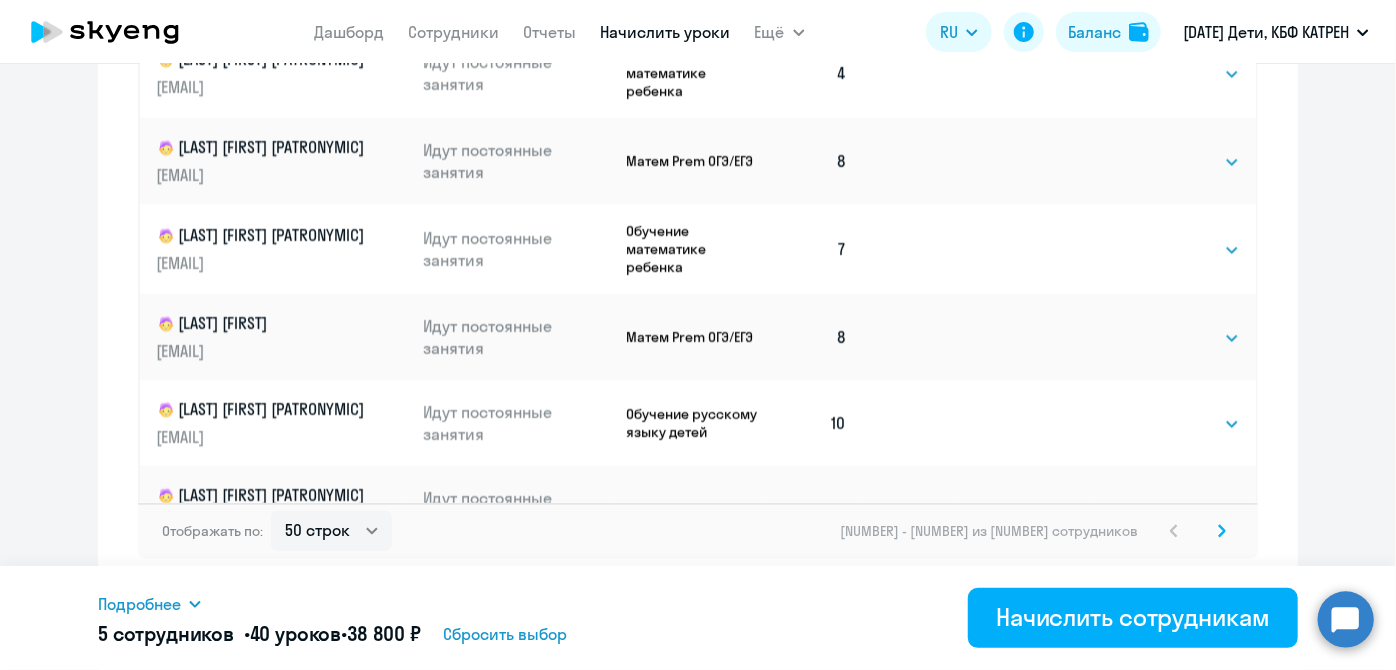 scroll, scrollTop: 3607, scrollLeft: 0, axis: vertical 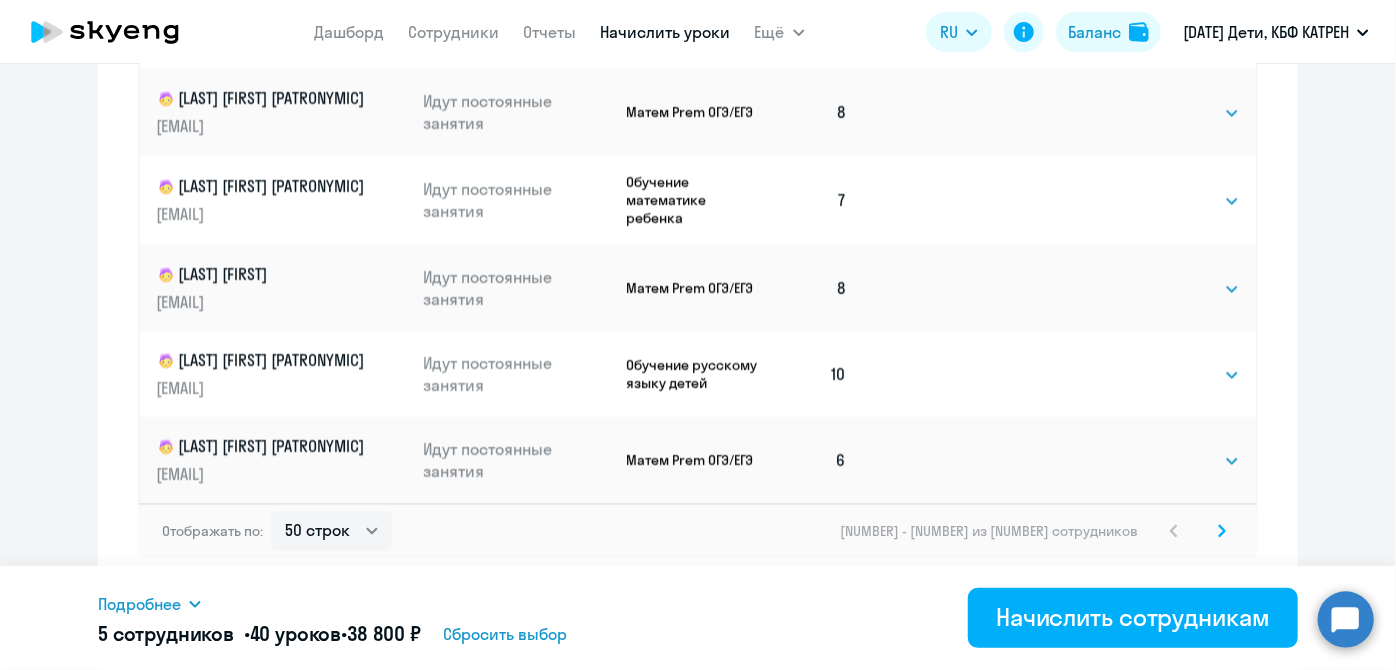 click 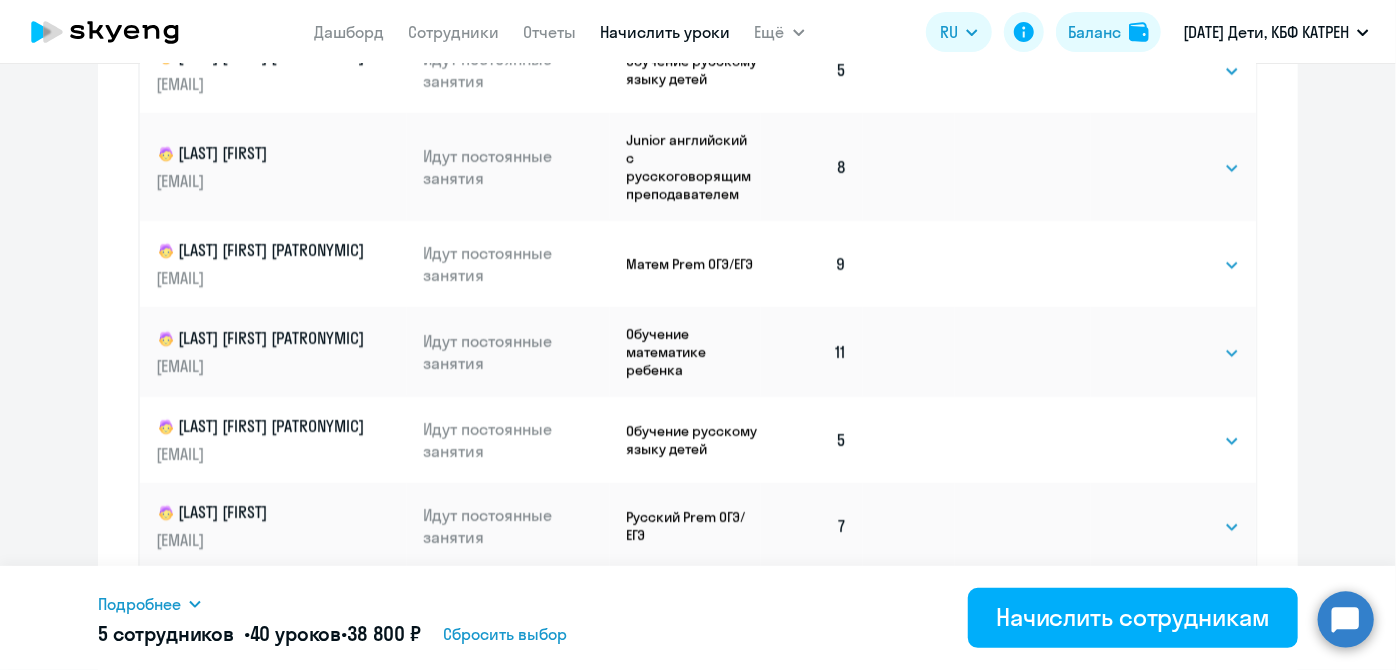 scroll, scrollTop: 986, scrollLeft: 0, axis: vertical 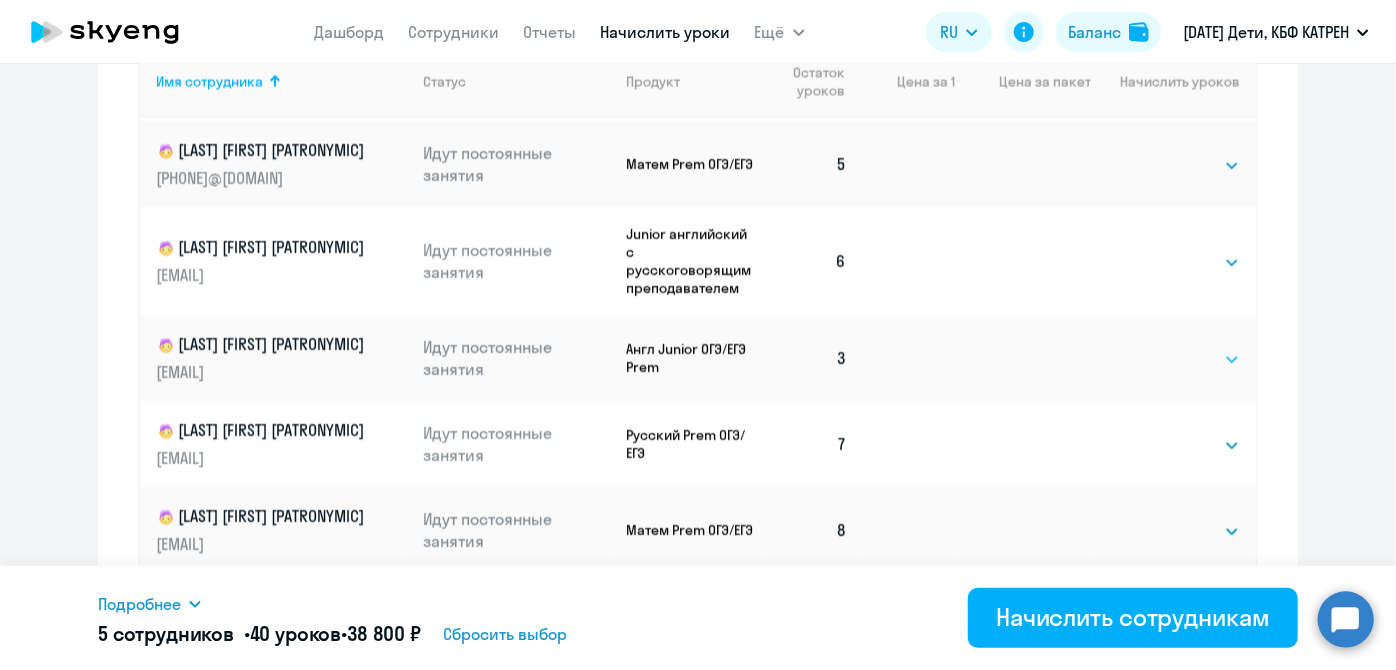 click on "Выбрать   4   8   16   32   64   128" 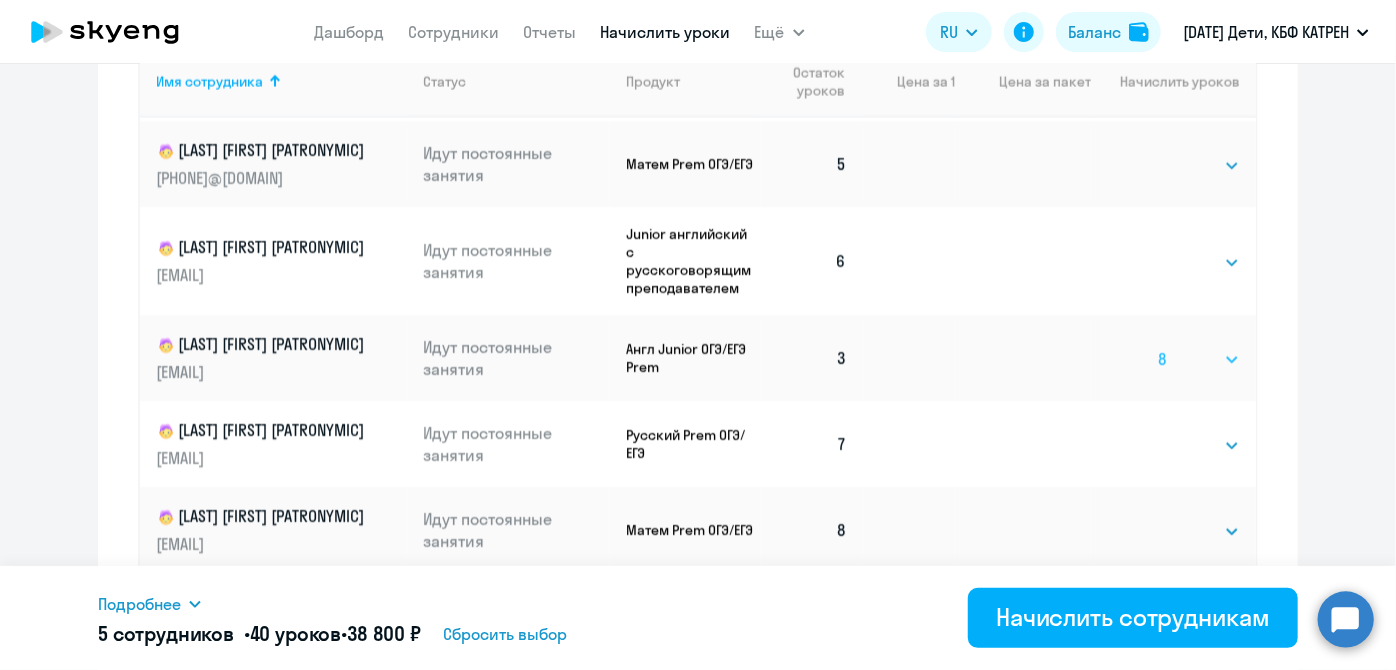 click on "Выбрать   4   8   16   32   64   128" 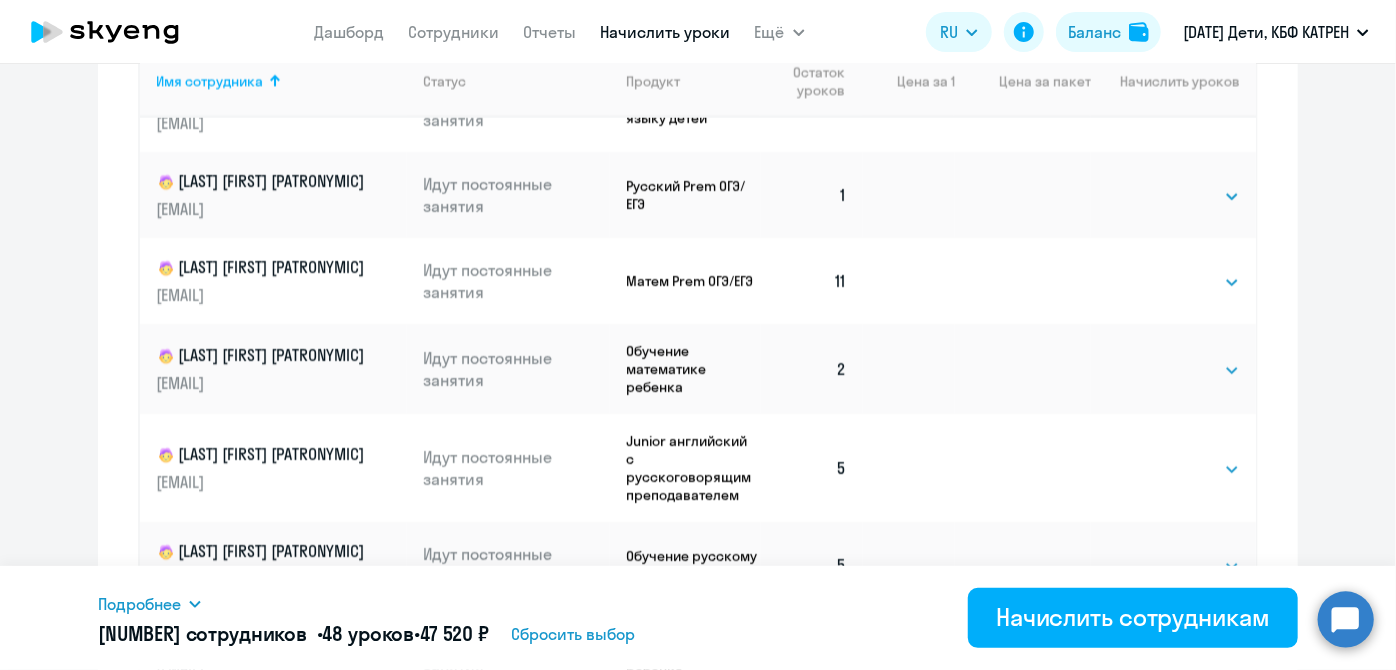 scroll, scrollTop: 2818, scrollLeft: 0, axis: vertical 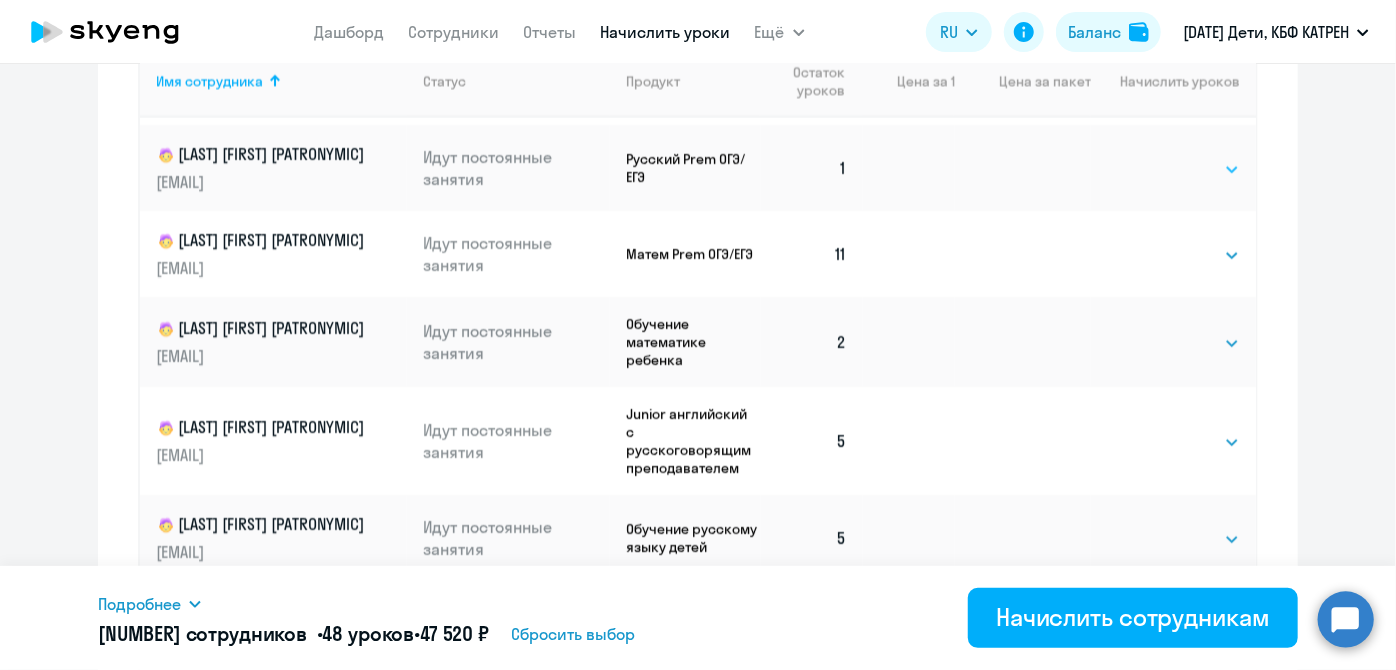 click on "Выбрать   4   8   16   32   64   128" 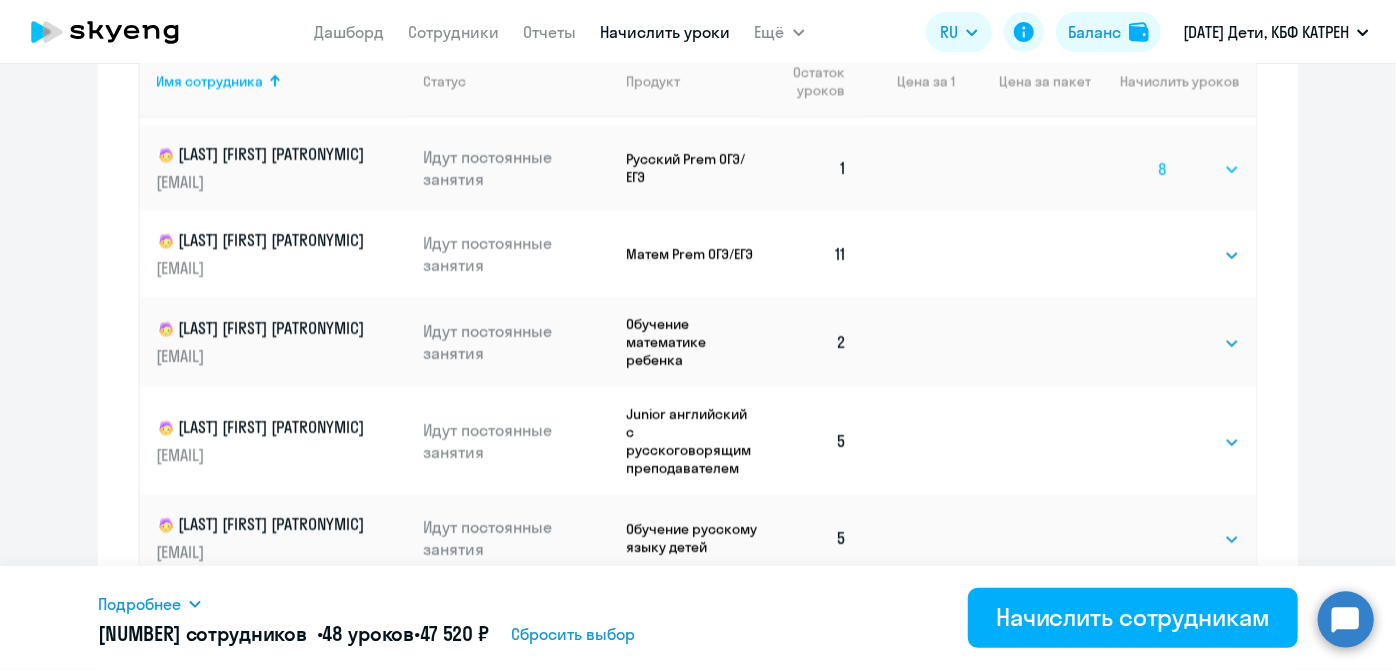 click on "Выбрать   4   8   16   32   64   128" 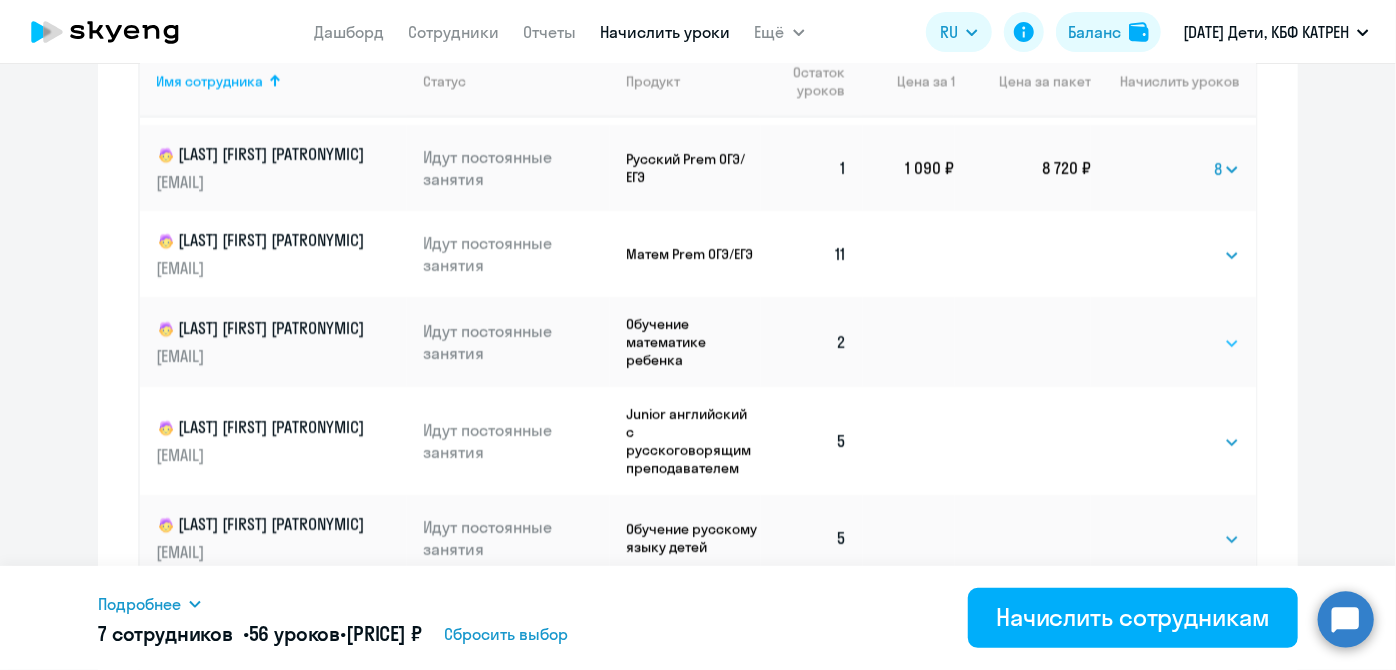 click on "Выбрать   4   8   16   32   64   128" 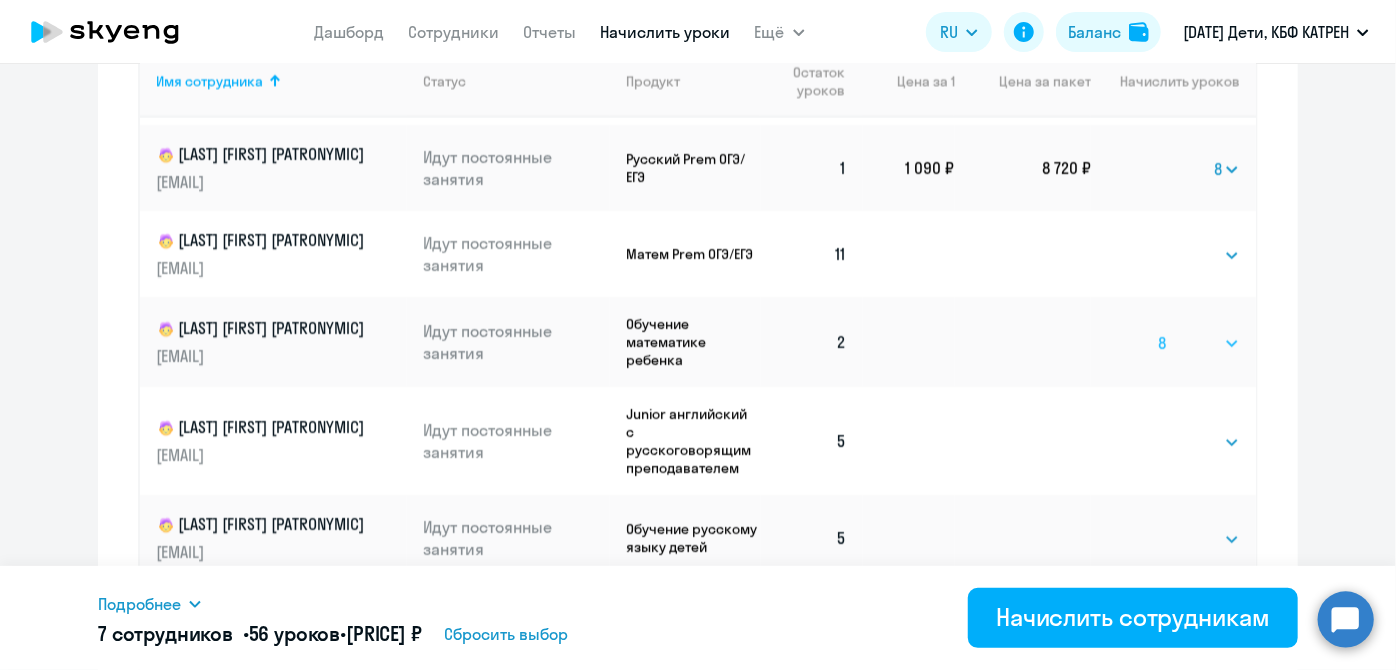 click on "Выбрать   4   8   16   32   64   128" 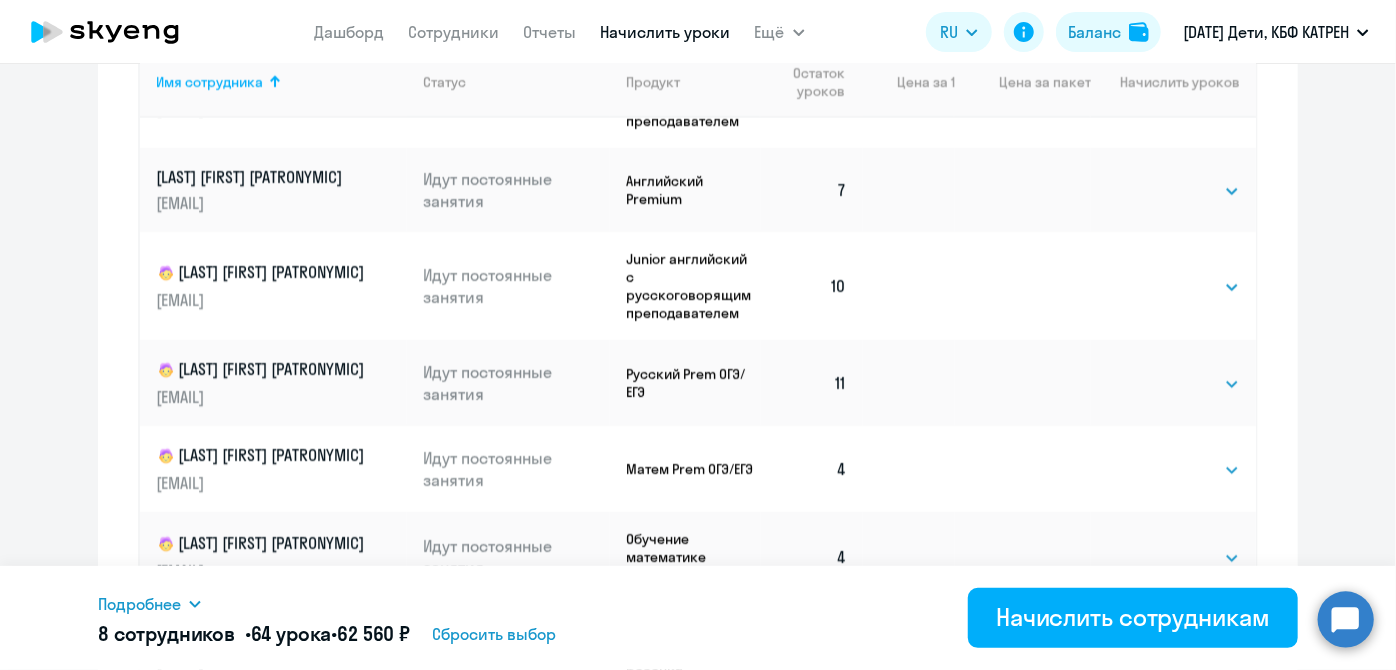 scroll, scrollTop: 3743, scrollLeft: 0, axis: vertical 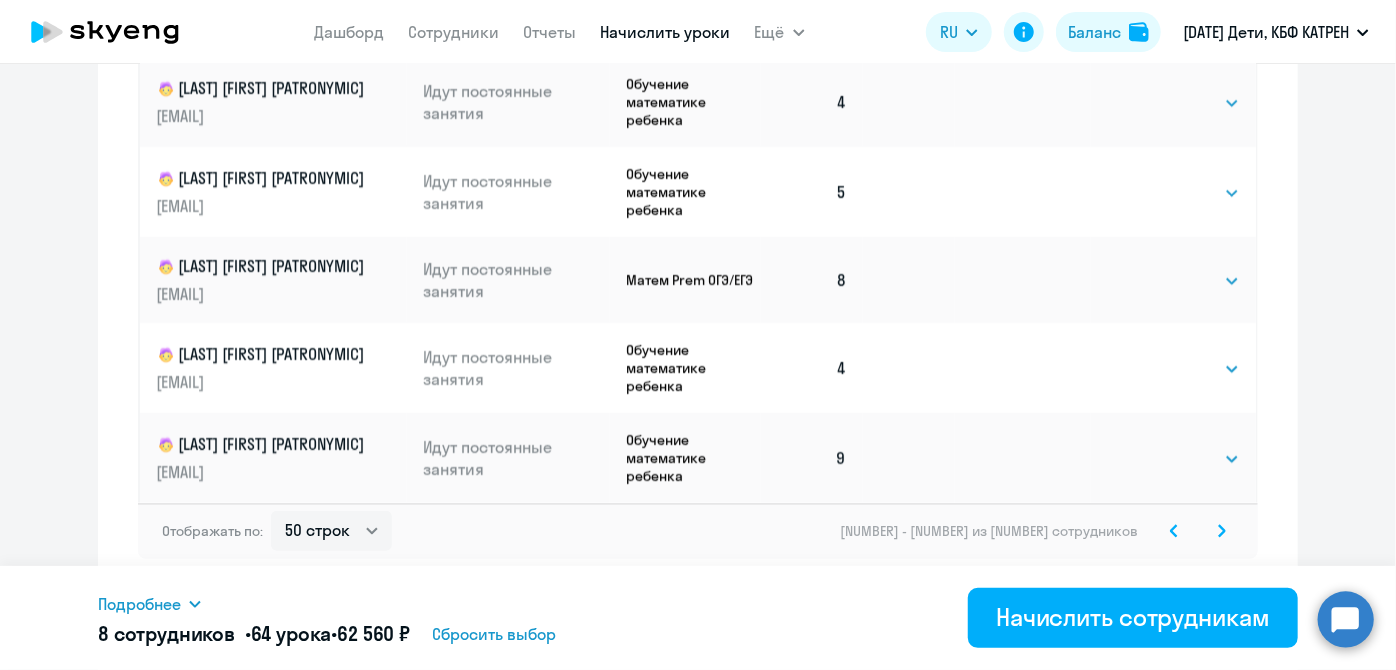 click 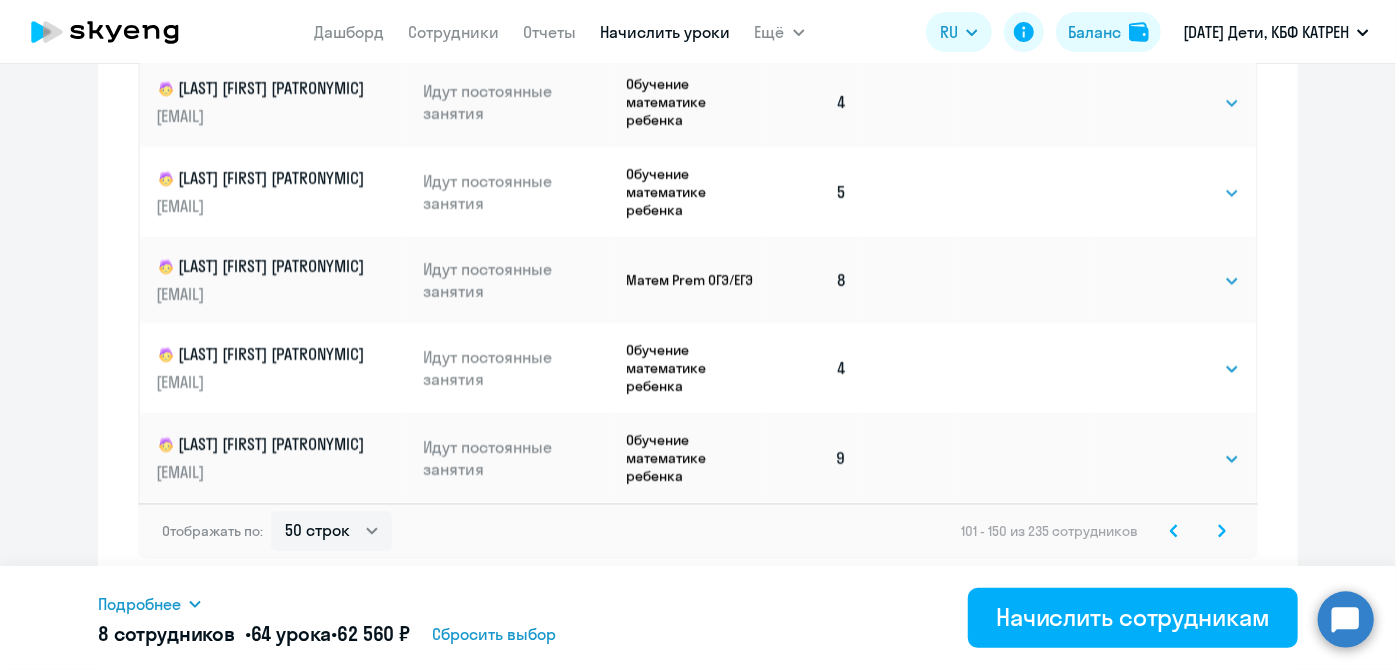 scroll, scrollTop: 0, scrollLeft: 0, axis: both 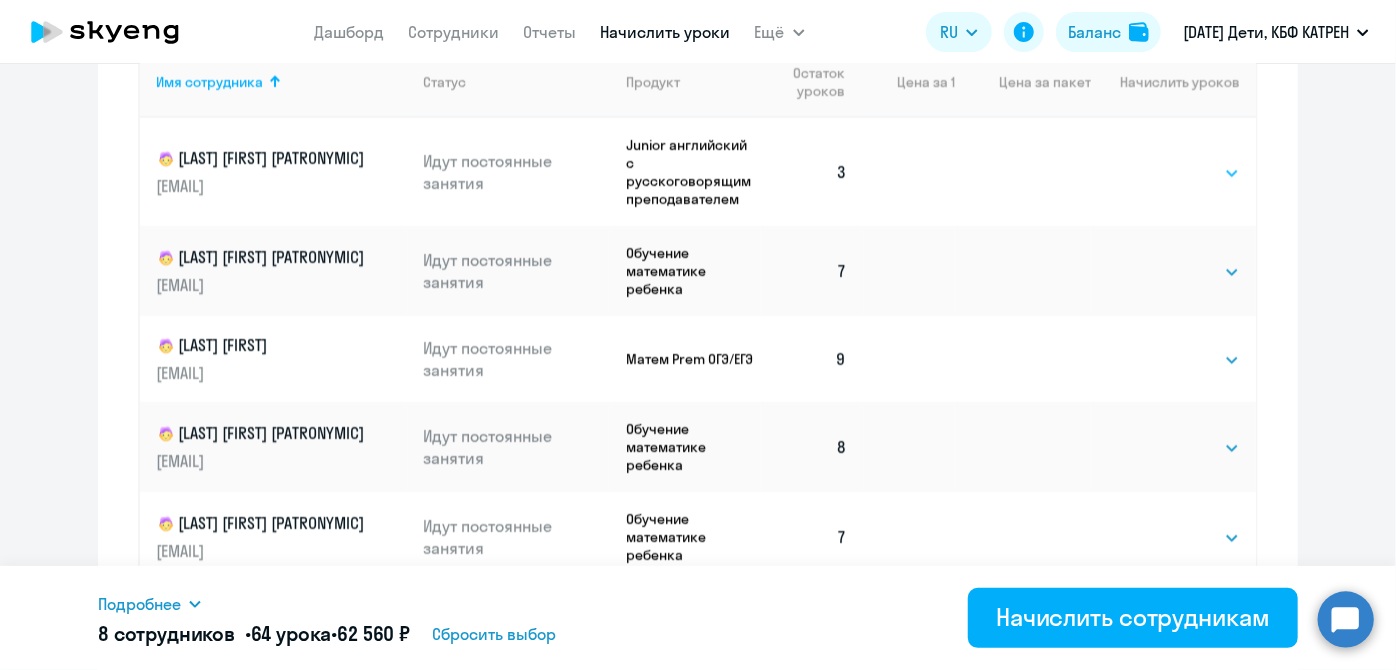 click on "Выбрать   4   8   16   32   64   128" 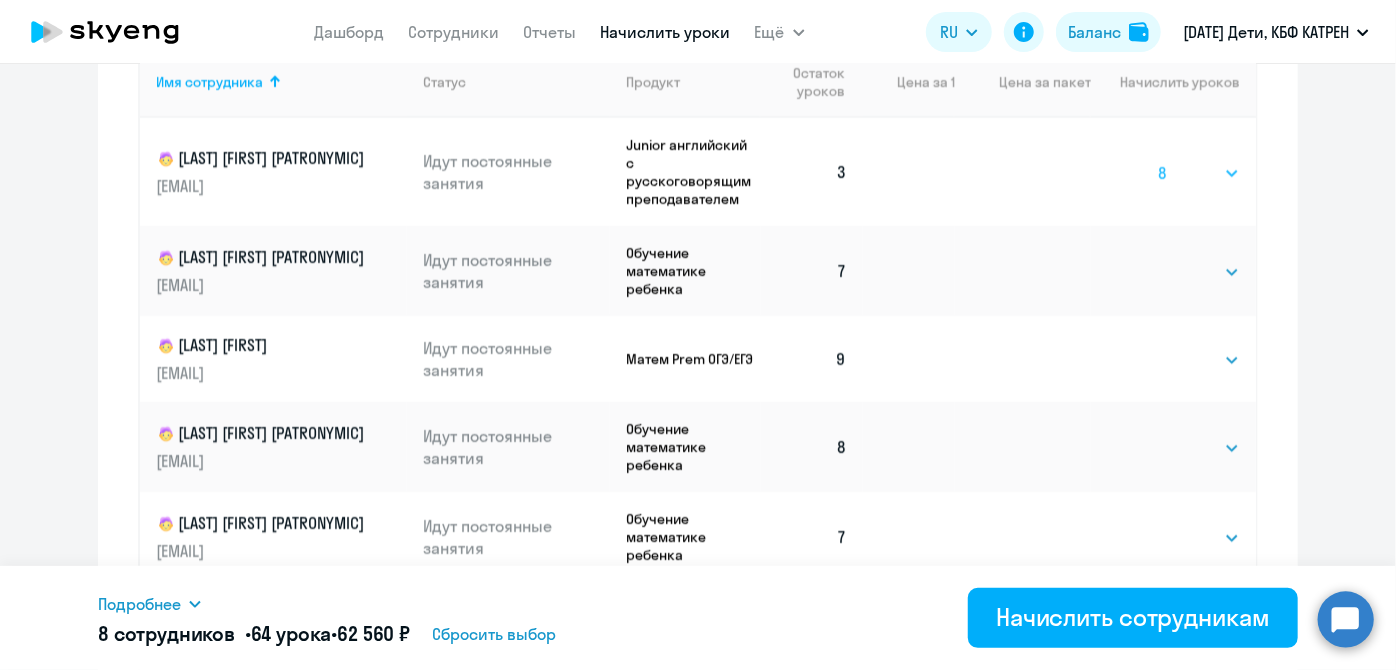 click on "Выбрать   4   8   16   32   64   128" 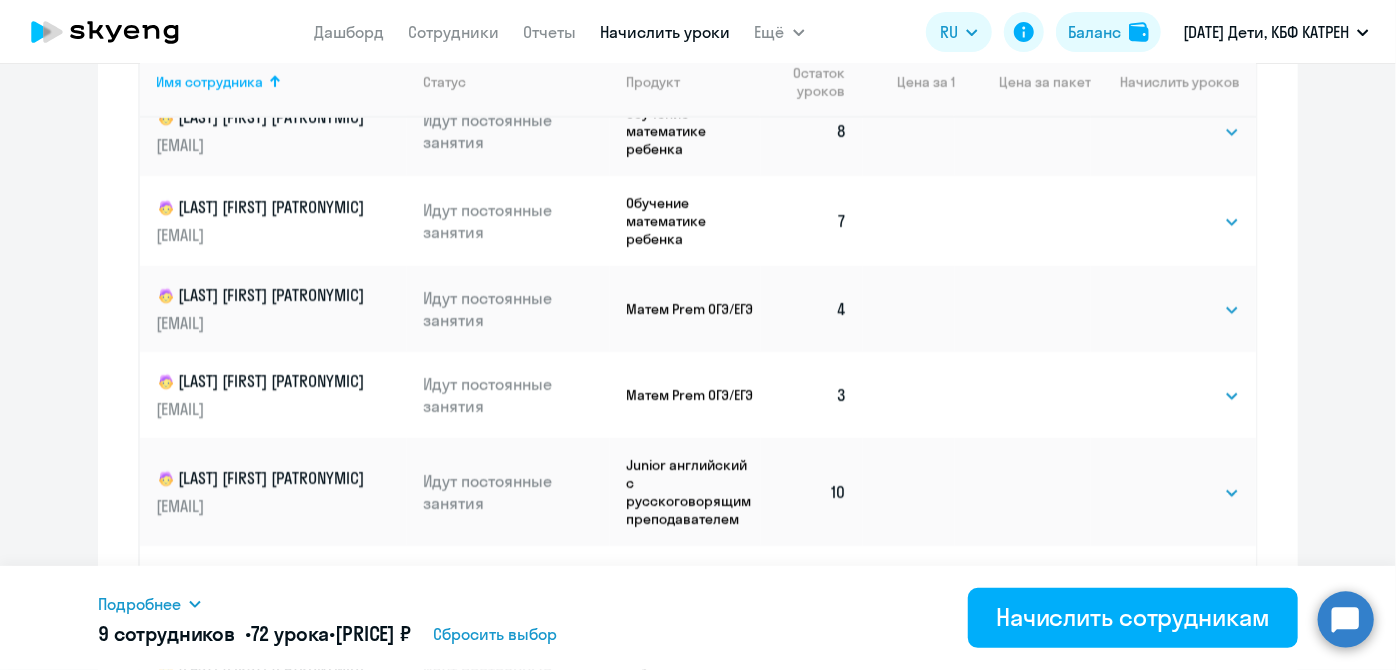 scroll, scrollTop: 363, scrollLeft: 0, axis: vertical 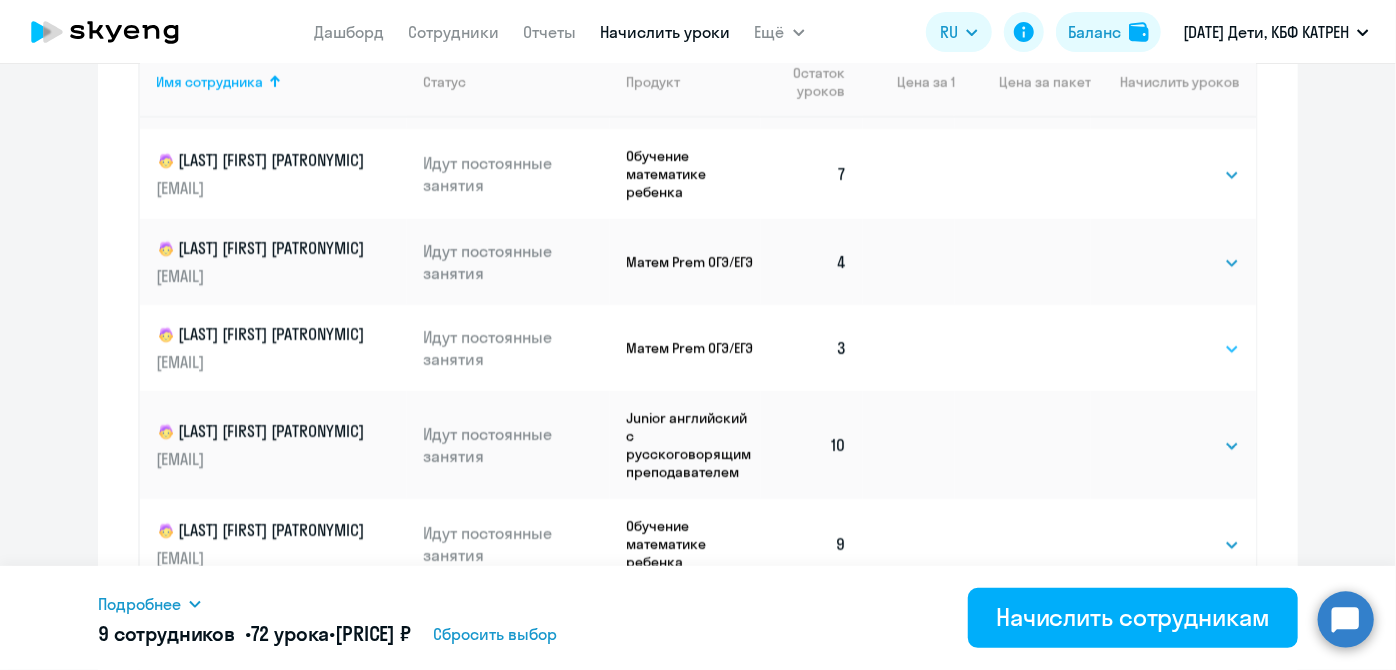 click on "Выбрать   4   8   16   32   64   128" 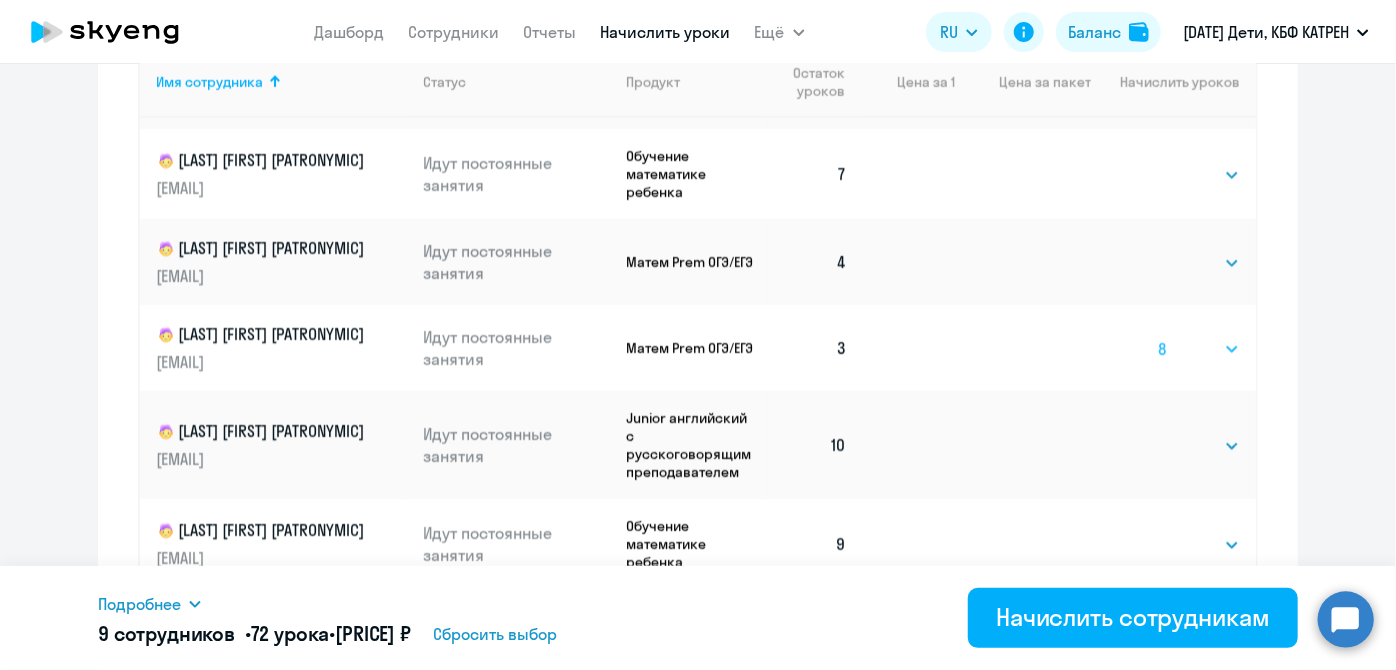 click on "Выбрать   4   8   16   32   64   128" 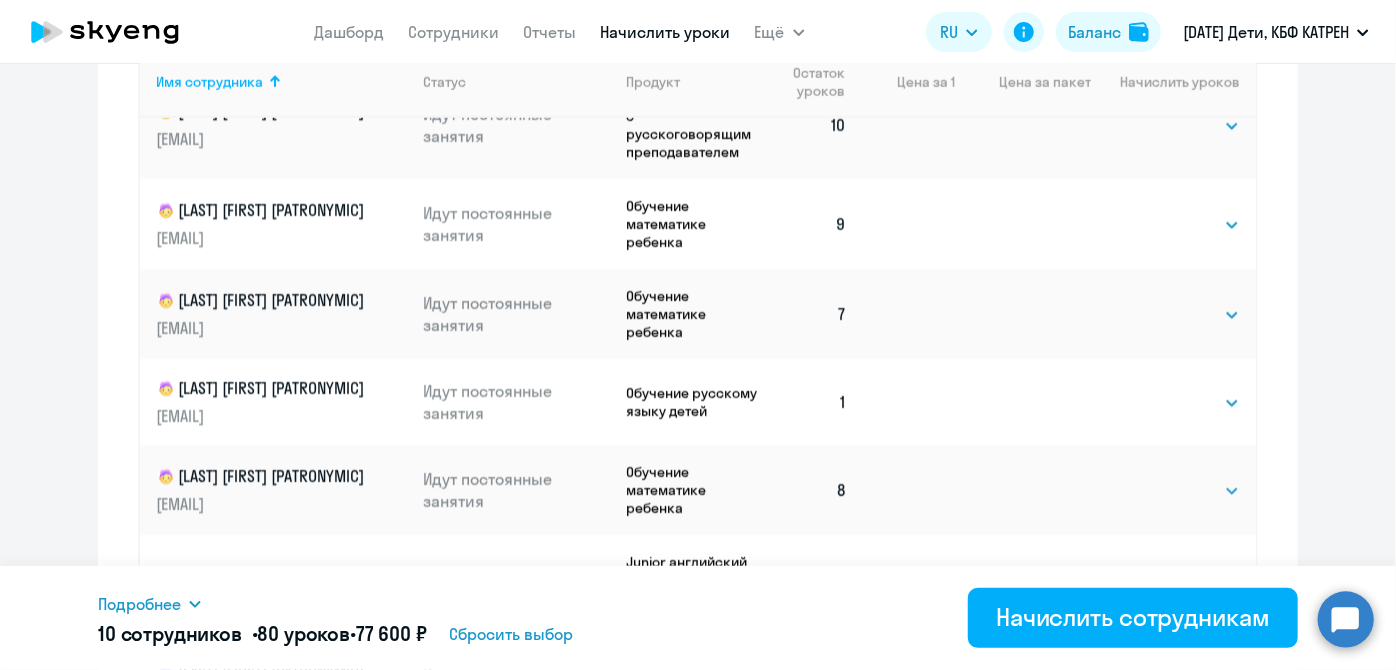 scroll, scrollTop: 727, scrollLeft: 0, axis: vertical 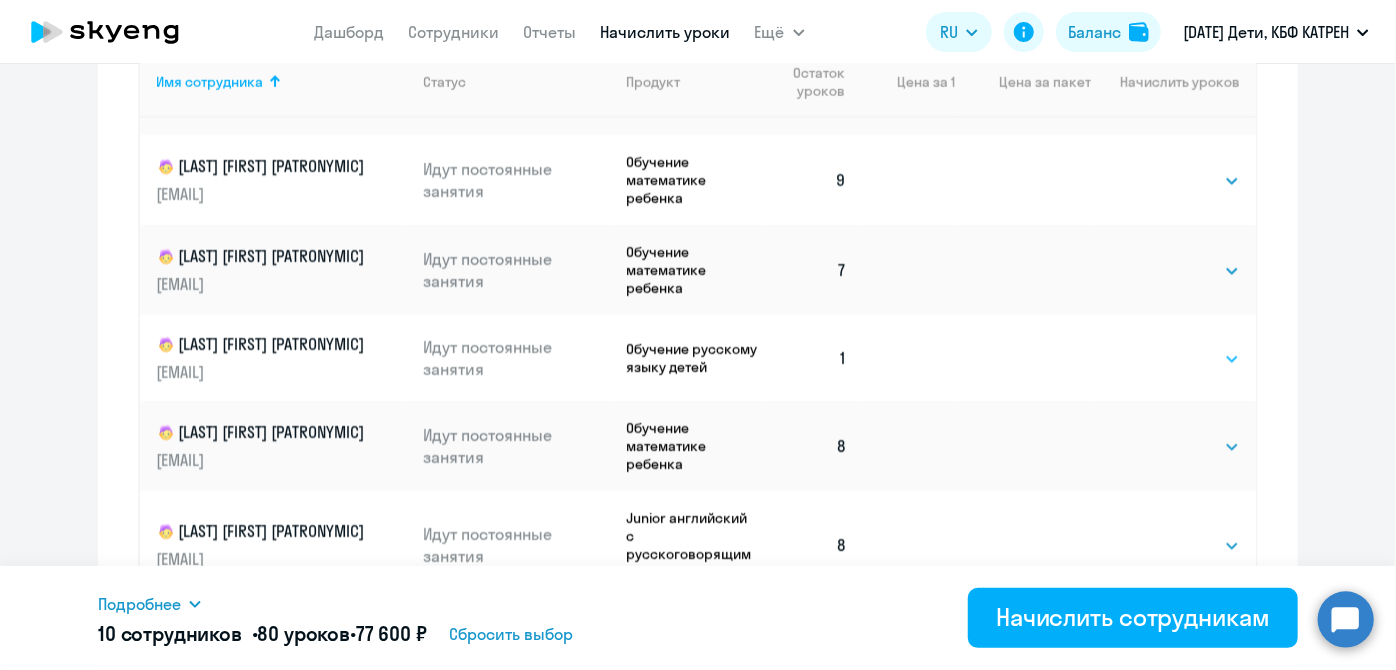 click on "Выбрать   4   8   16   32   64   128" 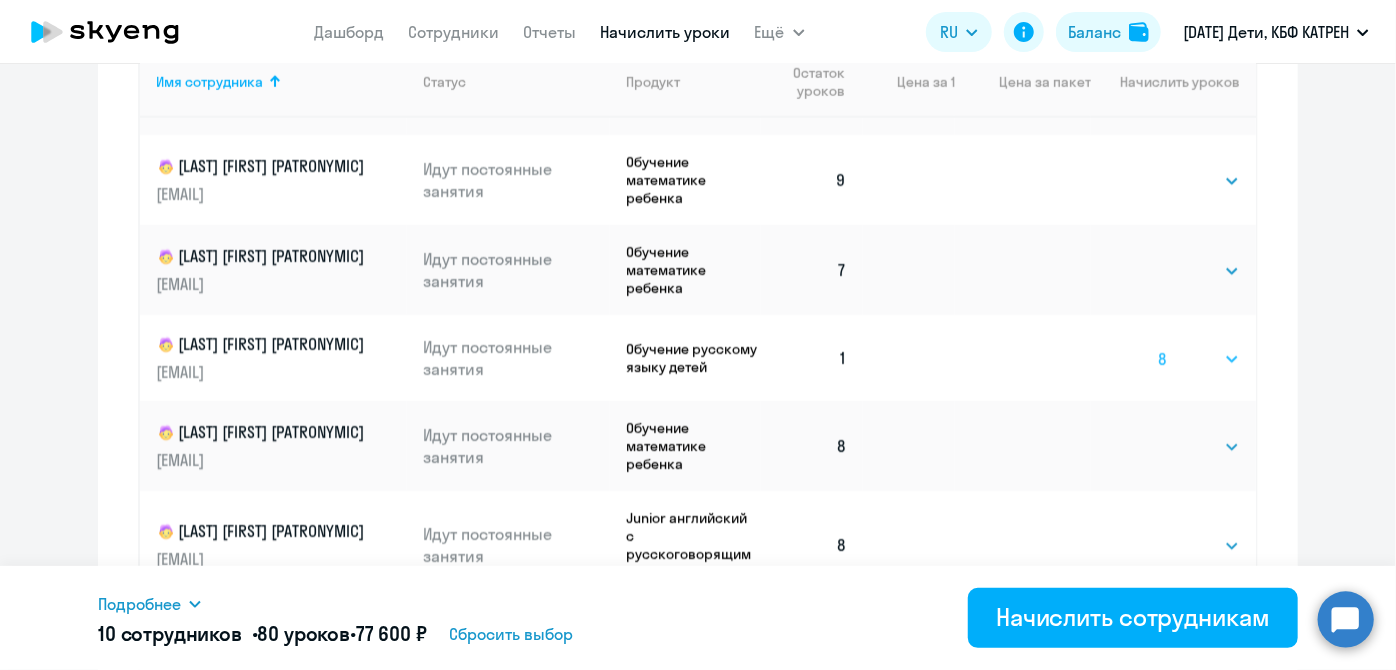 click on "Выбрать   4   8   16   32   64   128" 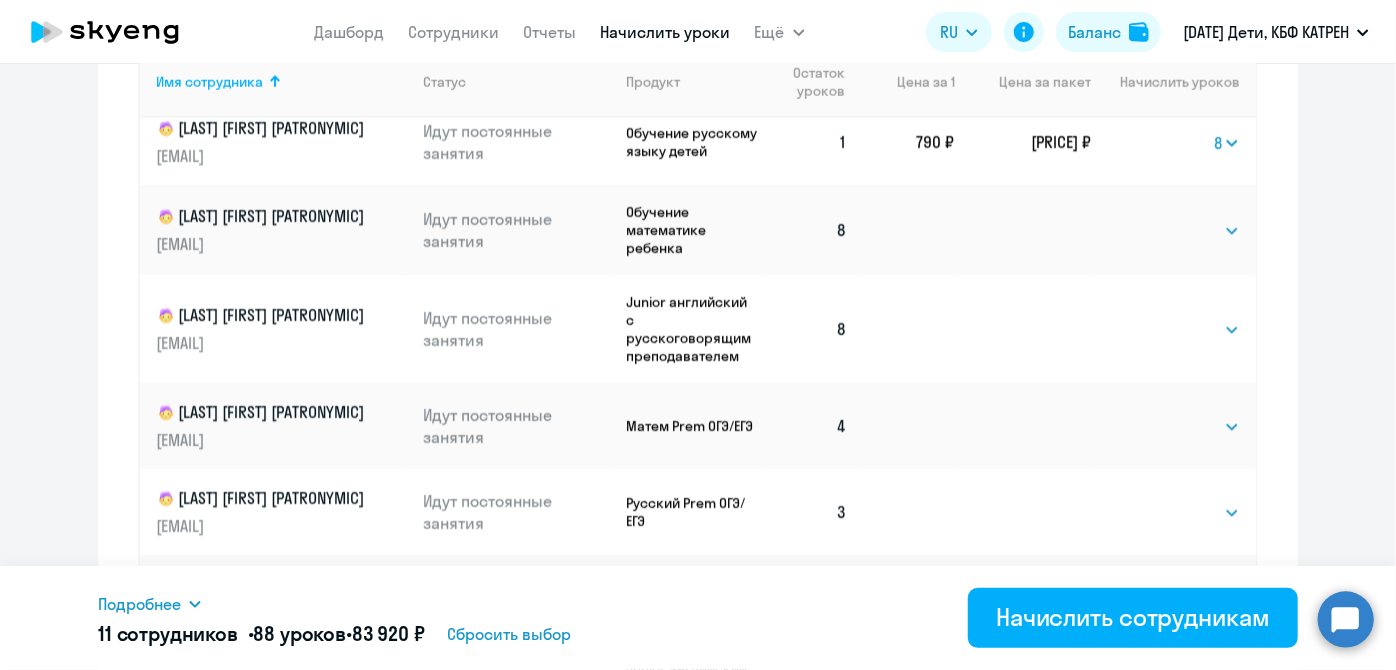 scroll, scrollTop: 1000, scrollLeft: 0, axis: vertical 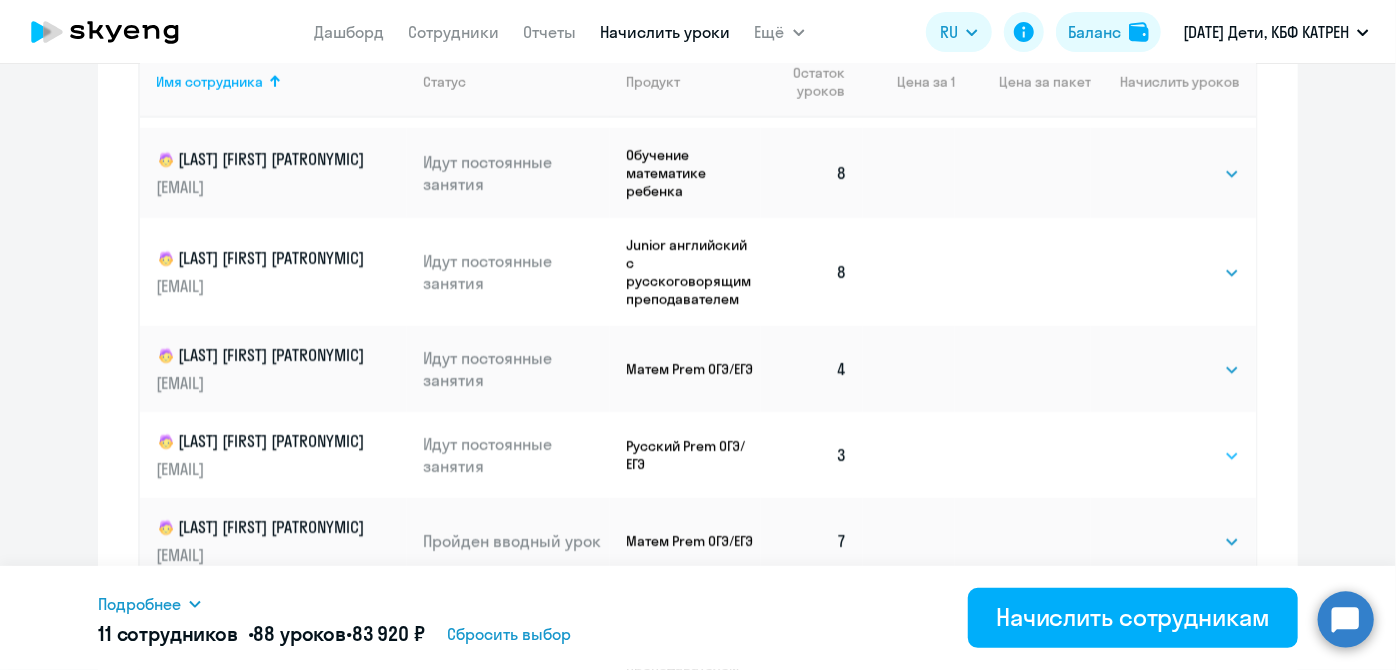 click on "Выбрать   4   8   16   32   64   128" 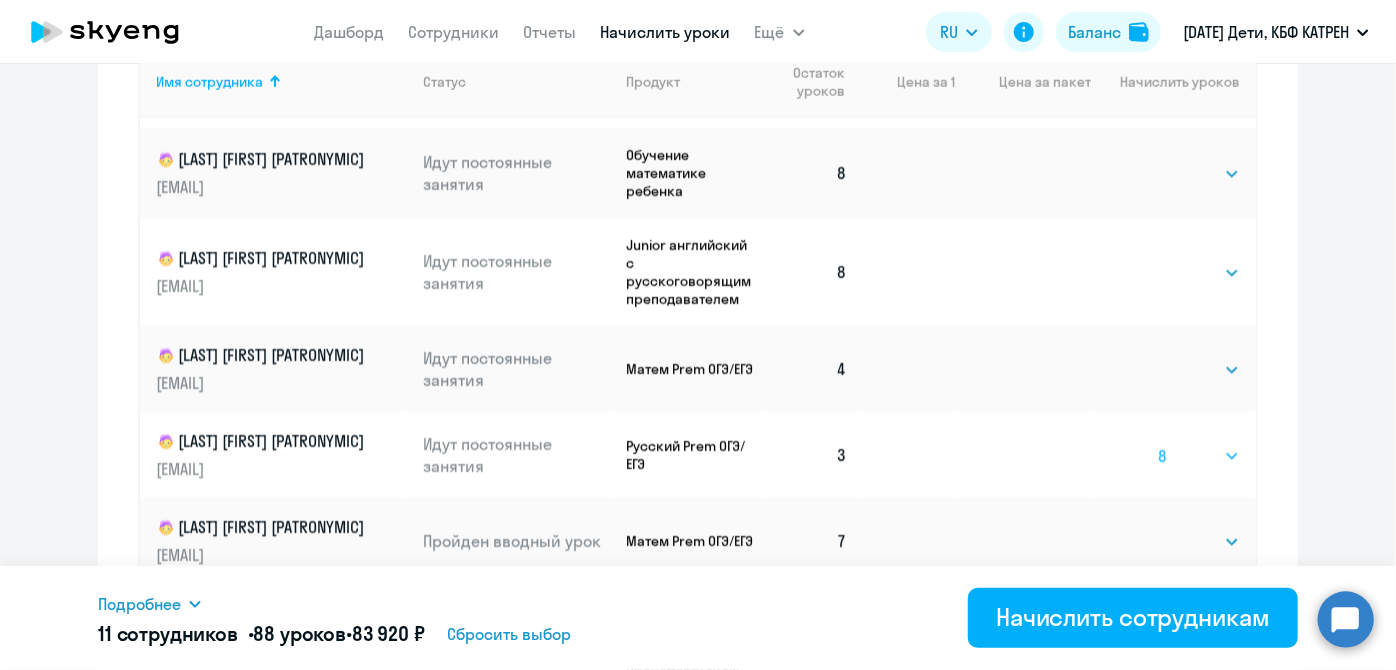 click on "Выбрать   4   8   16   32   64   128" 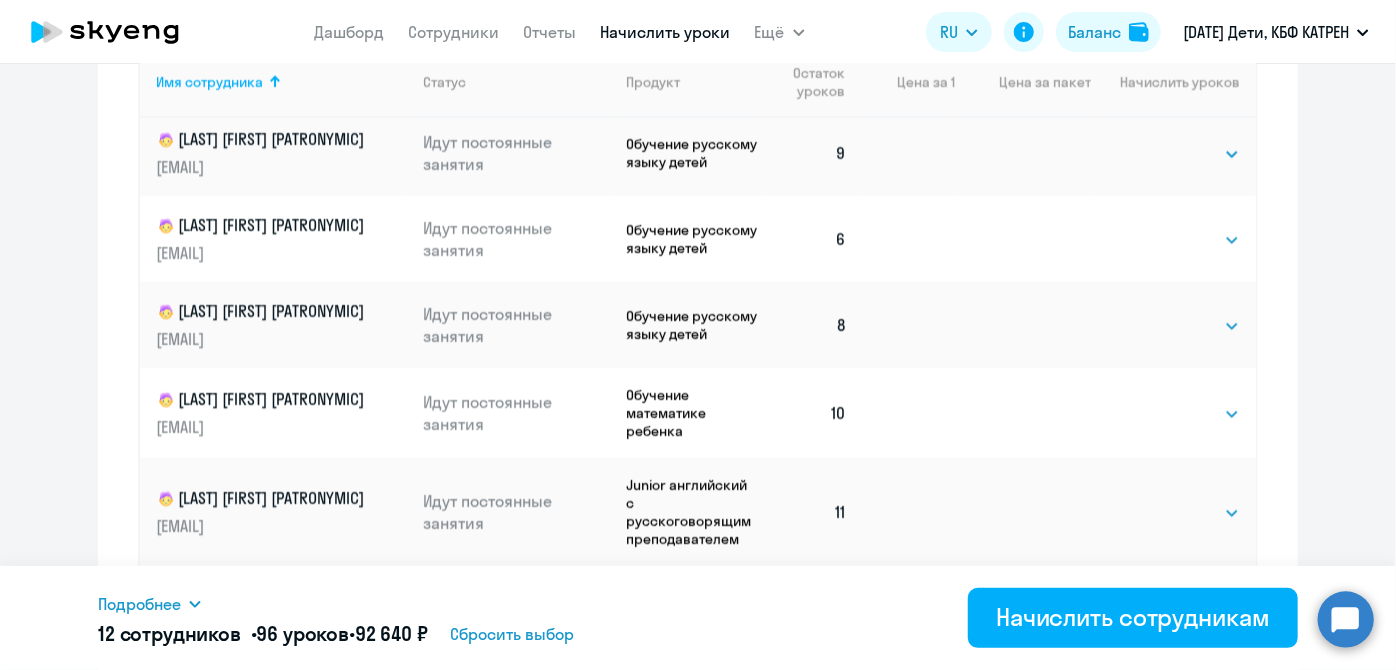 scroll, scrollTop: 3838, scrollLeft: 0, axis: vertical 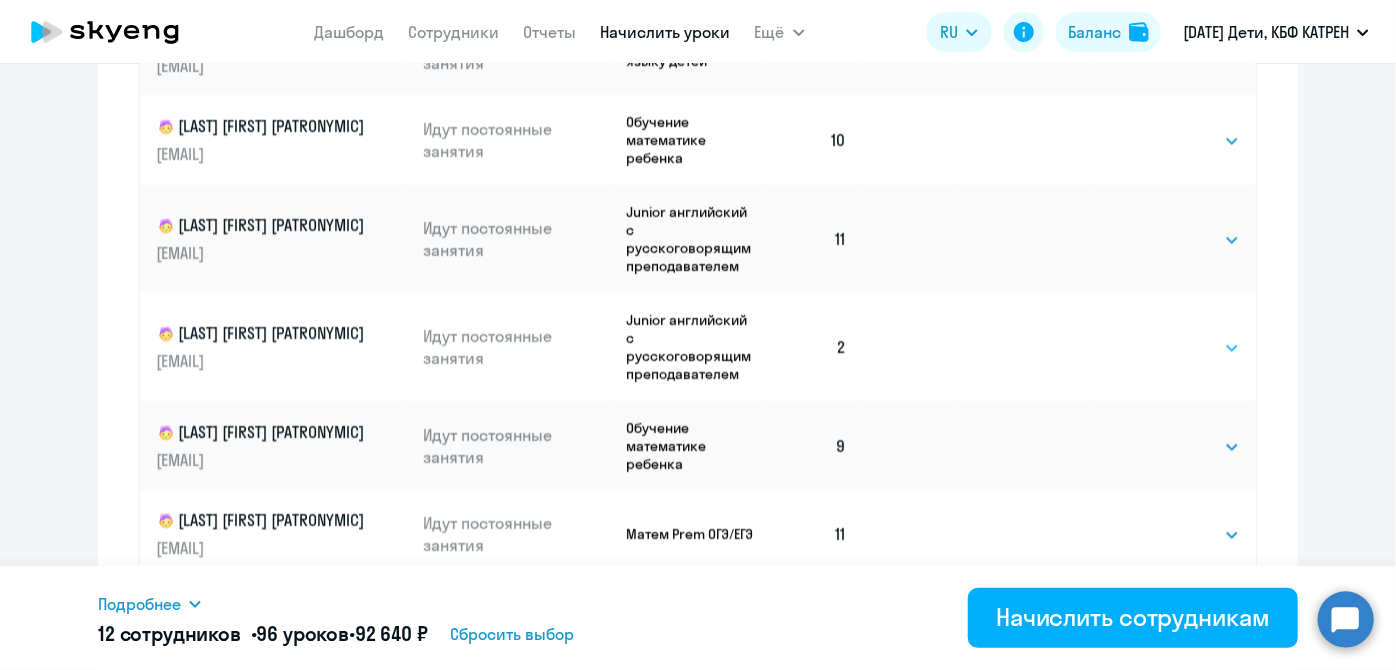 click on "Выбрать   4   8   16   32   64   128" 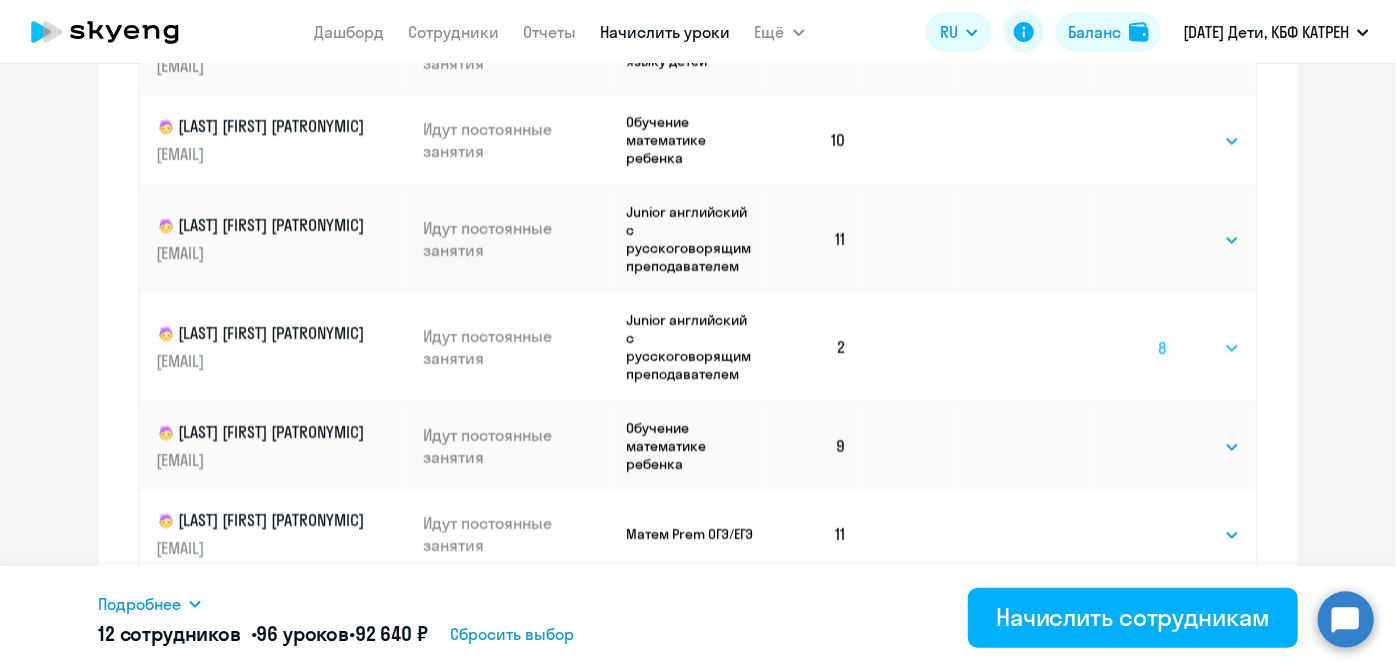 click on "Выбрать   4   8   16   32   64   128" 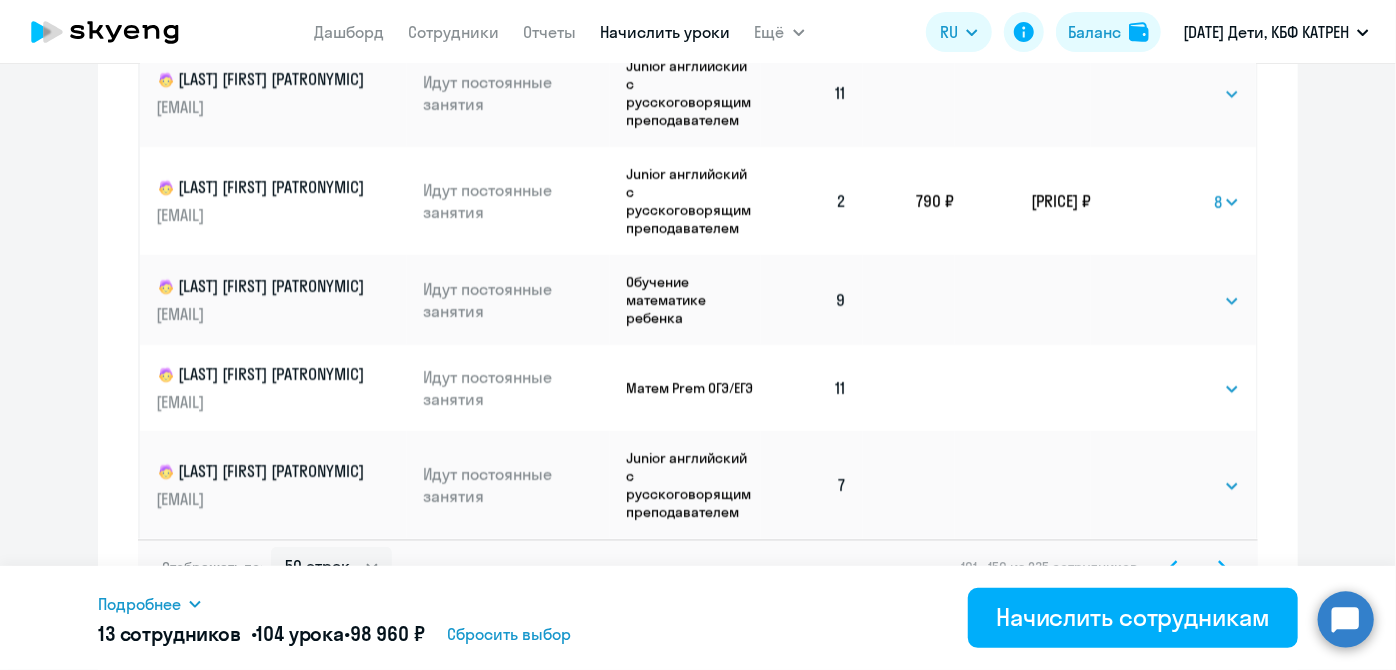 scroll, scrollTop: 1441, scrollLeft: 0, axis: vertical 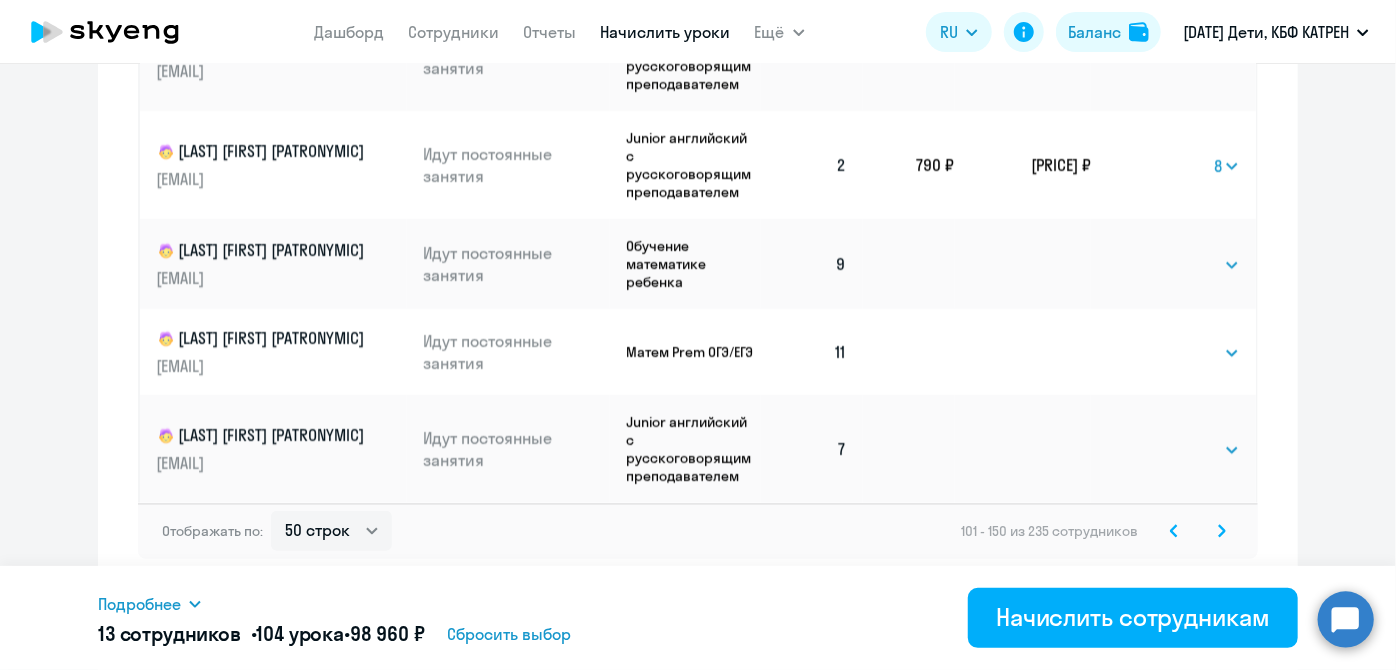 click 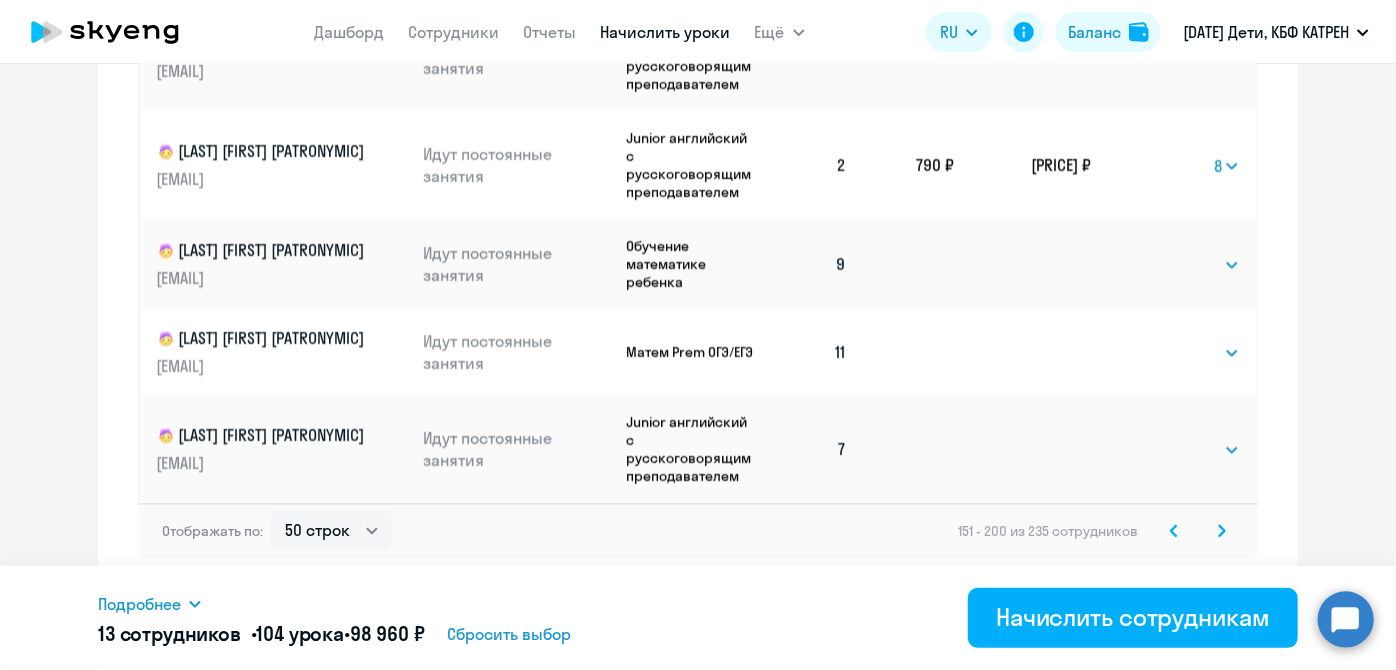 scroll, scrollTop: 0, scrollLeft: 0, axis: both 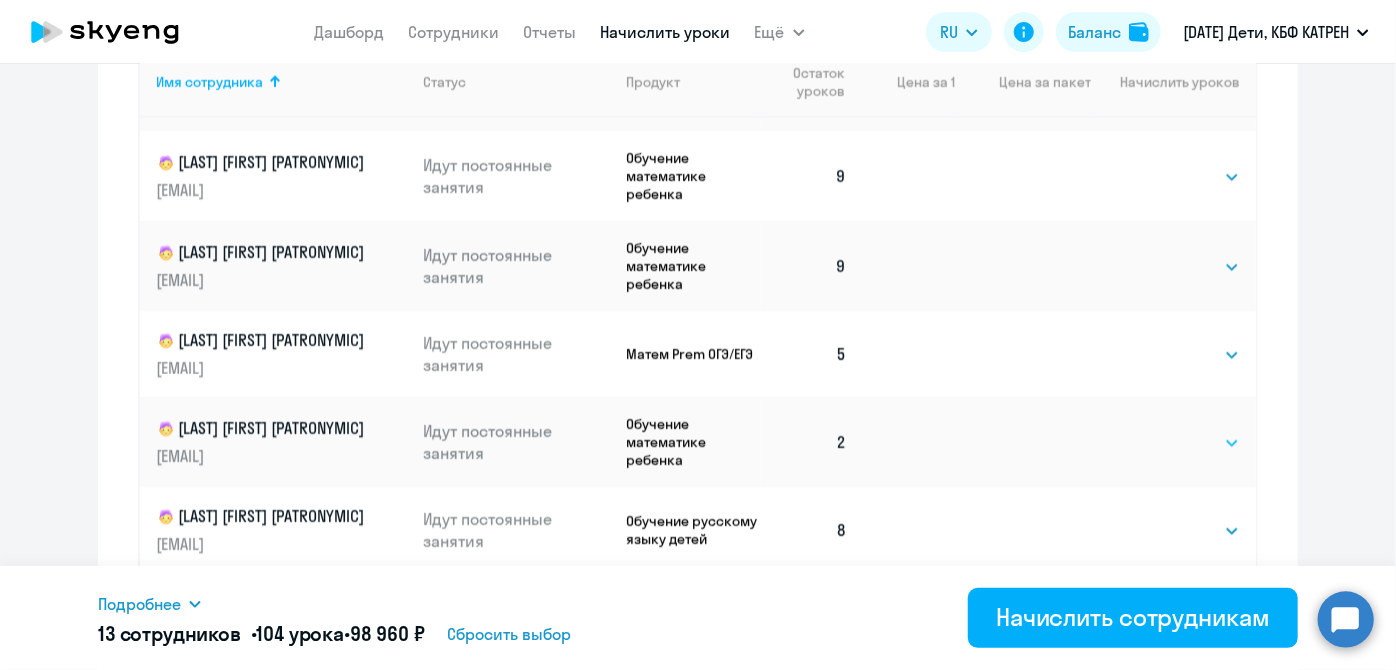 click on "Выбрать   4   8   16   32   64   128" 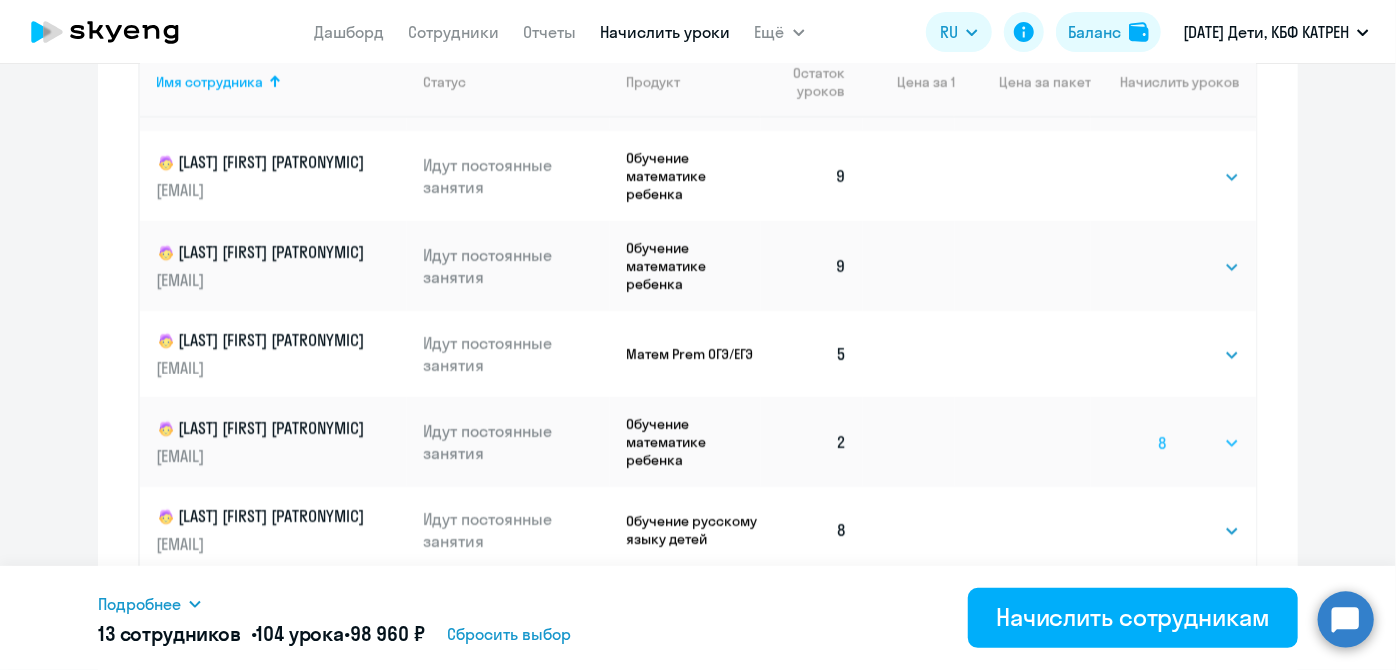 click on "Выбрать   4   8   16   32   64   128" 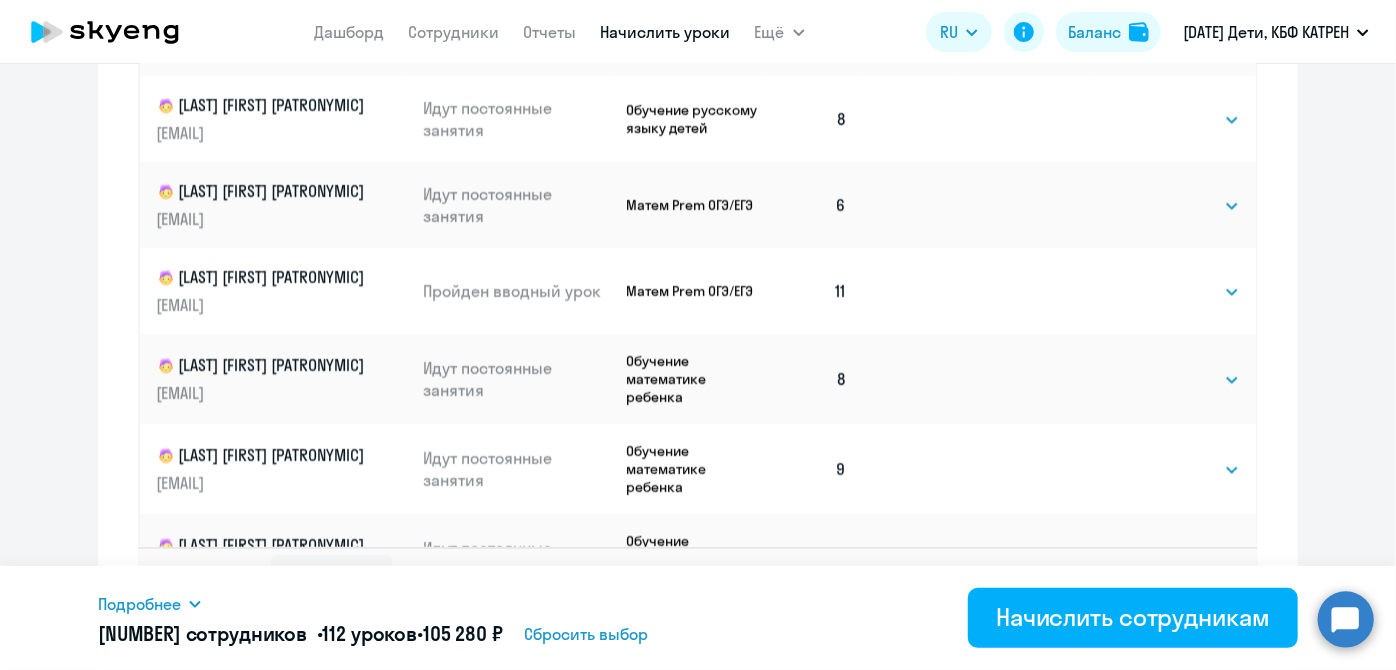 scroll, scrollTop: 1441, scrollLeft: 0, axis: vertical 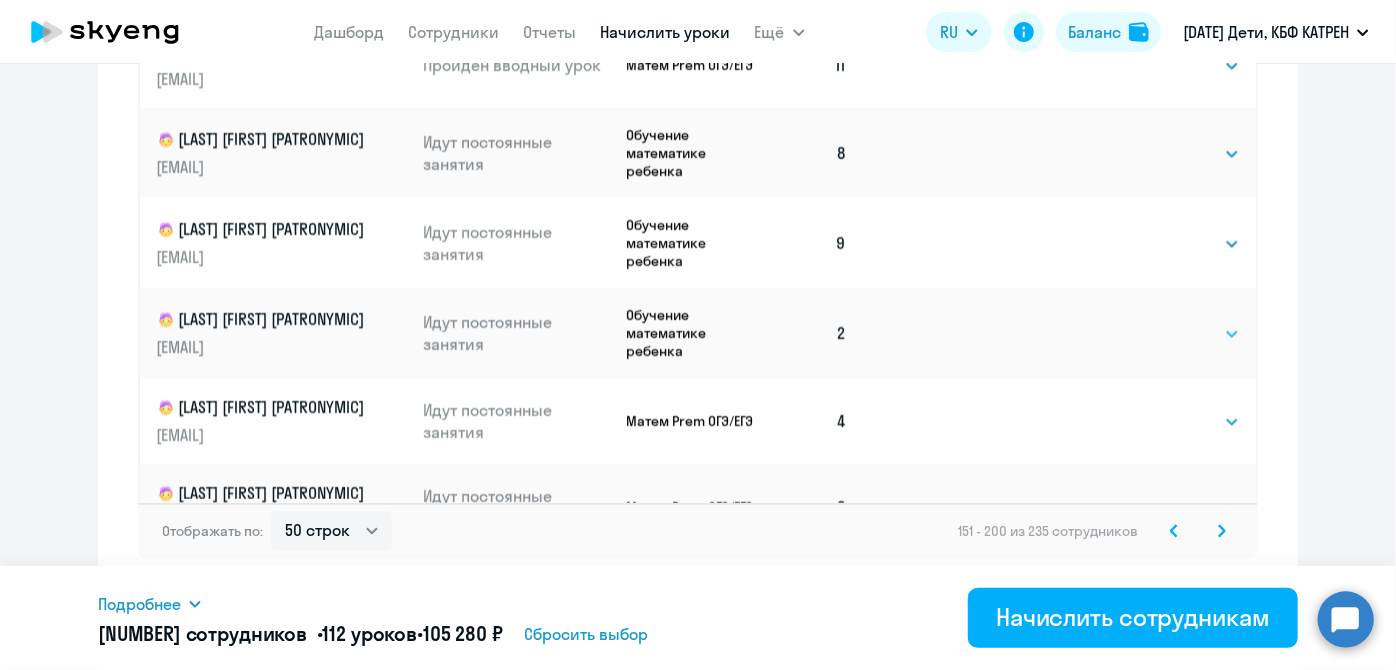 click on "Выбрать   4   8   16   32   64   128" 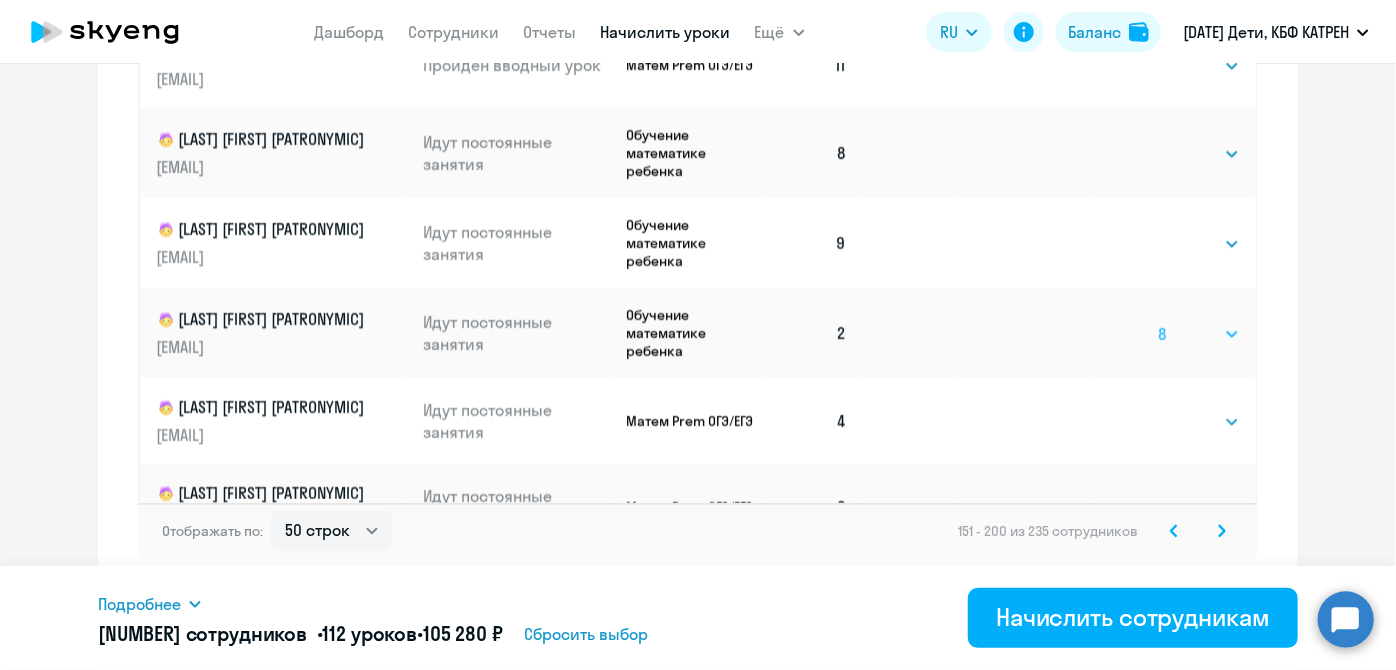 click on "Выбрать   4   8   16   32   64   128" 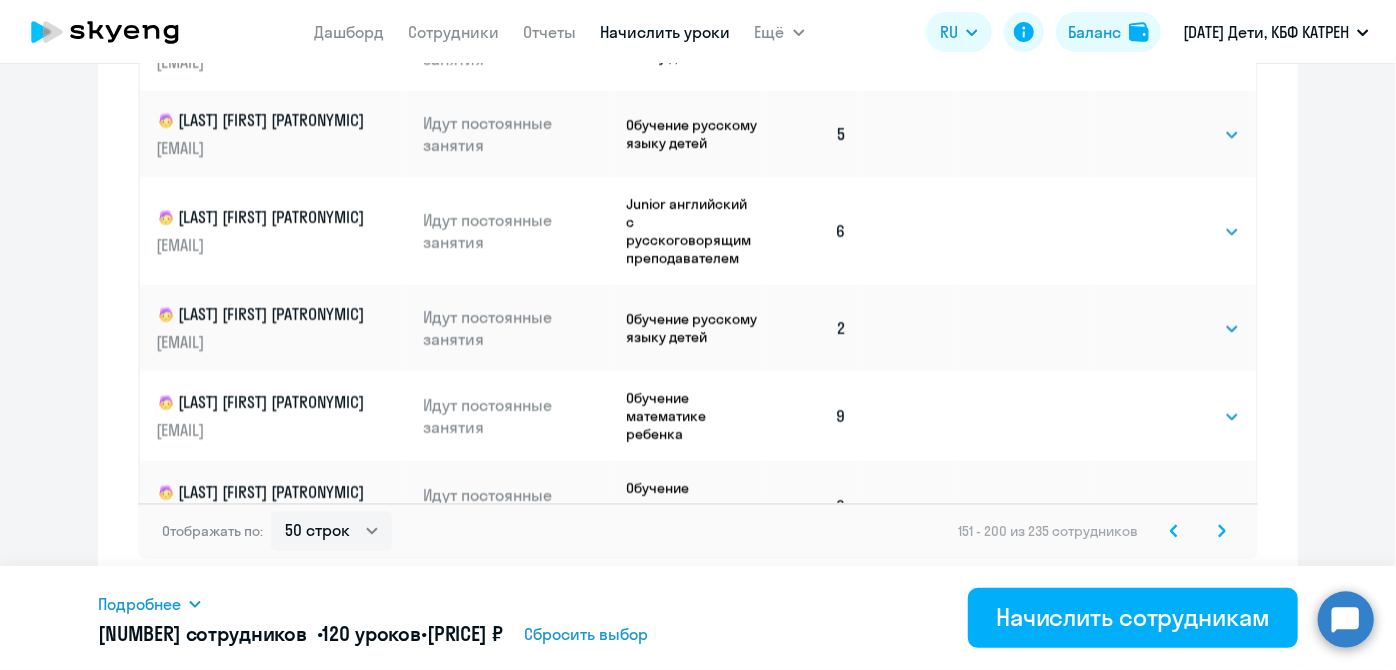 scroll, scrollTop: 909, scrollLeft: 0, axis: vertical 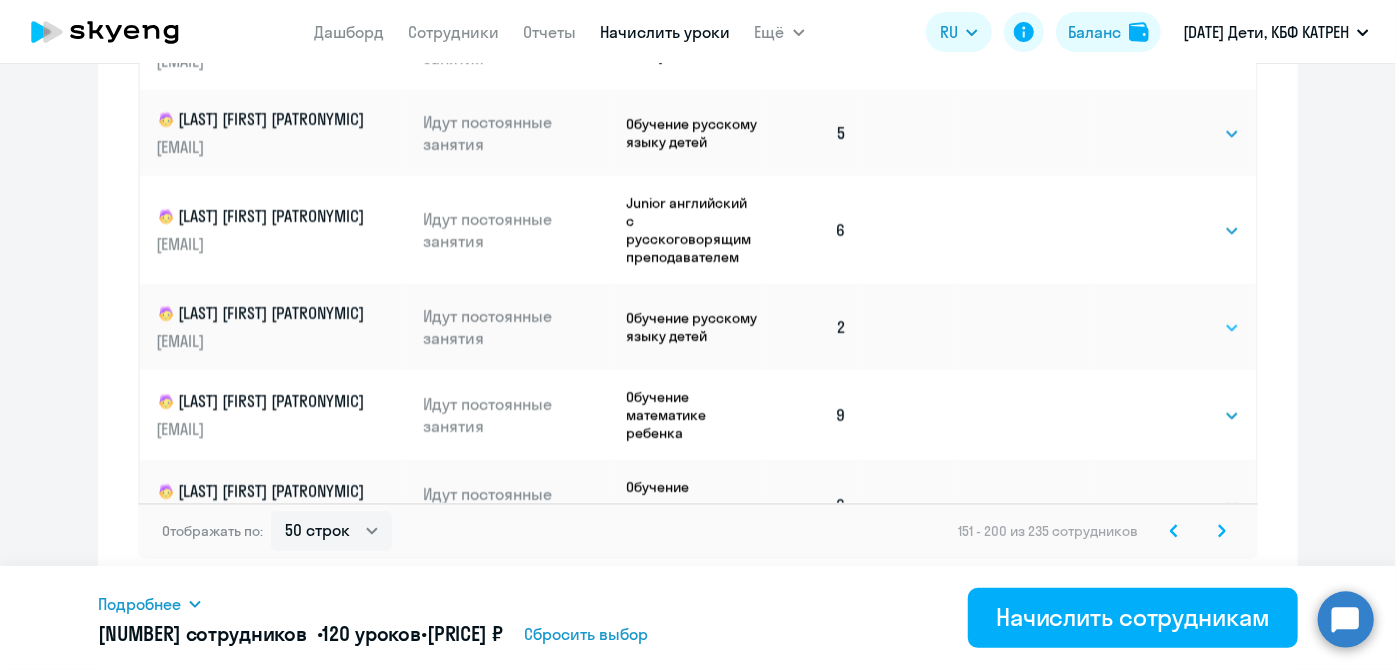 click on "Выбрать   4   8   16   32   64   128" 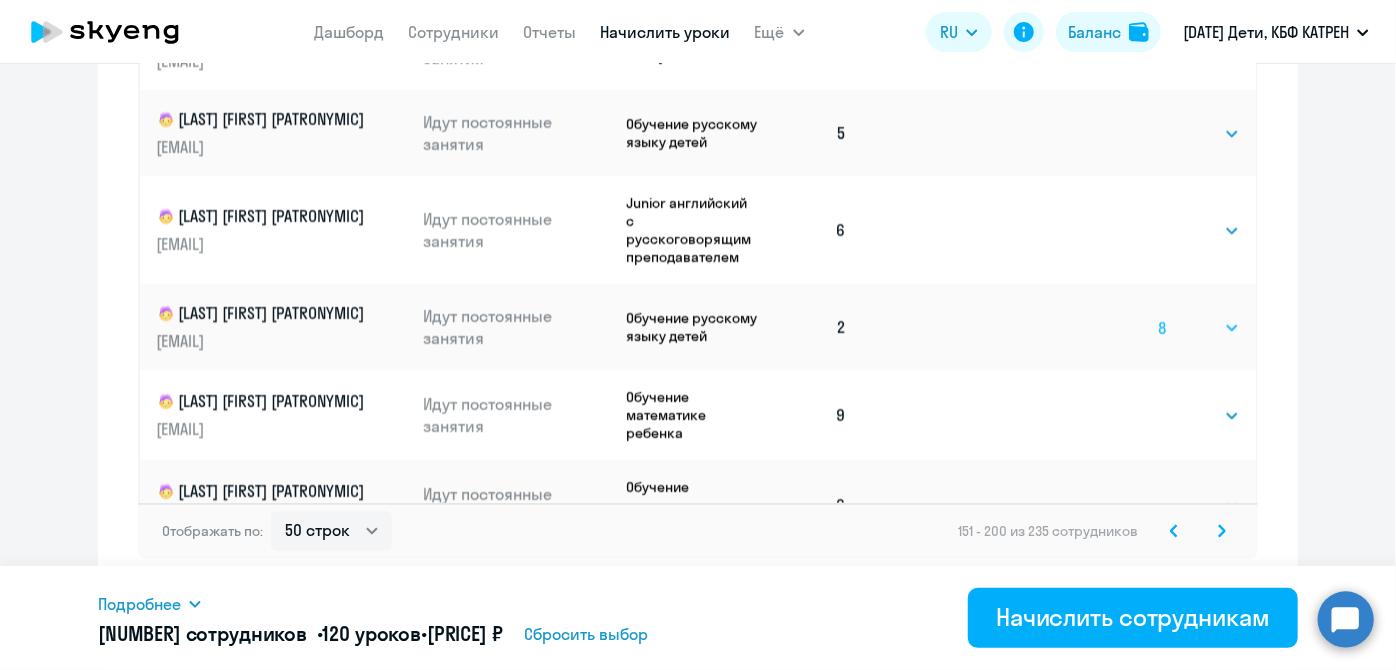 click on "Выбрать   4   8   16   32   64   128" 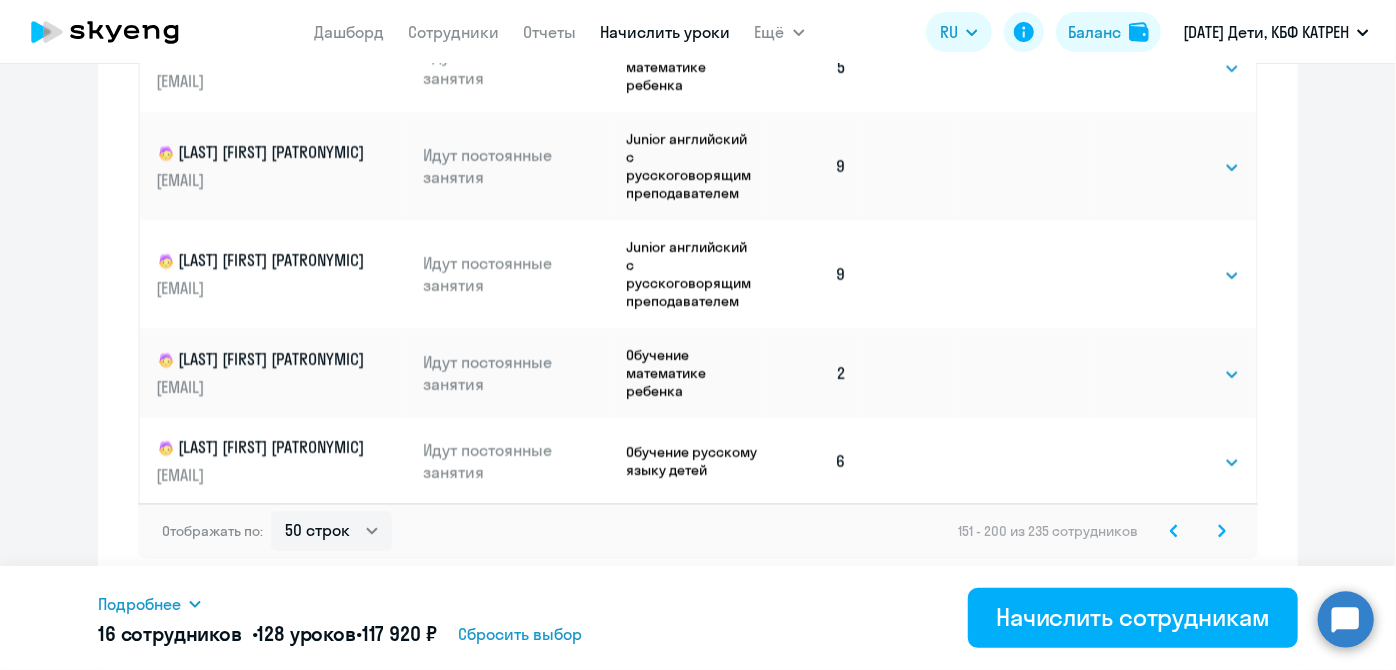 scroll, scrollTop: 2181, scrollLeft: 0, axis: vertical 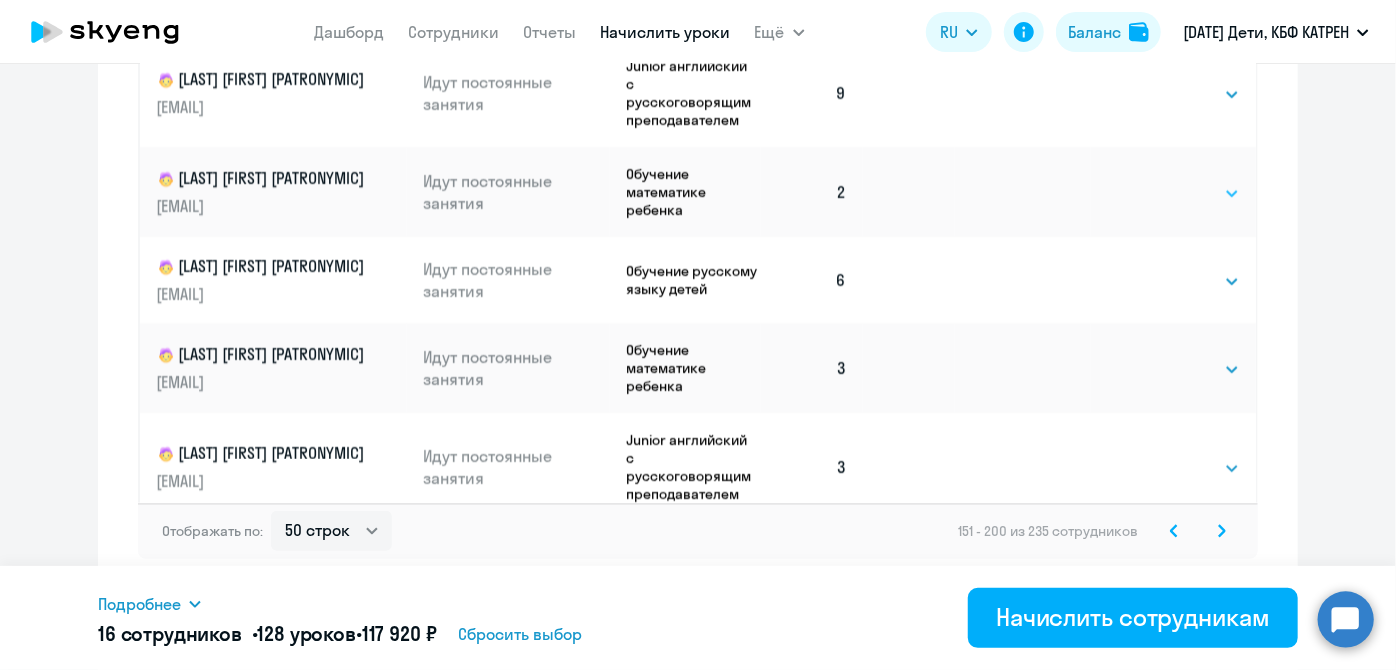 click on "Выбрать   4   8   16   32   64   128" 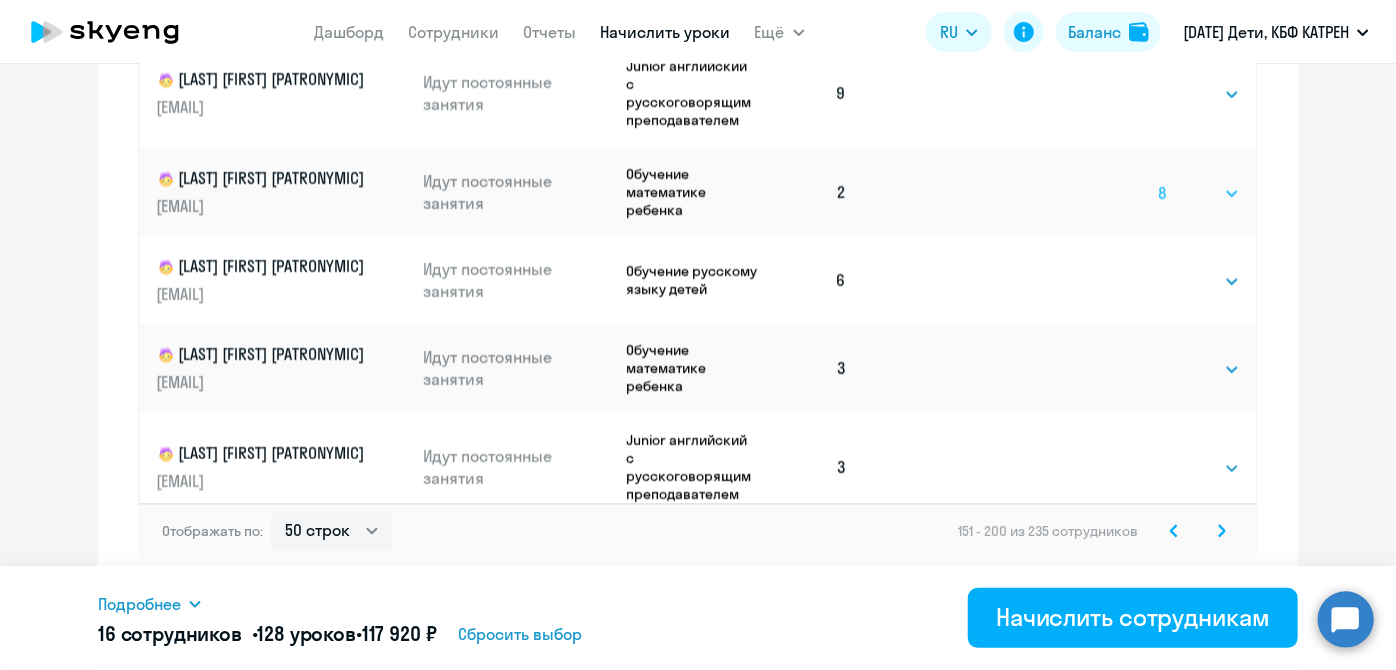 click on "Выбрать   4   8   16   32   64   128" 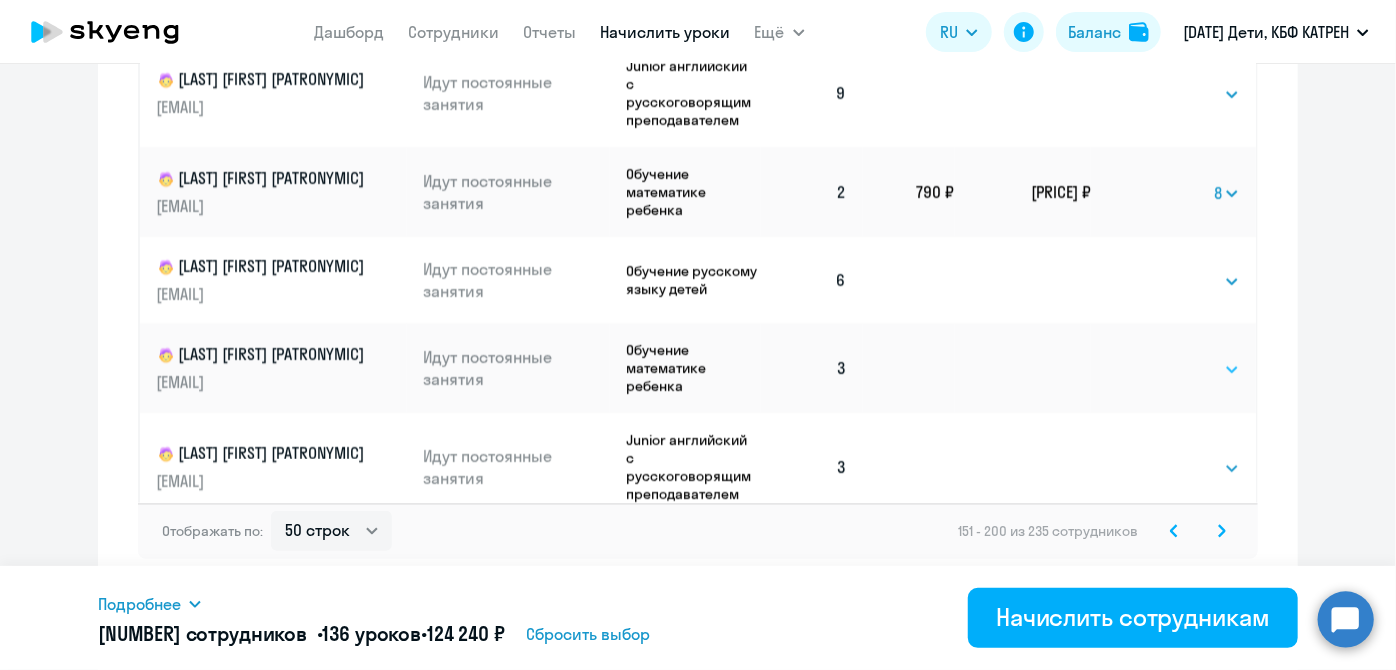 click on "Выбрать   4   8   16   32   64   128" 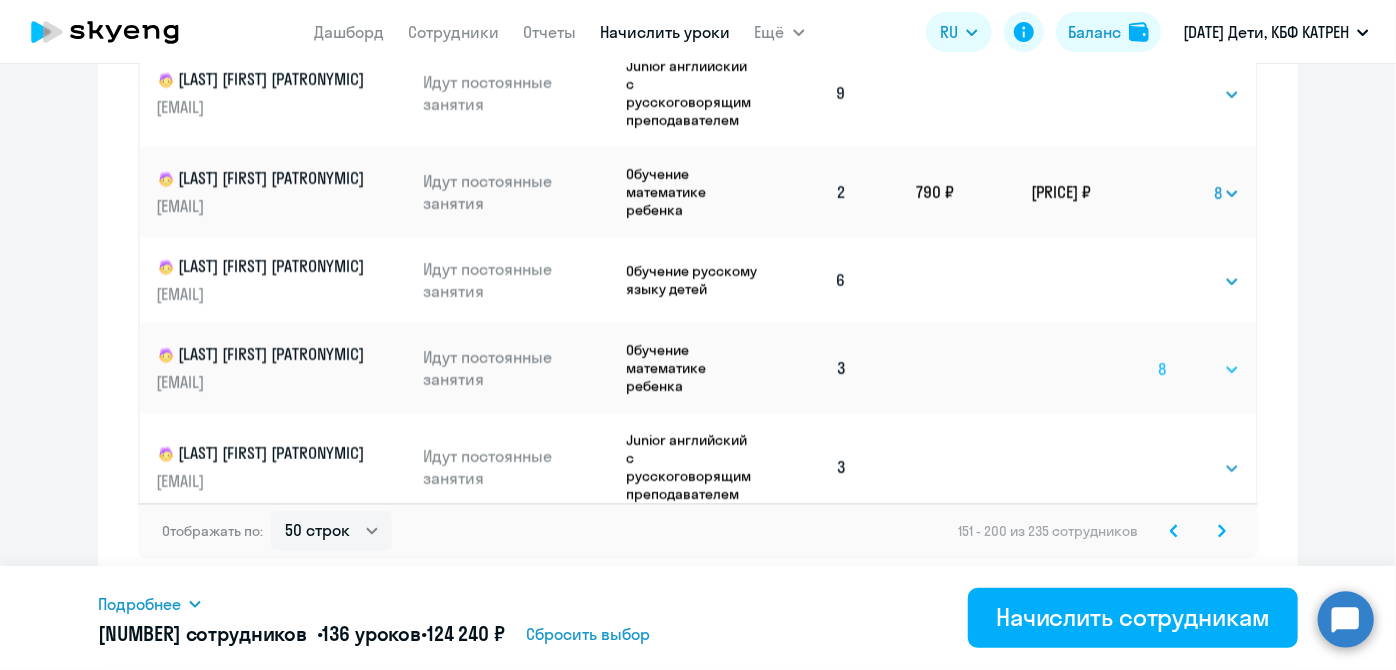 click on "Выбрать   4   8   16   32   64   128" 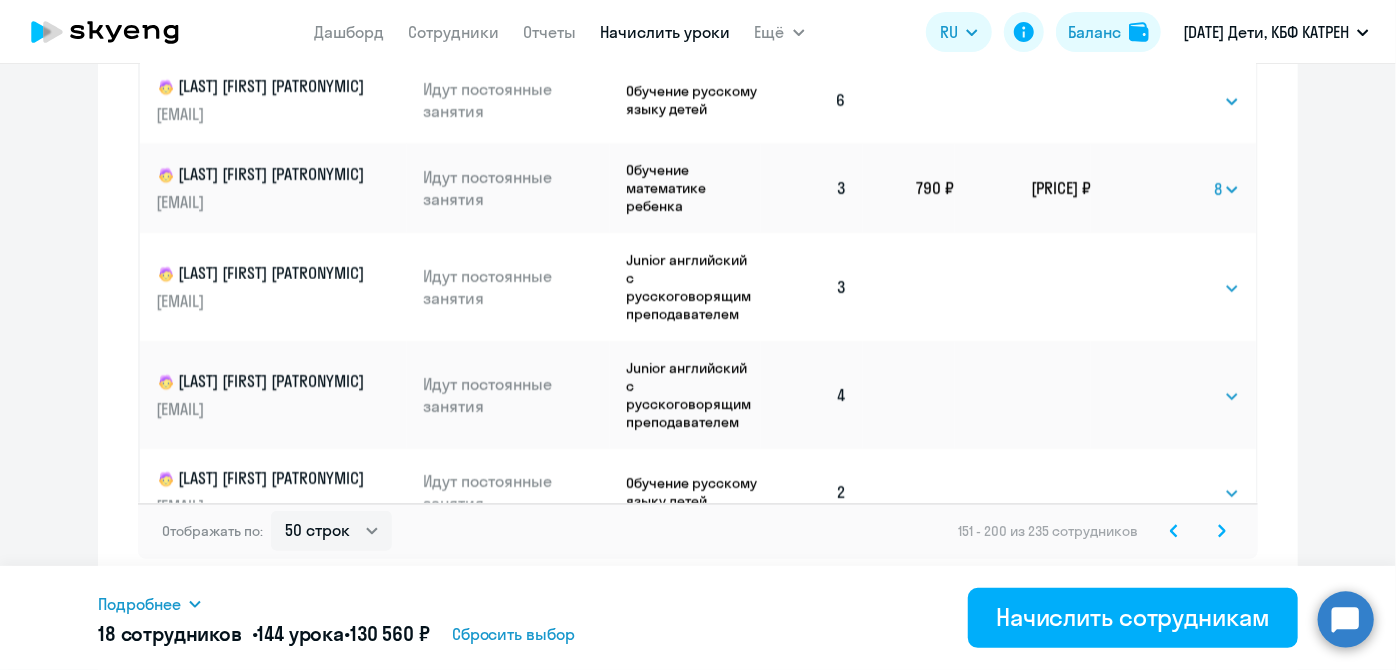 scroll, scrollTop: 2363, scrollLeft: 0, axis: vertical 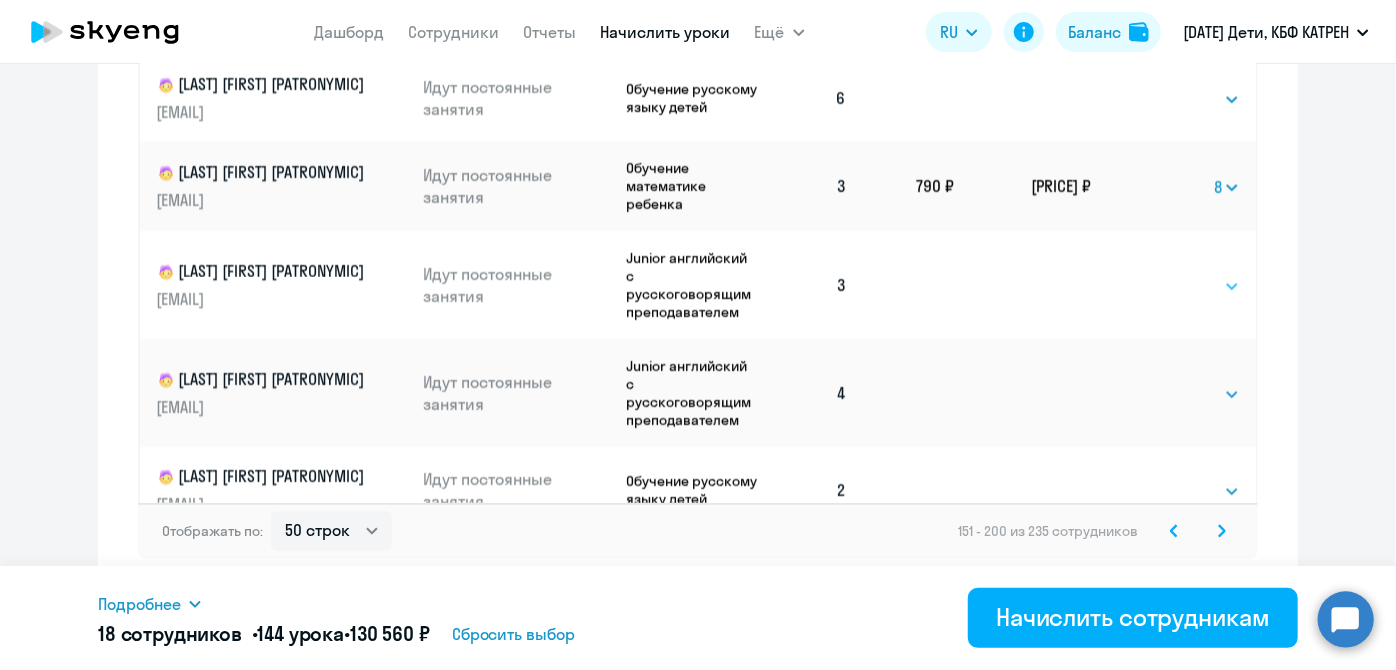 click on "Выбрать   4   8   16   32   64   128" 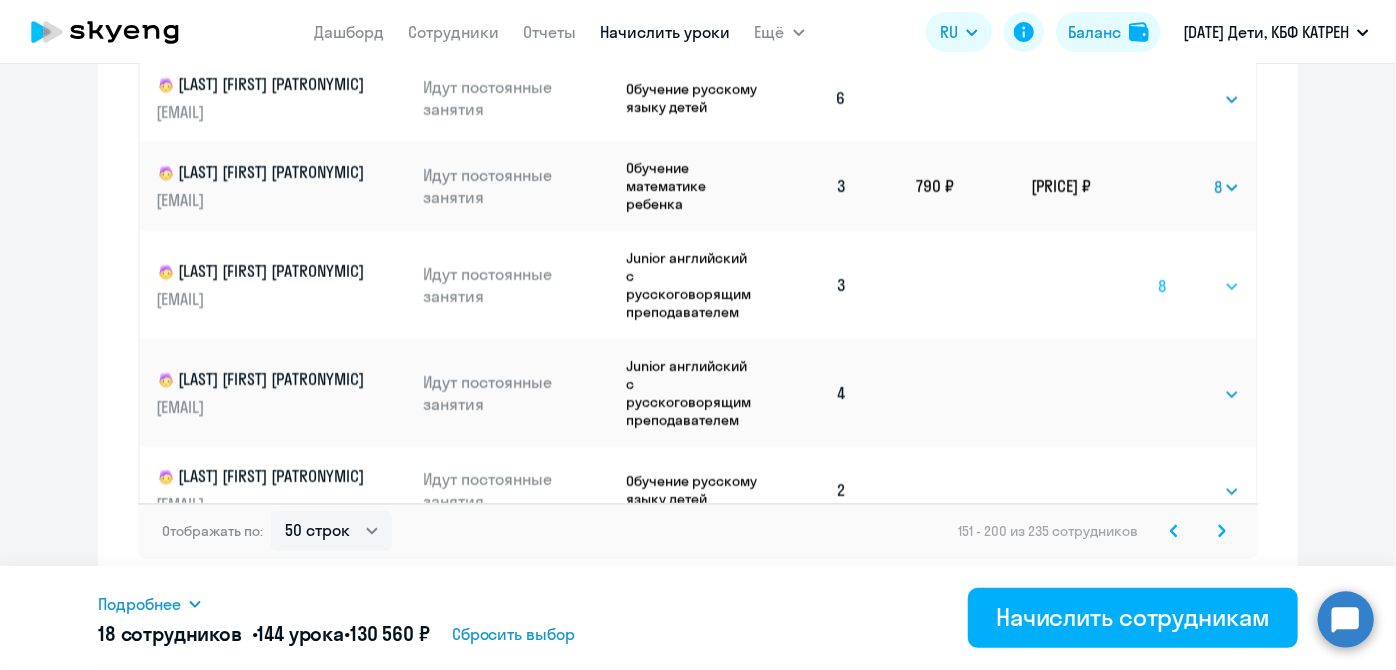 click on "Выбрать   4   8   16   32   64   128" 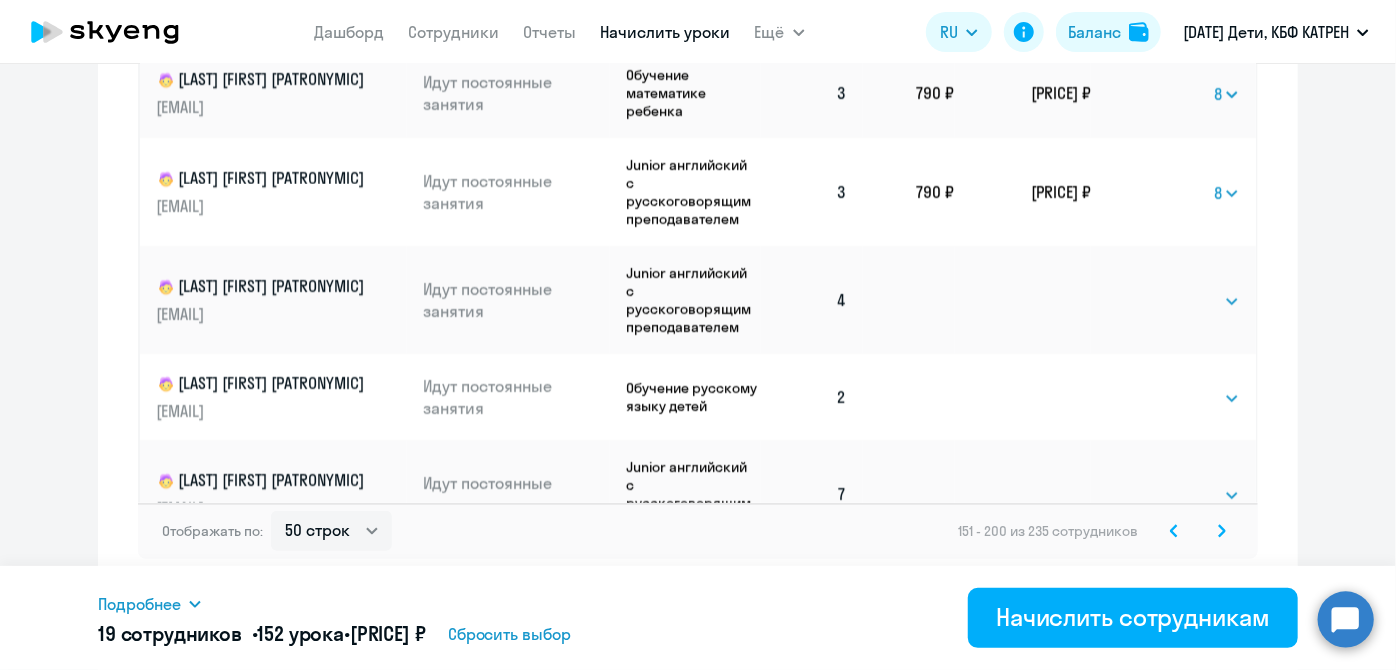 scroll, scrollTop: 2545, scrollLeft: 0, axis: vertical 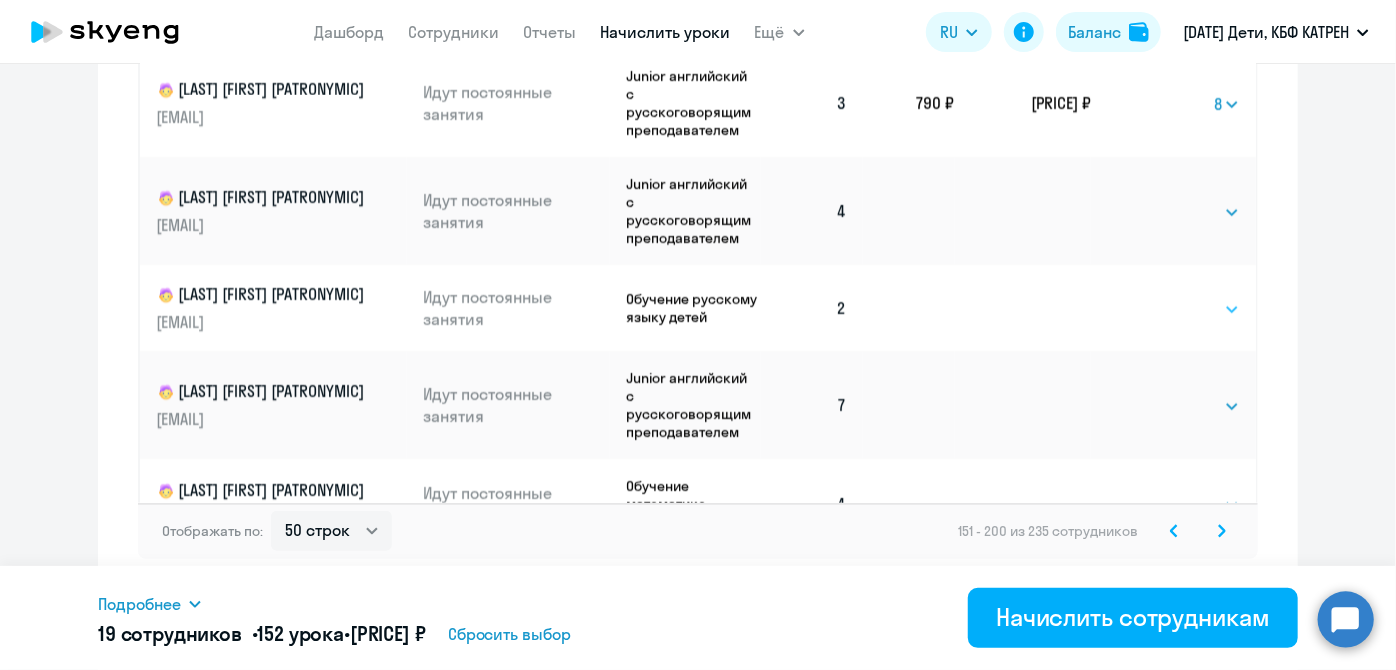 click on "Выбрать   4   8   16   32   64   128" 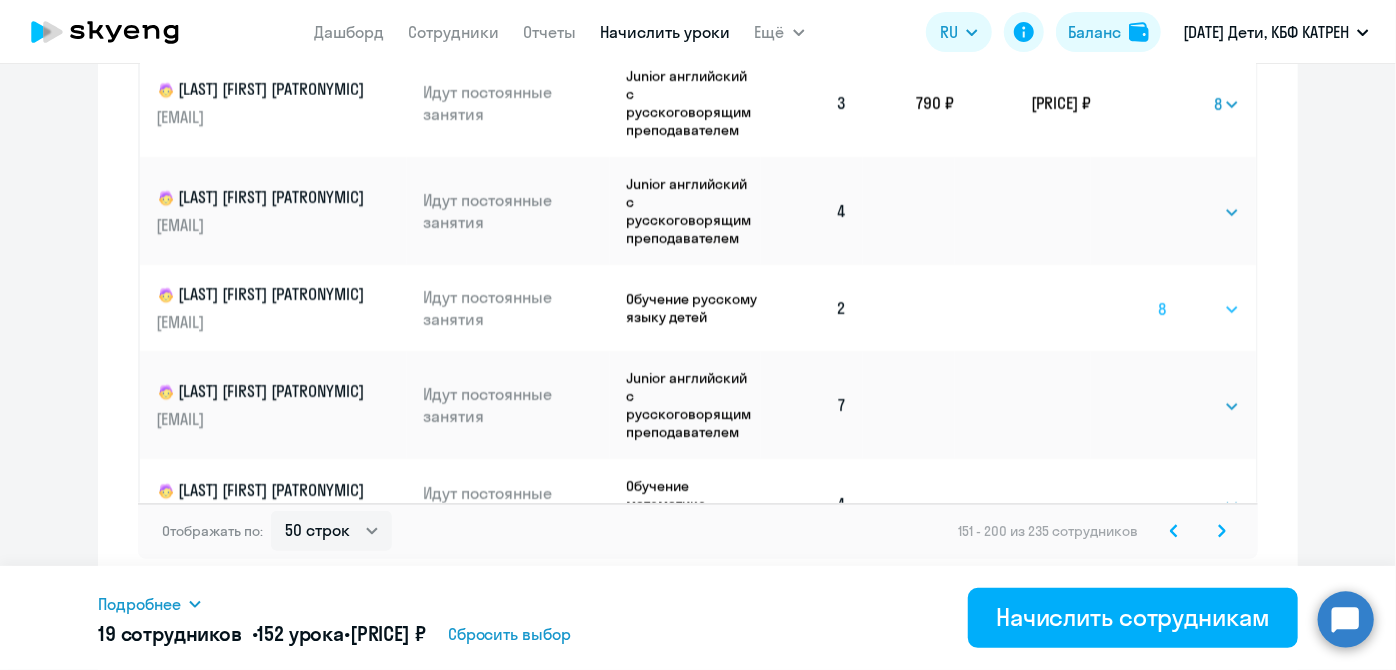click on "Выбрать   4   8   16   32   64   128" 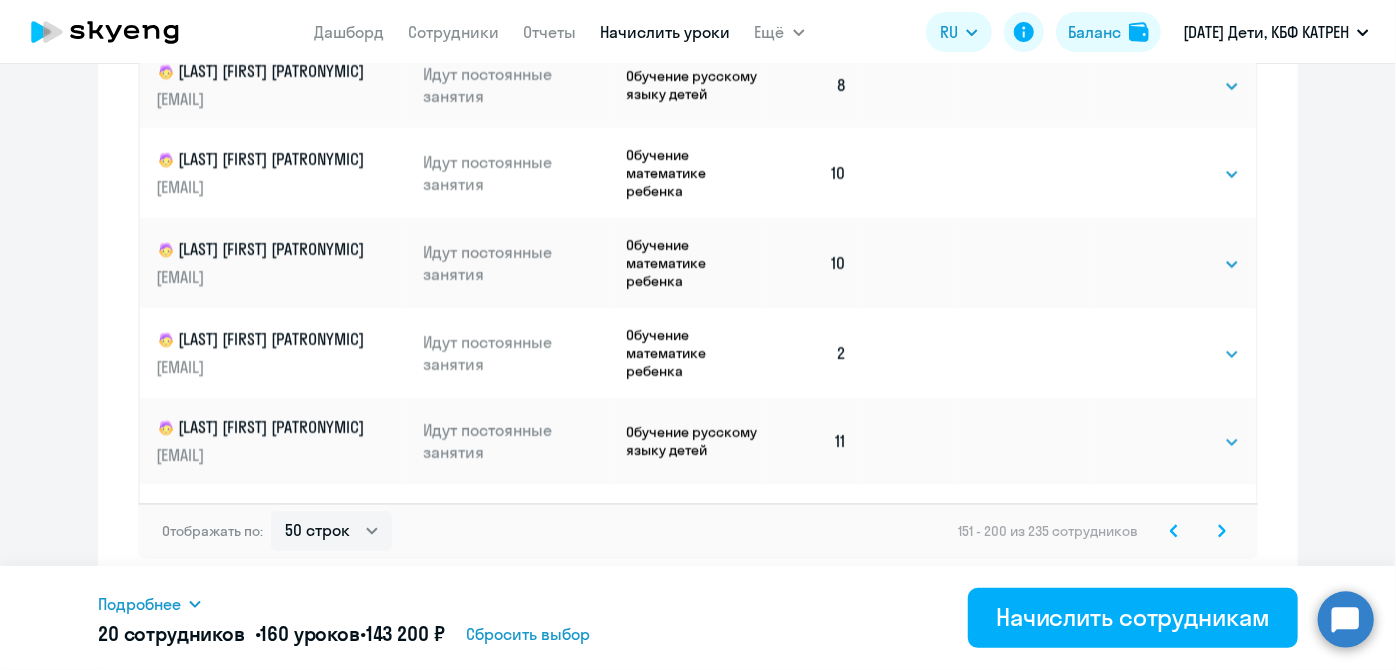 scroll, scrollTop: 3272, scrollLeft: 0, axis: vertical 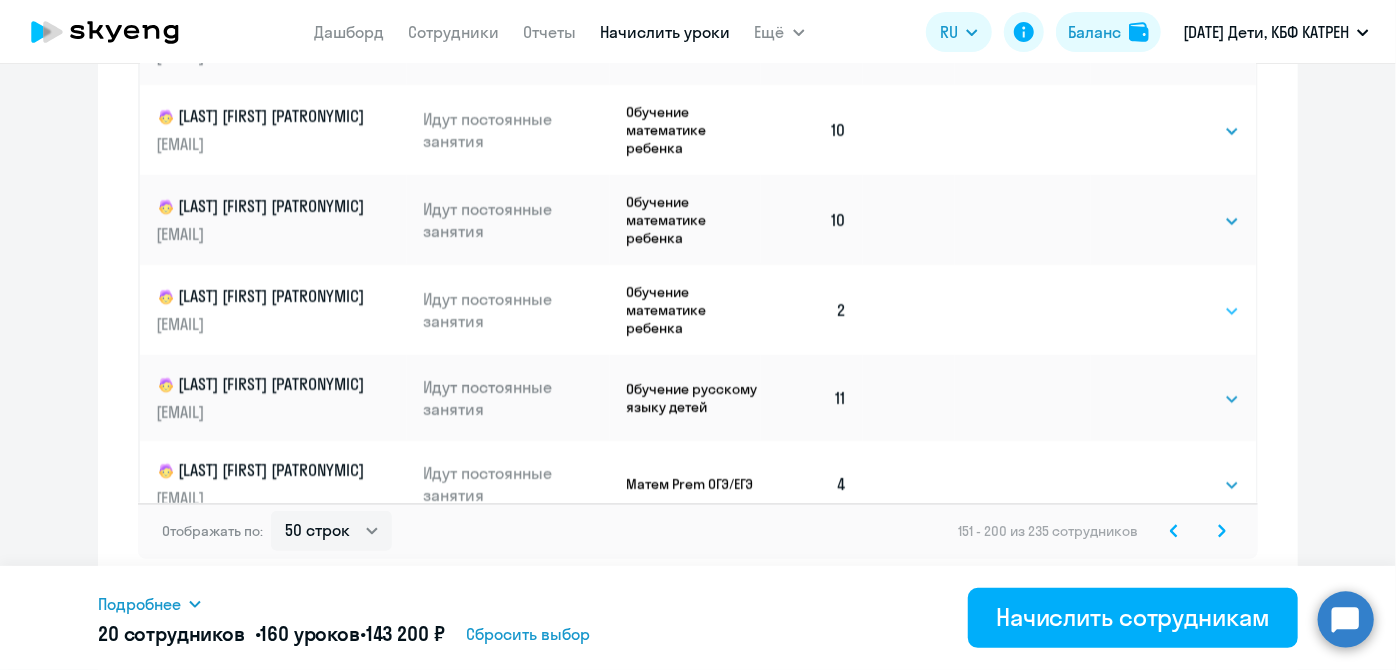 click on "Выбрать   4   8   16   32   64   128" 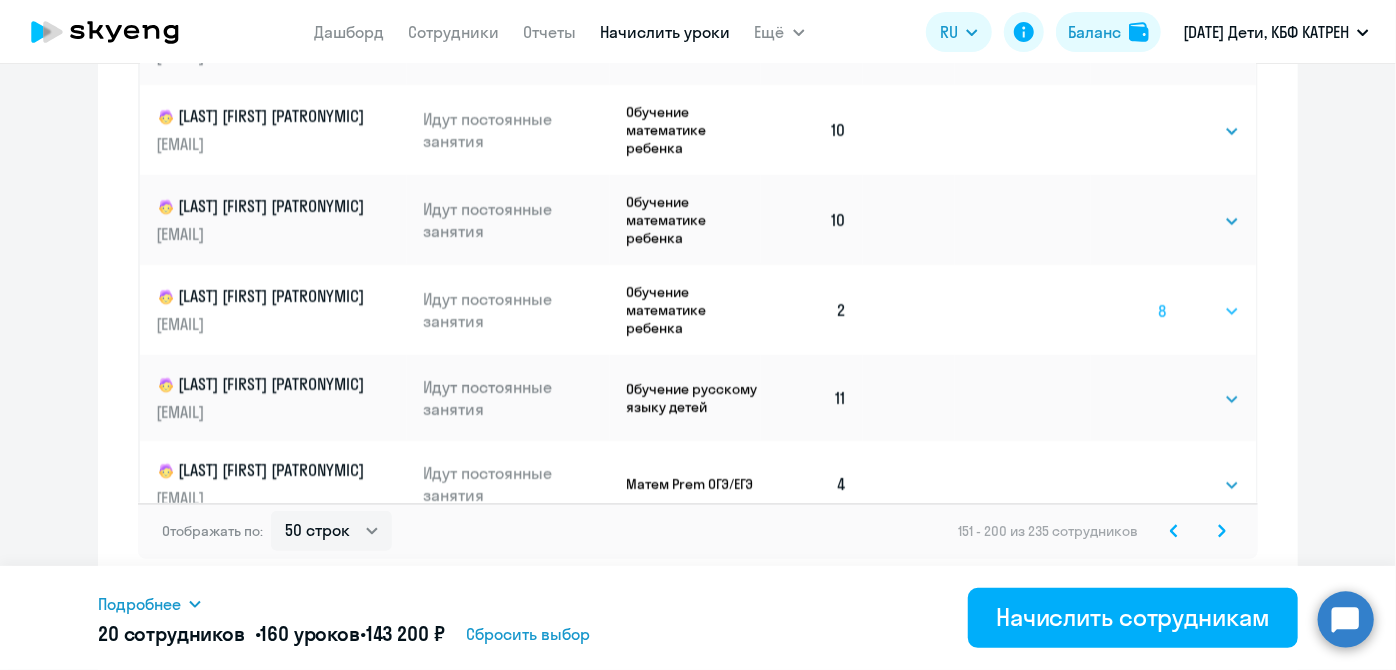 click on "Выбрать   4   8   16   32   64   128" 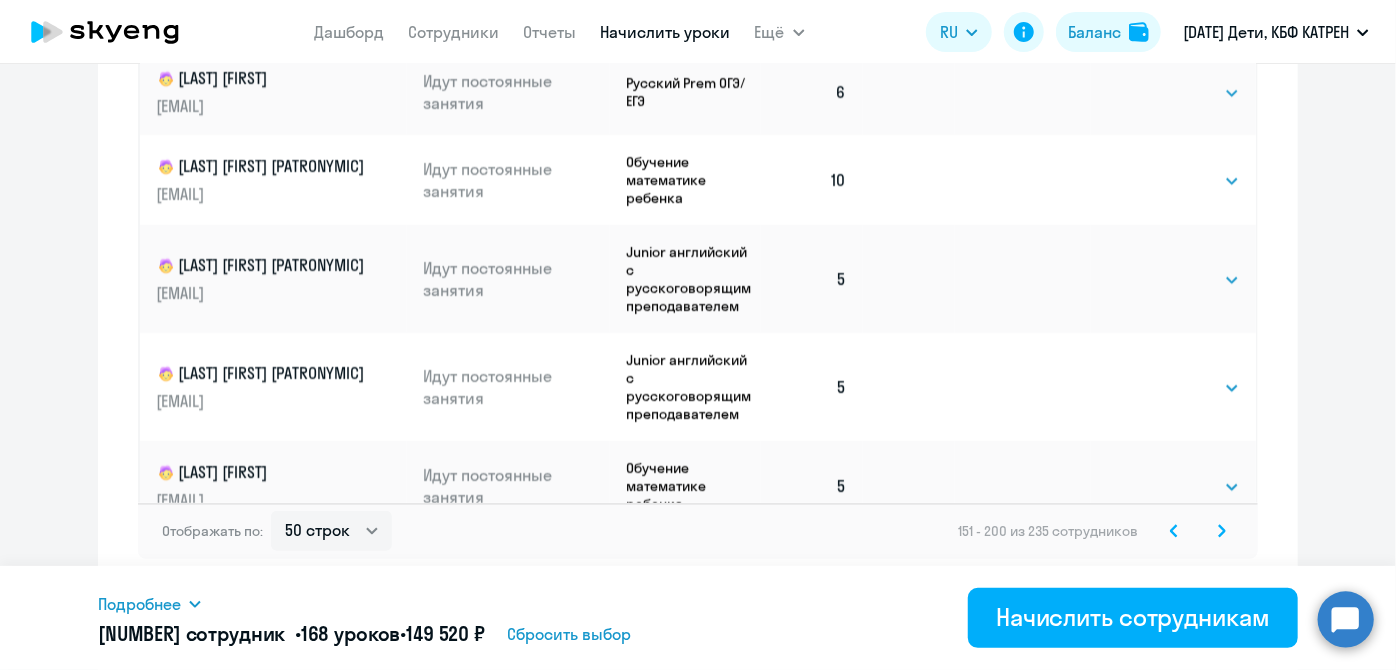 scroll, scrollTop: 3806, scrollLeft: 0, axis: vertical 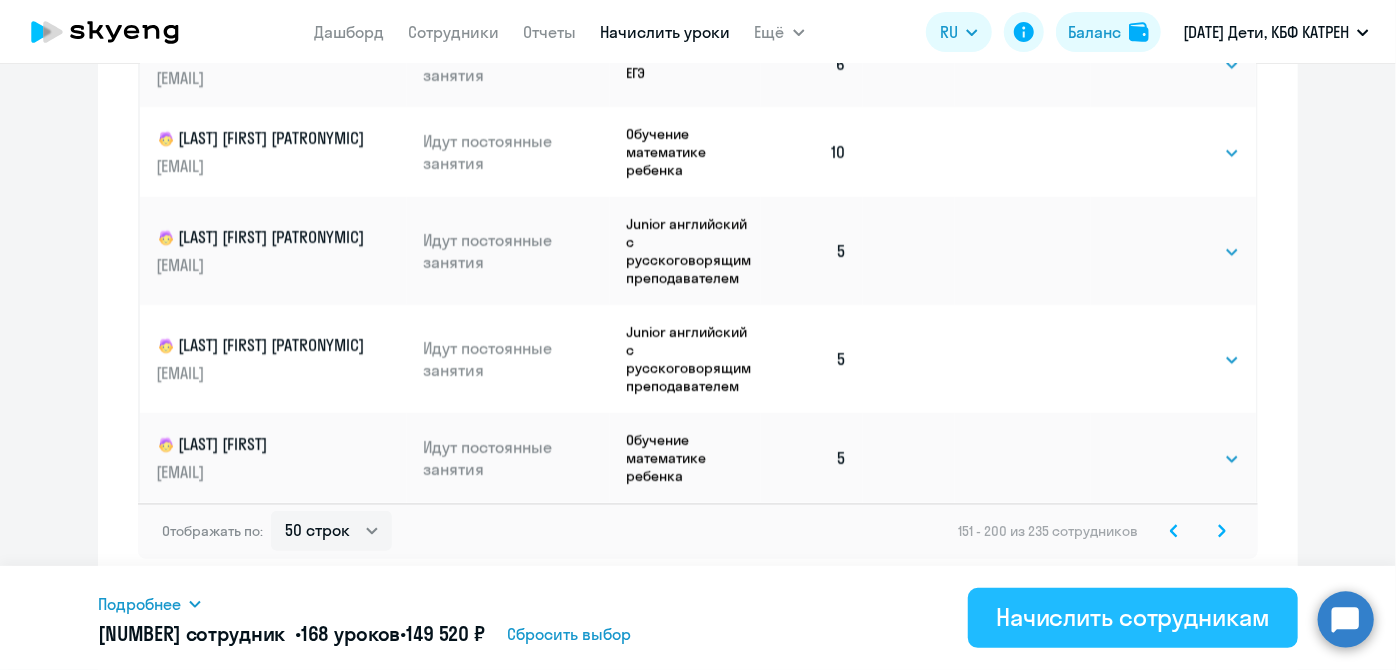 drag, startPoint x: 1218, startPoint y: 534, endPoint x: 1150, endPoint y: 630, distance: 117.64353 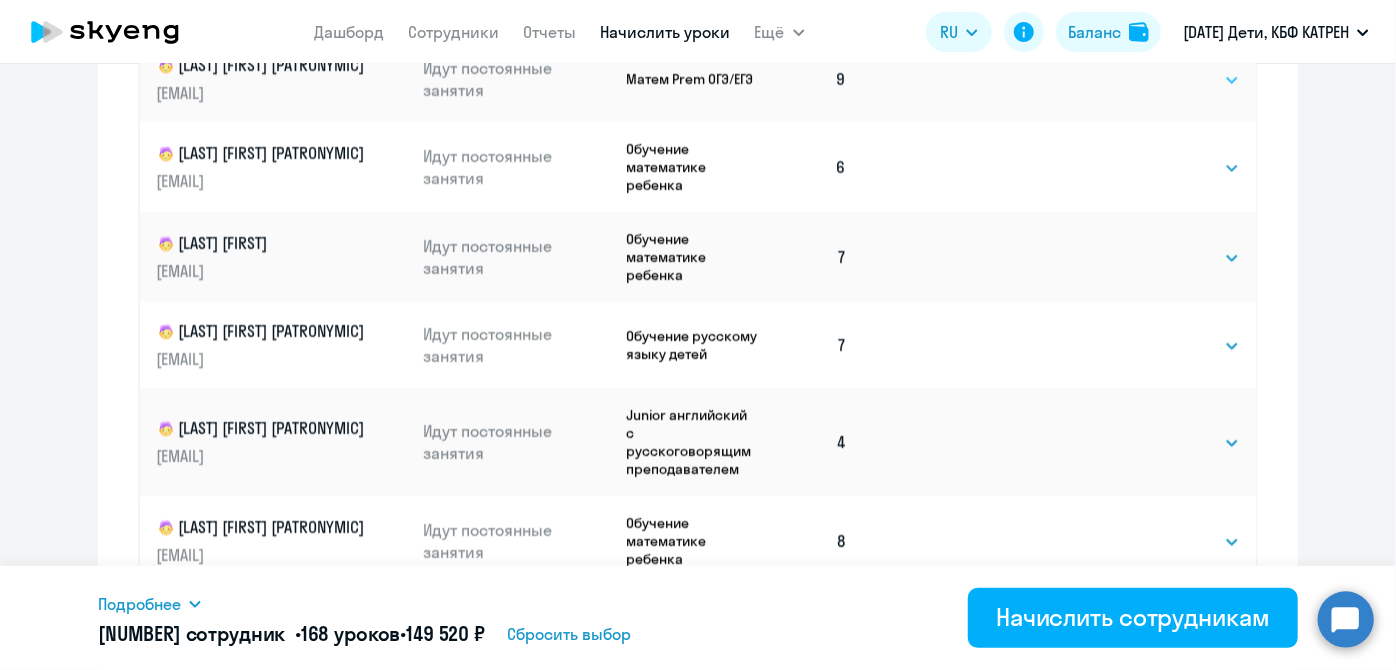 scroll, scrollTop: 1441, scrollLeft: 0, axis: vertical 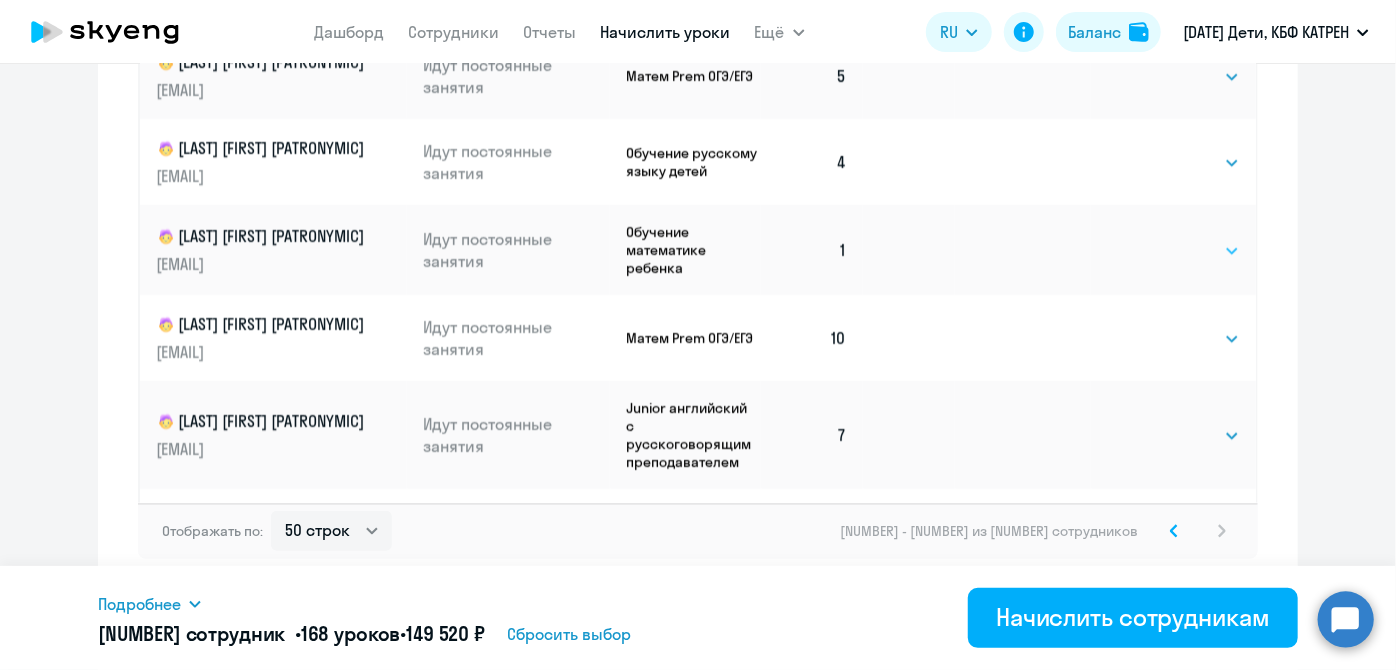 click on "Выбрать   4   8   16   32   64   128" 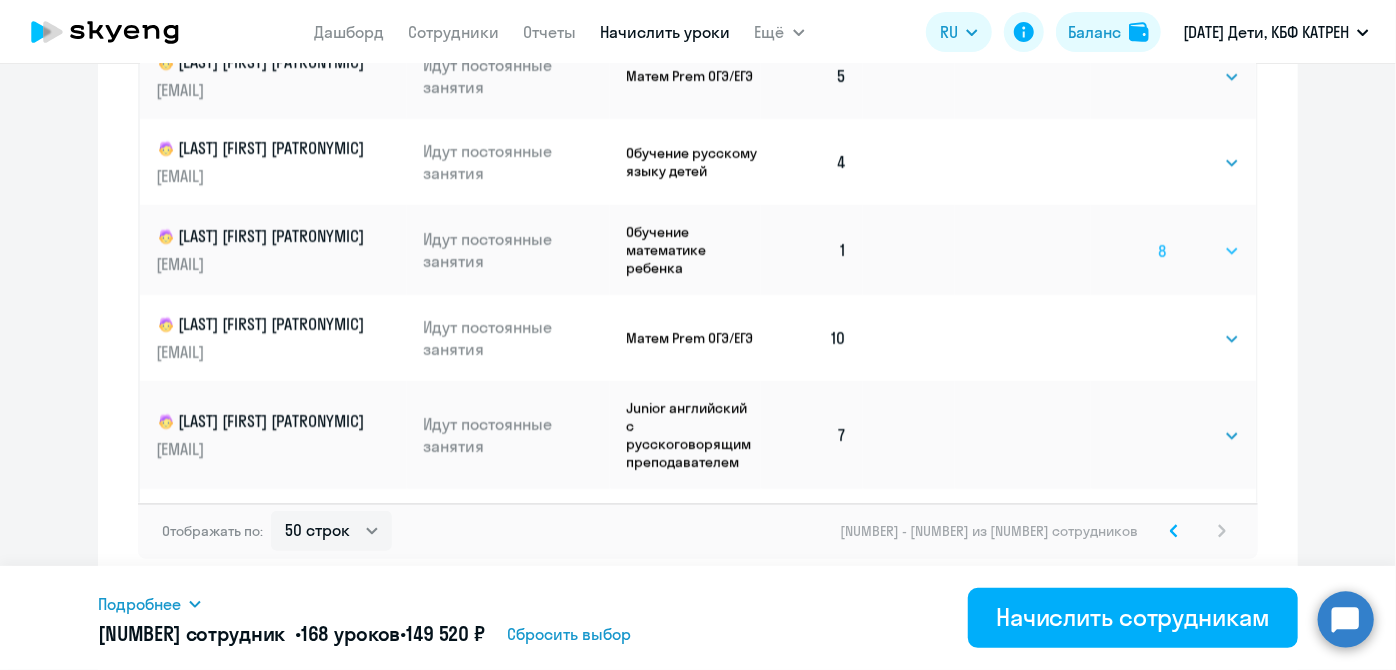 click on "Выбрать   4   8   16   32   64   128" 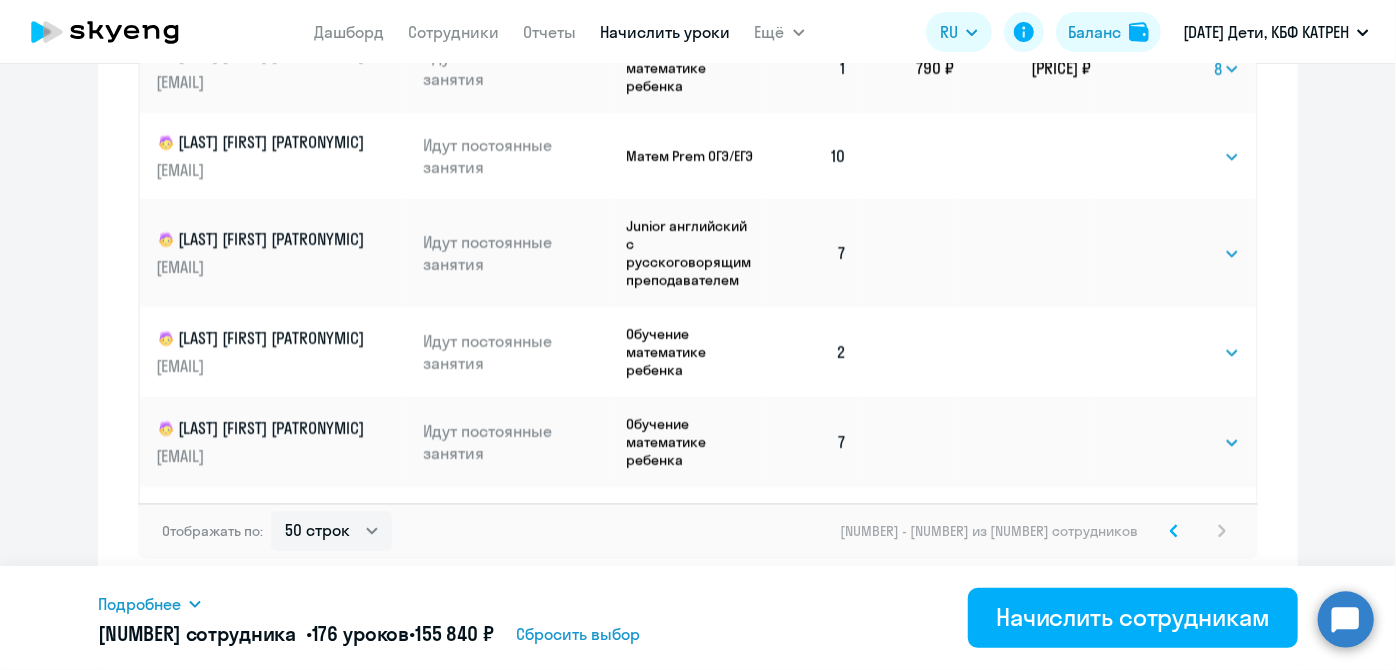 scroll, scrollTop: 909, scrollLeft: 0, axis: vertical 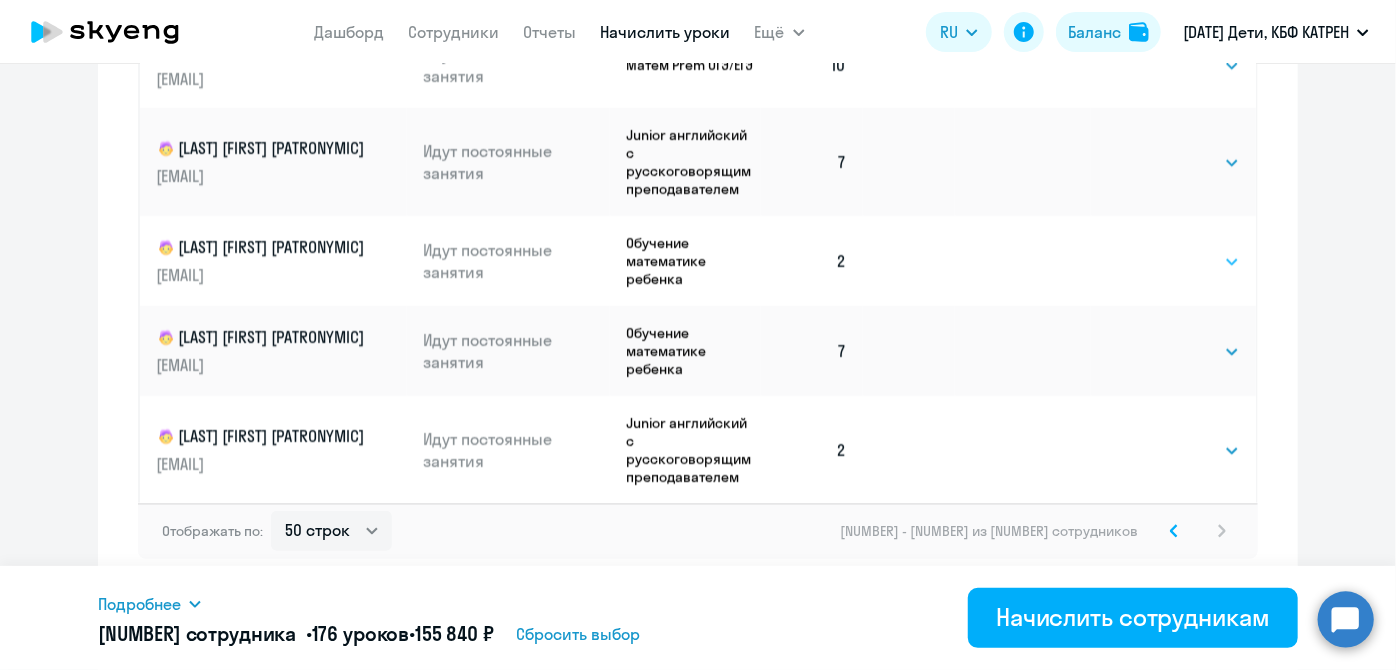 click on "Выбрать   4   8   16   32   64   128" 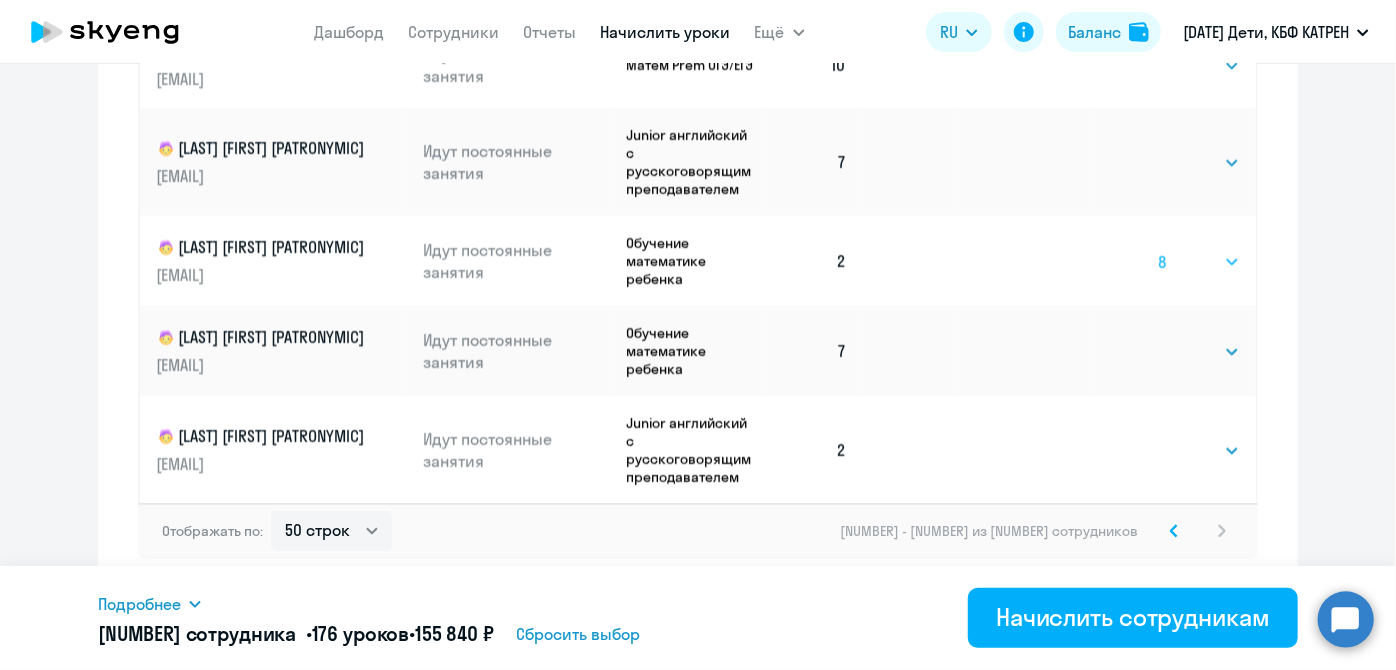 click on "Выбрать   4   8   16   32   64   128" 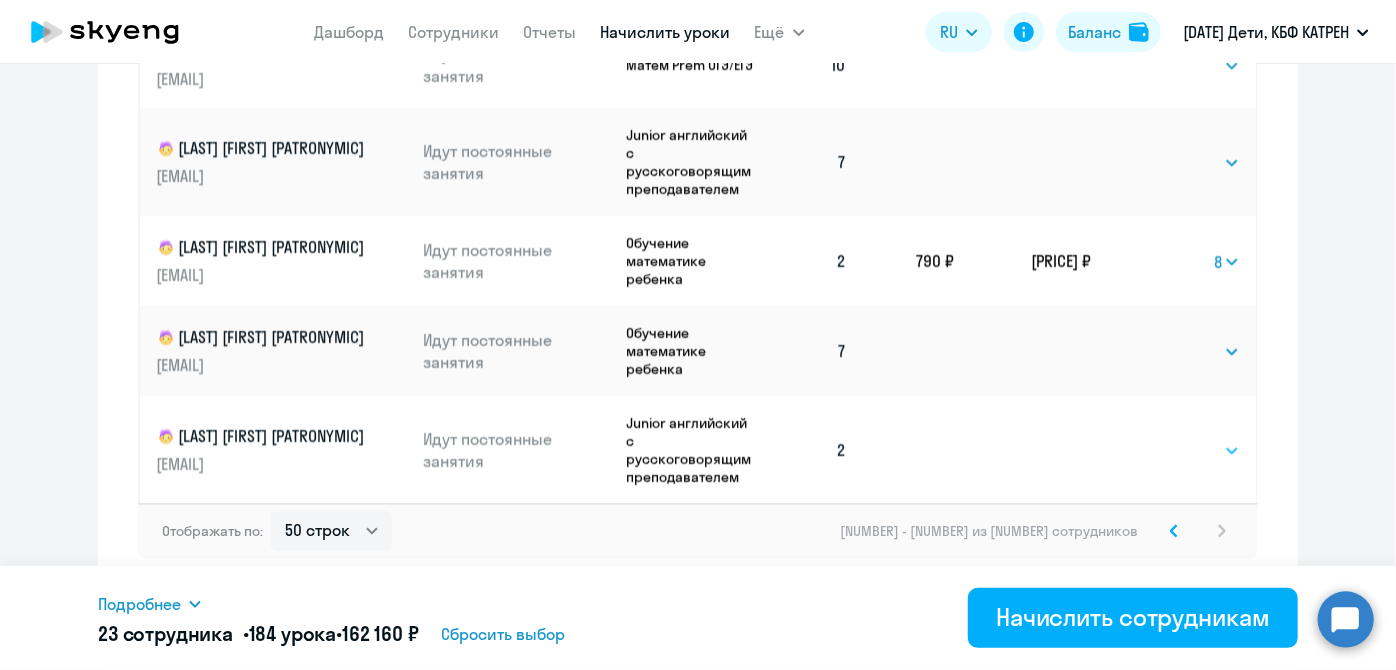 click on "Выбрать   4   8   16   32   64   128" 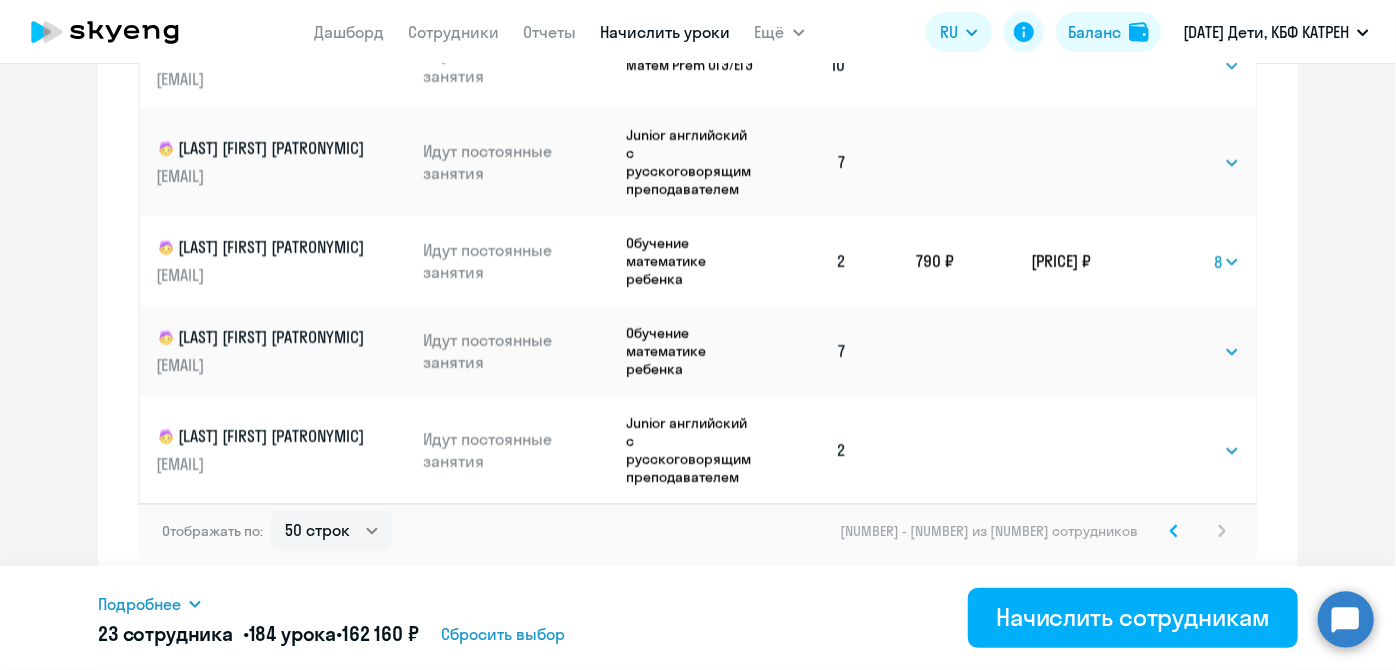 click on "Выбрать   4   8   16   32   64   128   Выбрать" 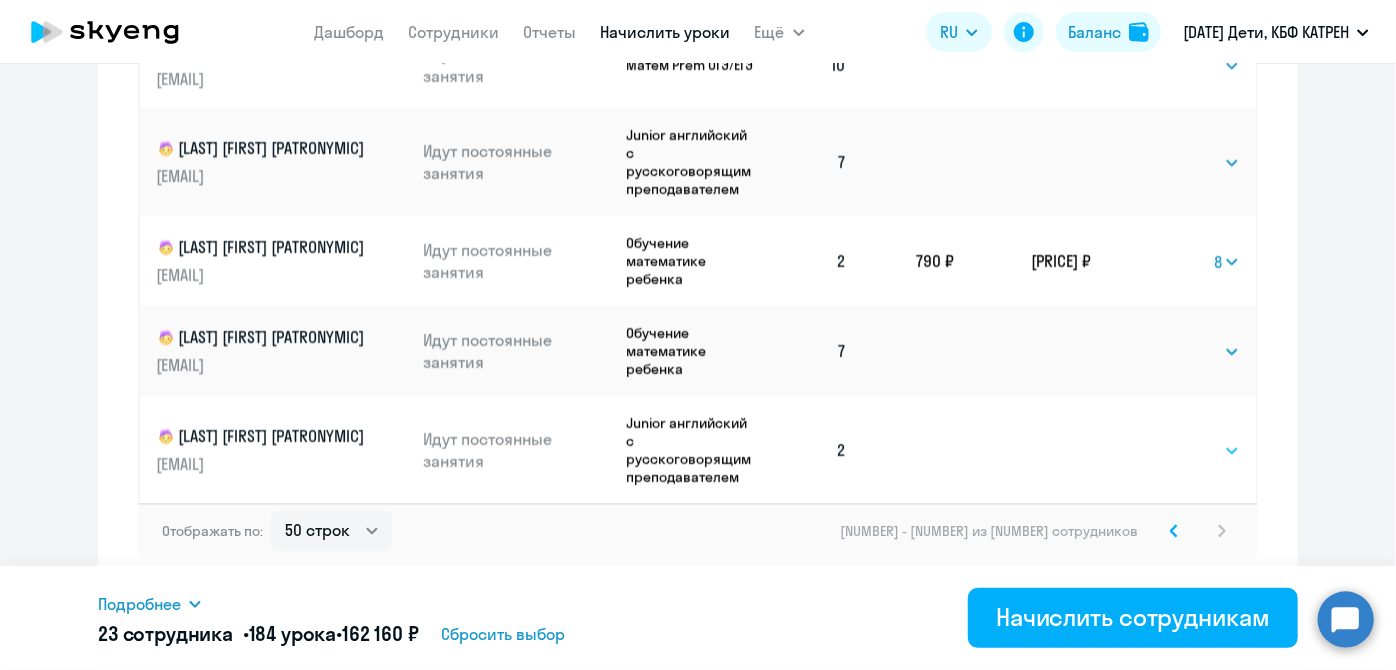 click on "Выбрать   4   8   16   32   64   128" 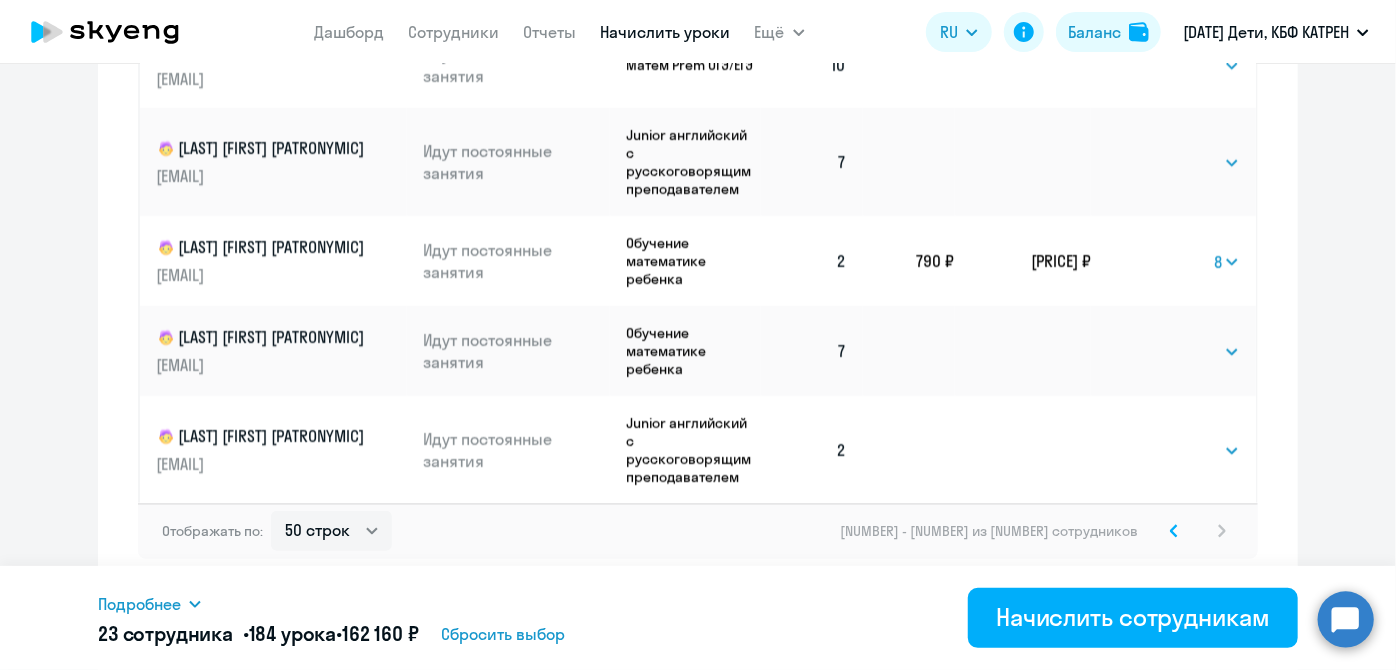 select on "8" 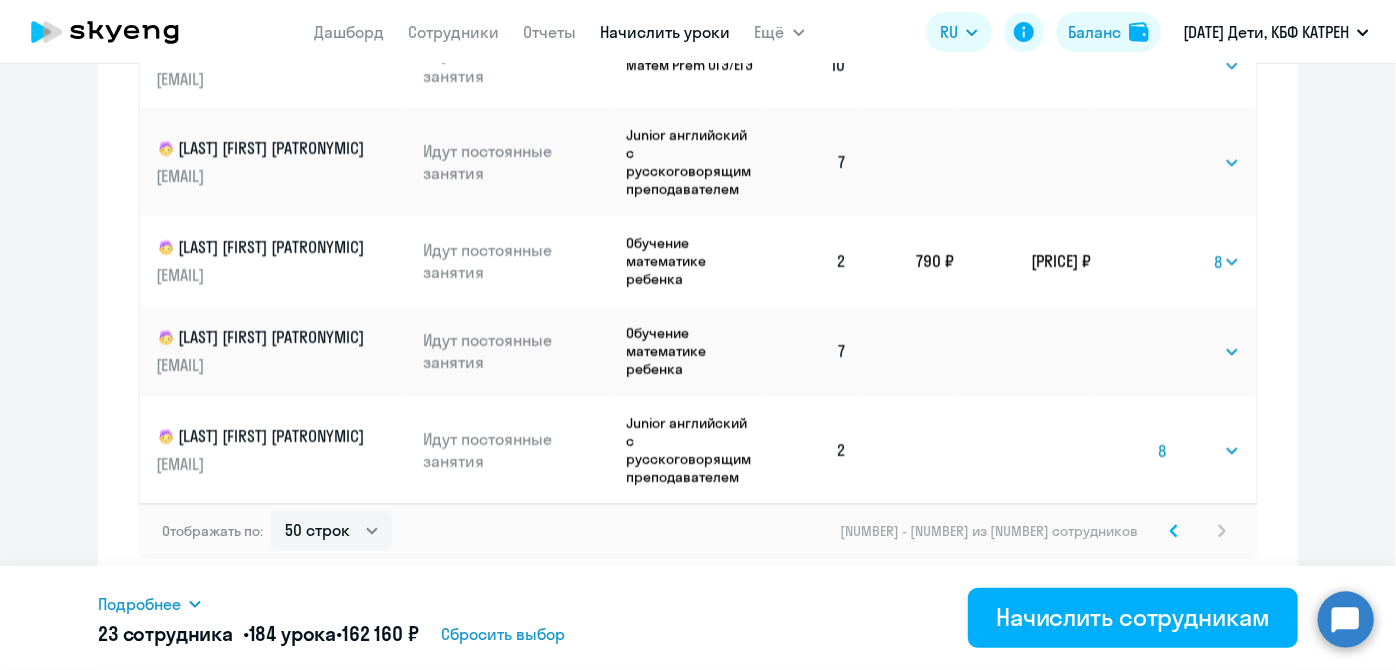click on "Выбрать   4   8   16   32   64   128" 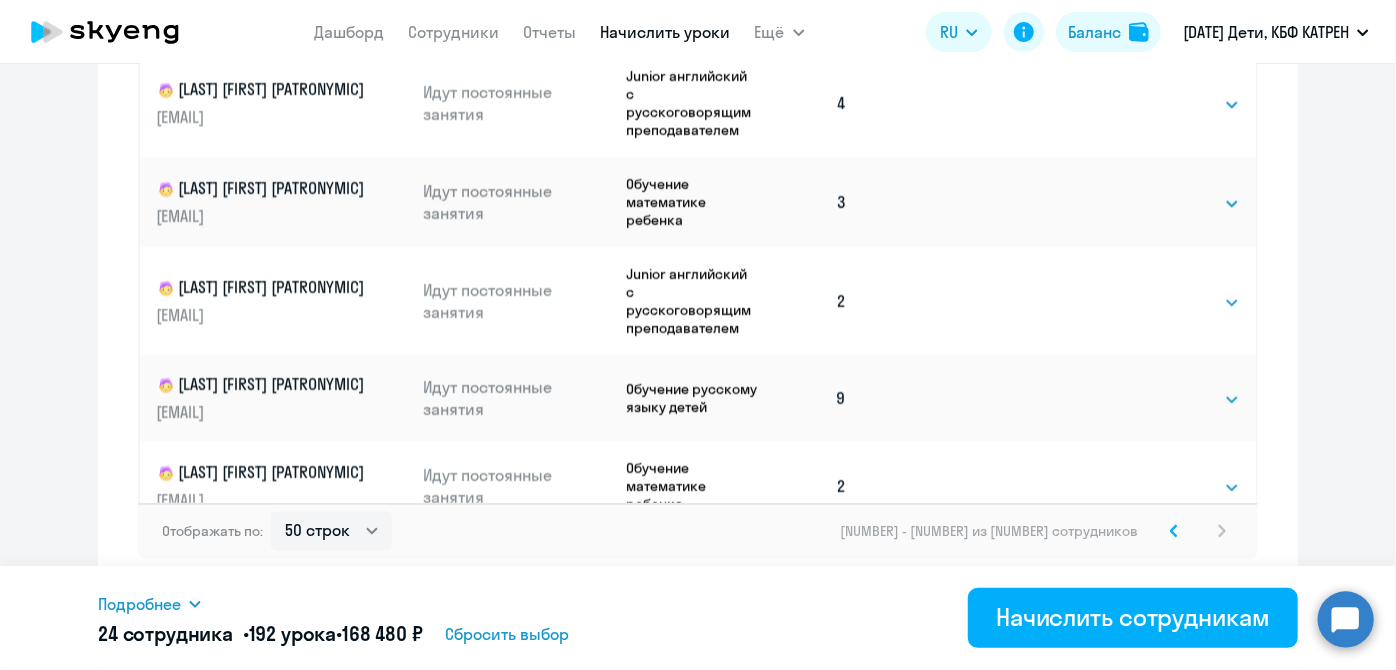 scroll, scrollTop: 1454, scrollLeft: 0, axis: vertical 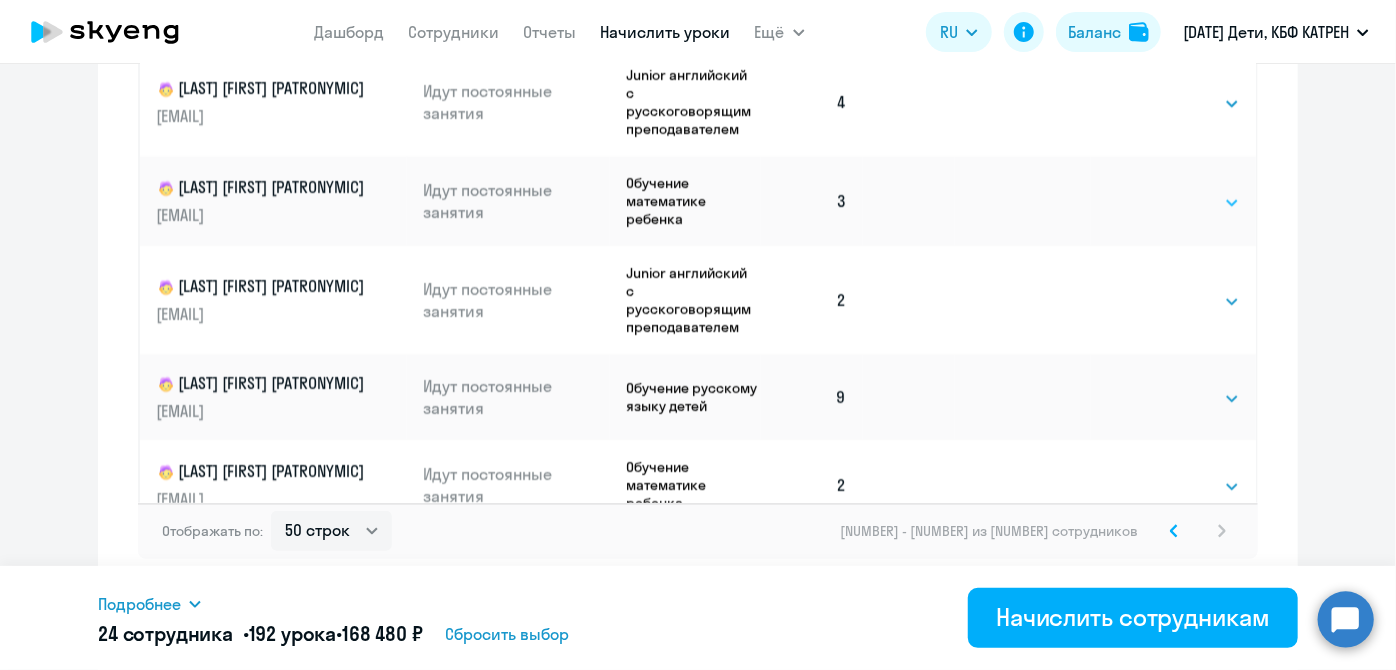 click on "Выбрать   4   8   16   32   64   128" 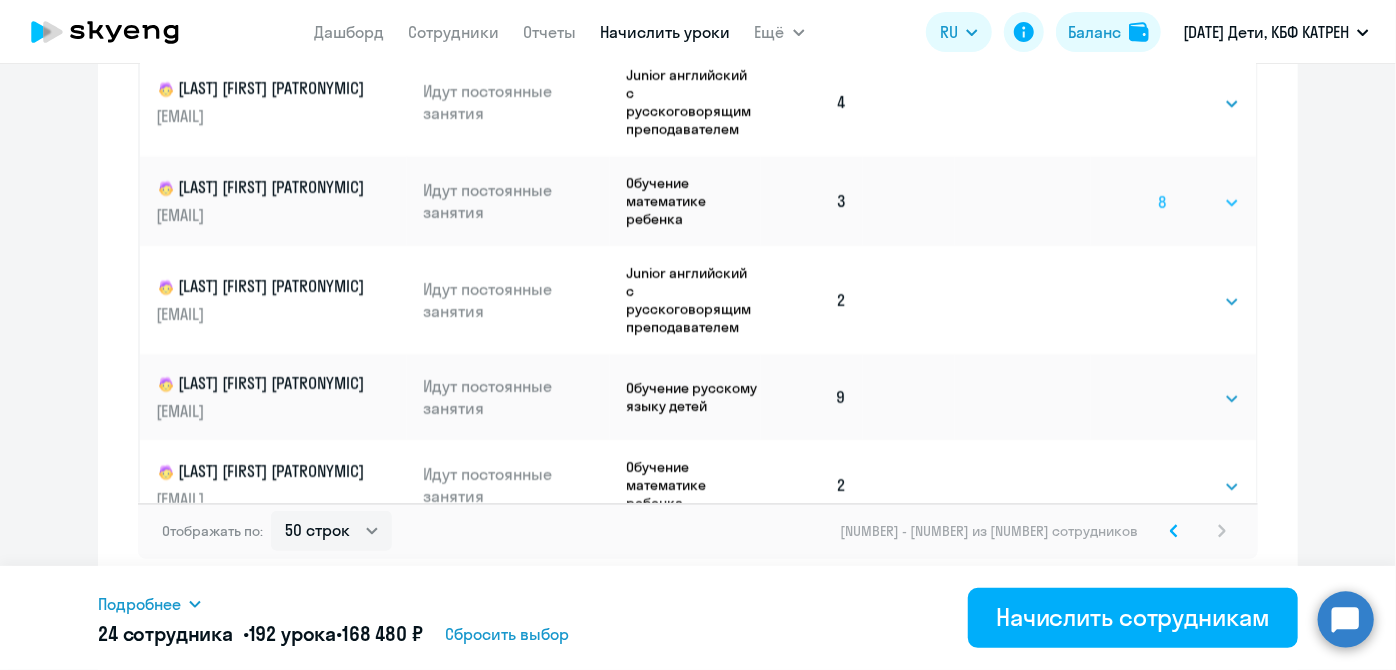 click on "Выбрать   4   8   16   32   64   128" 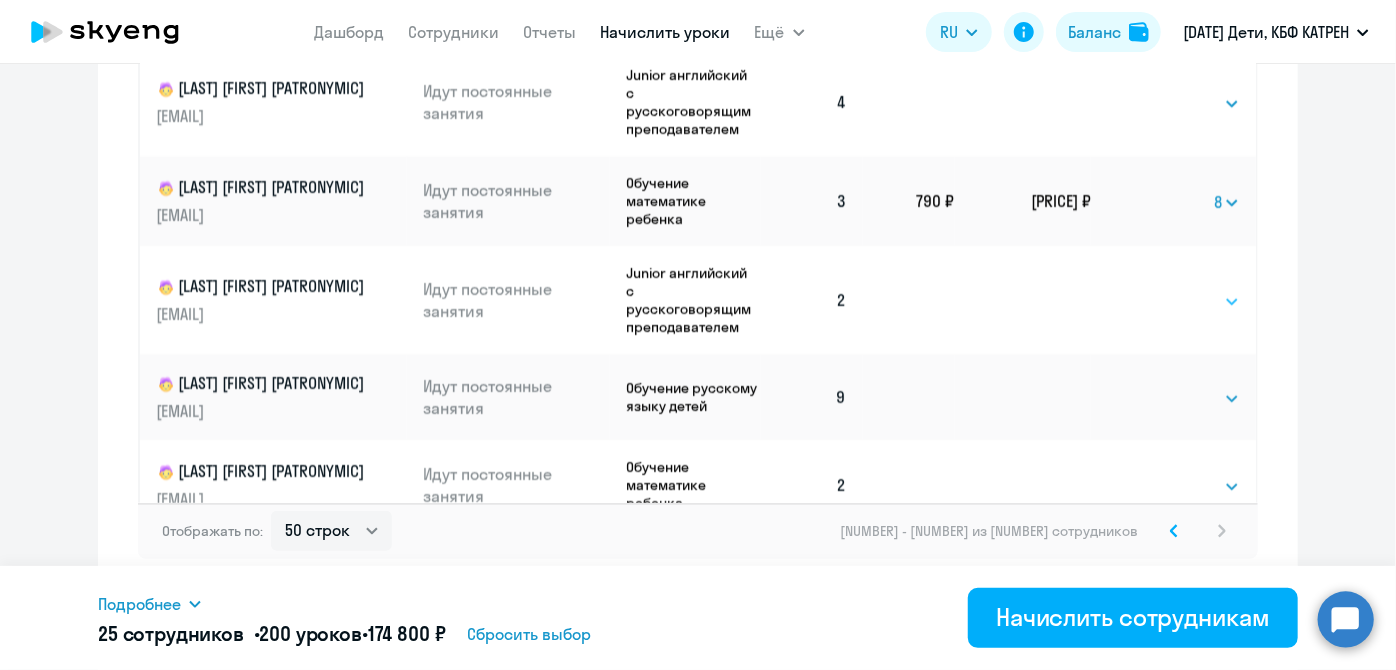 click on "Выбрать   4   8   16   32   64   128" 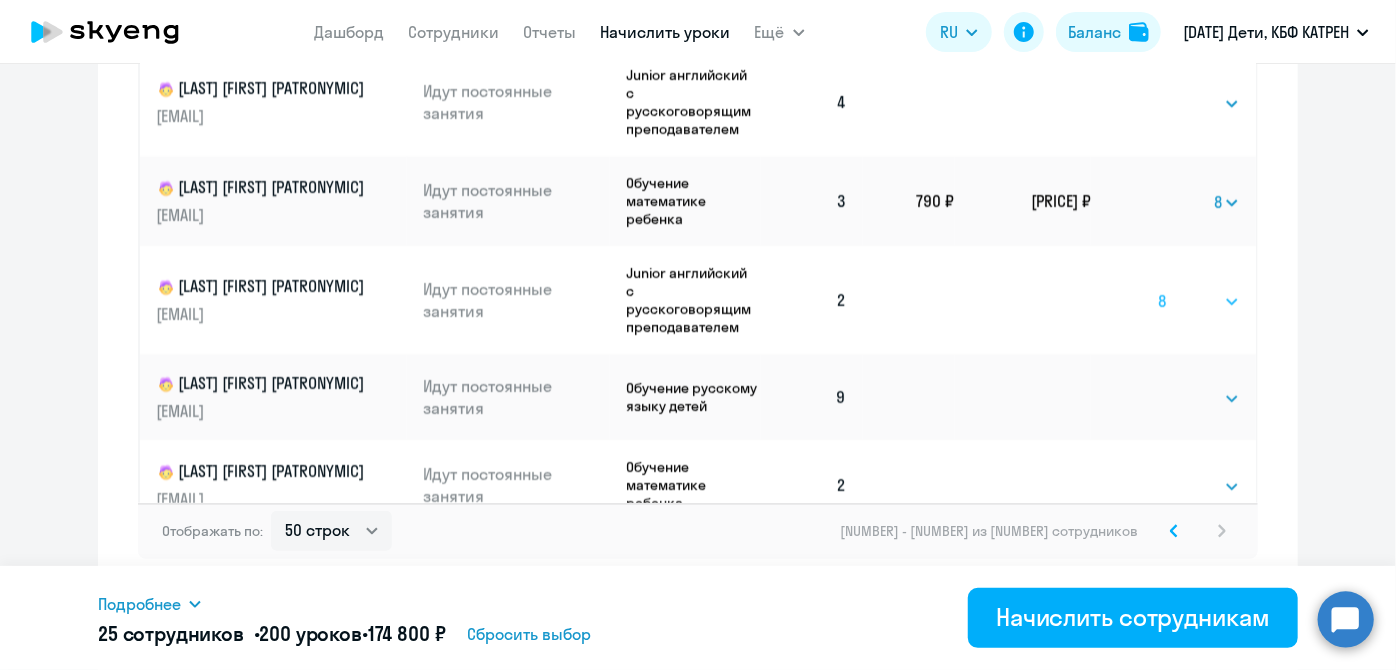 click on "Выбрать   4   8   16   32   64   128" 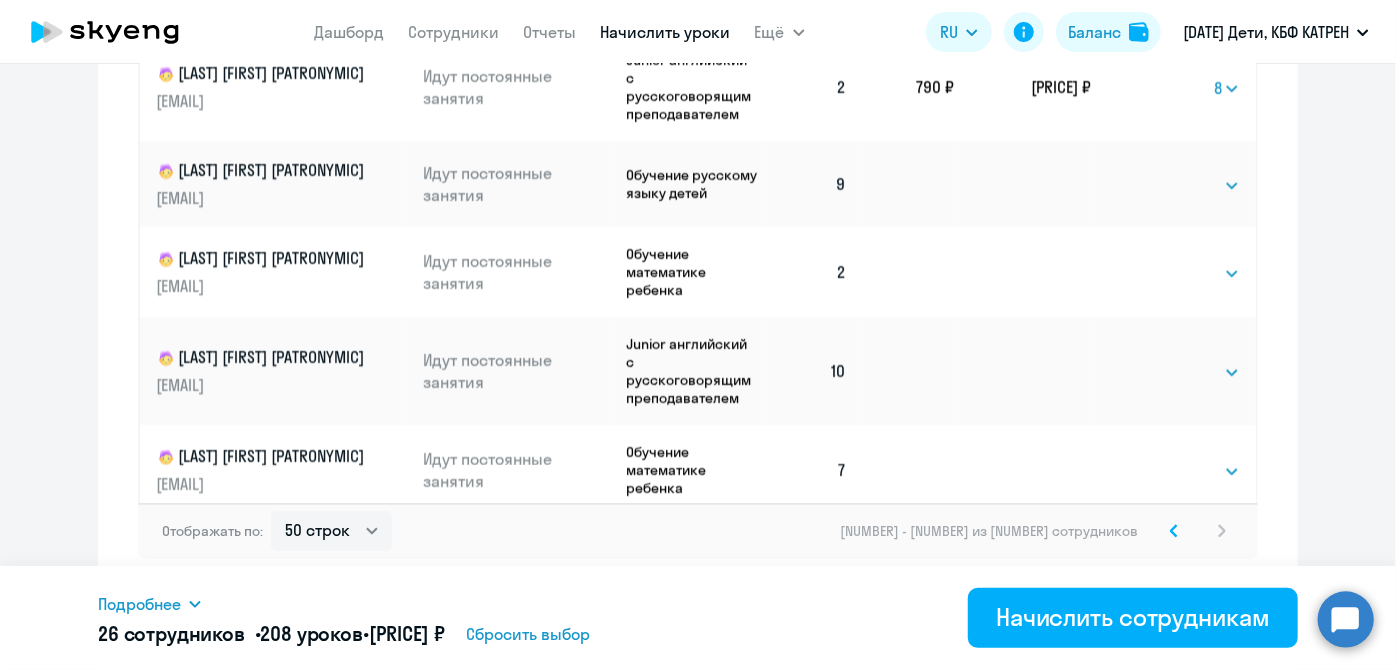 scroll, scrollTop: 1636, scrollLeft: 0, axis: vertical 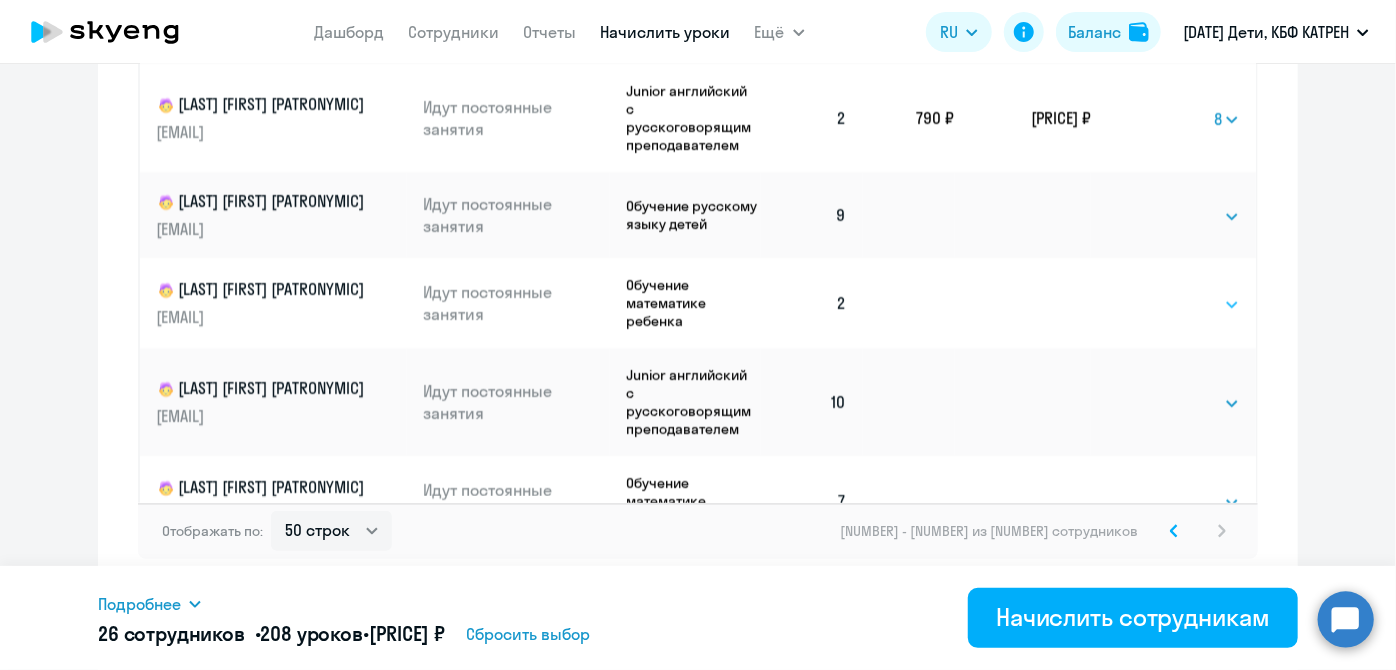 click on "Выбрать   4   8   16   32   64   128" 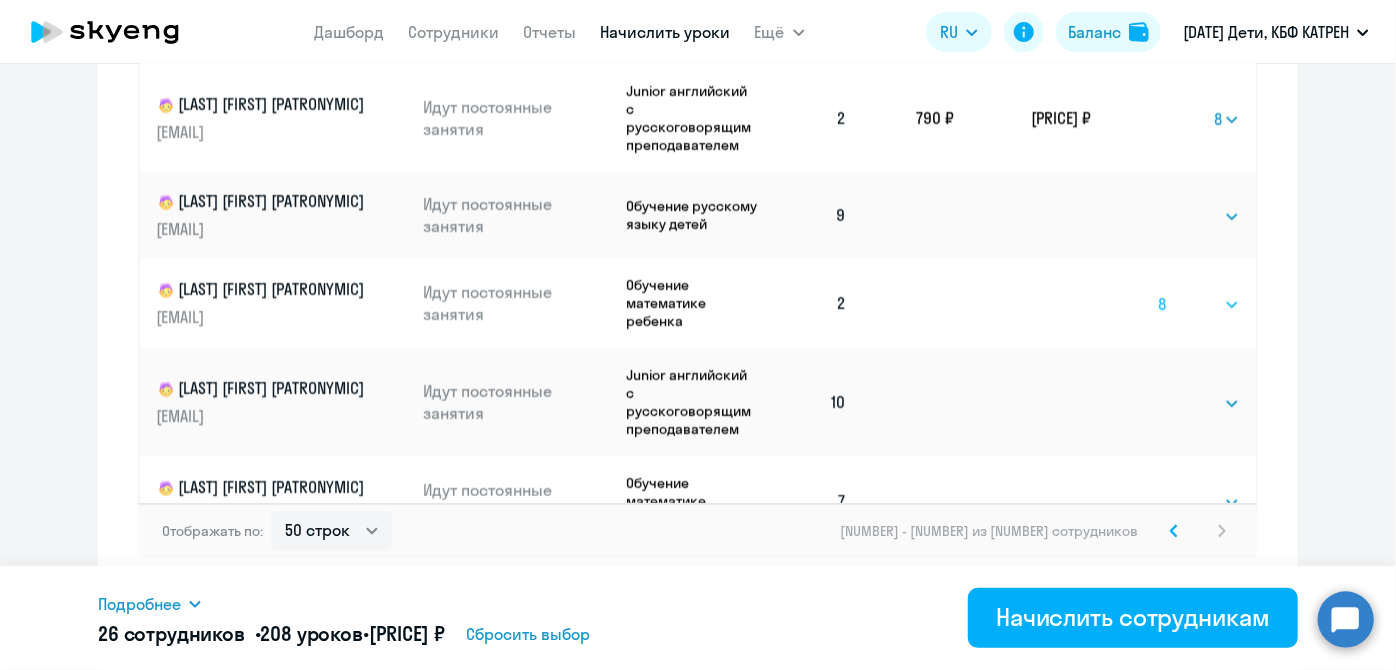 click on "Выбрать   4   8   16   32   64   128" 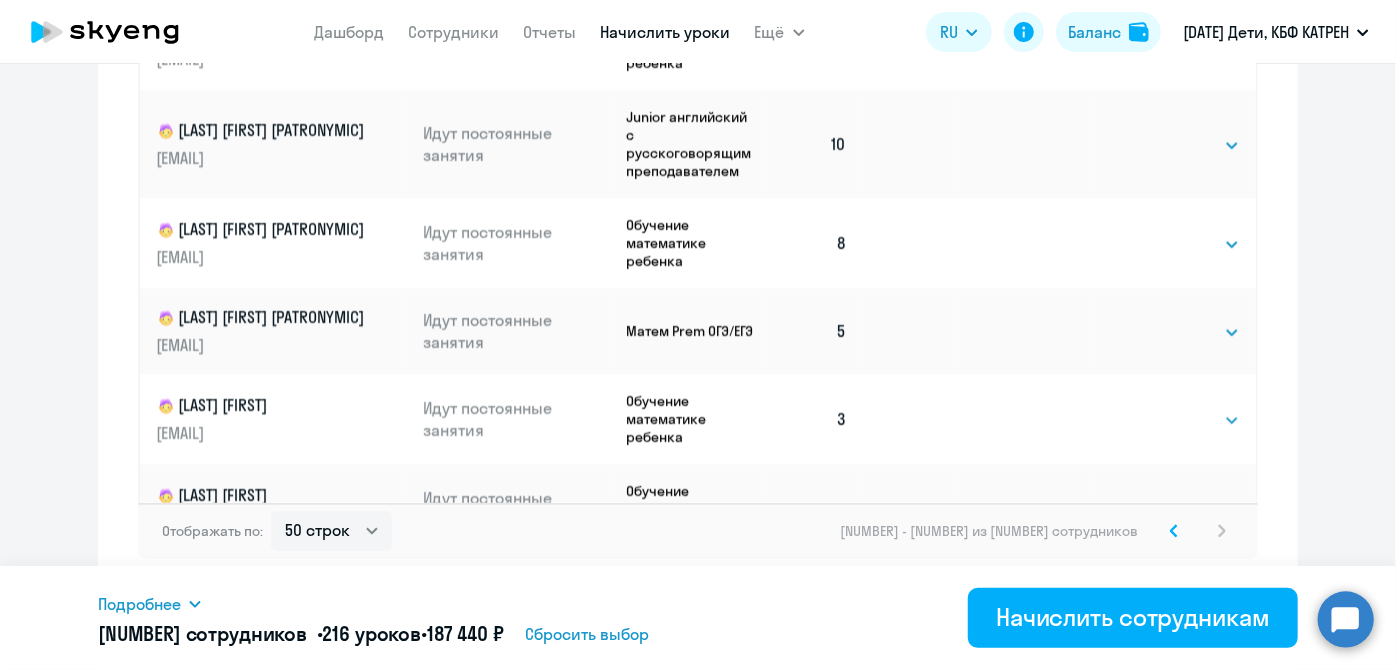 scroll, scrollTop: 2363, scrollLeft: 0, axis: vertical 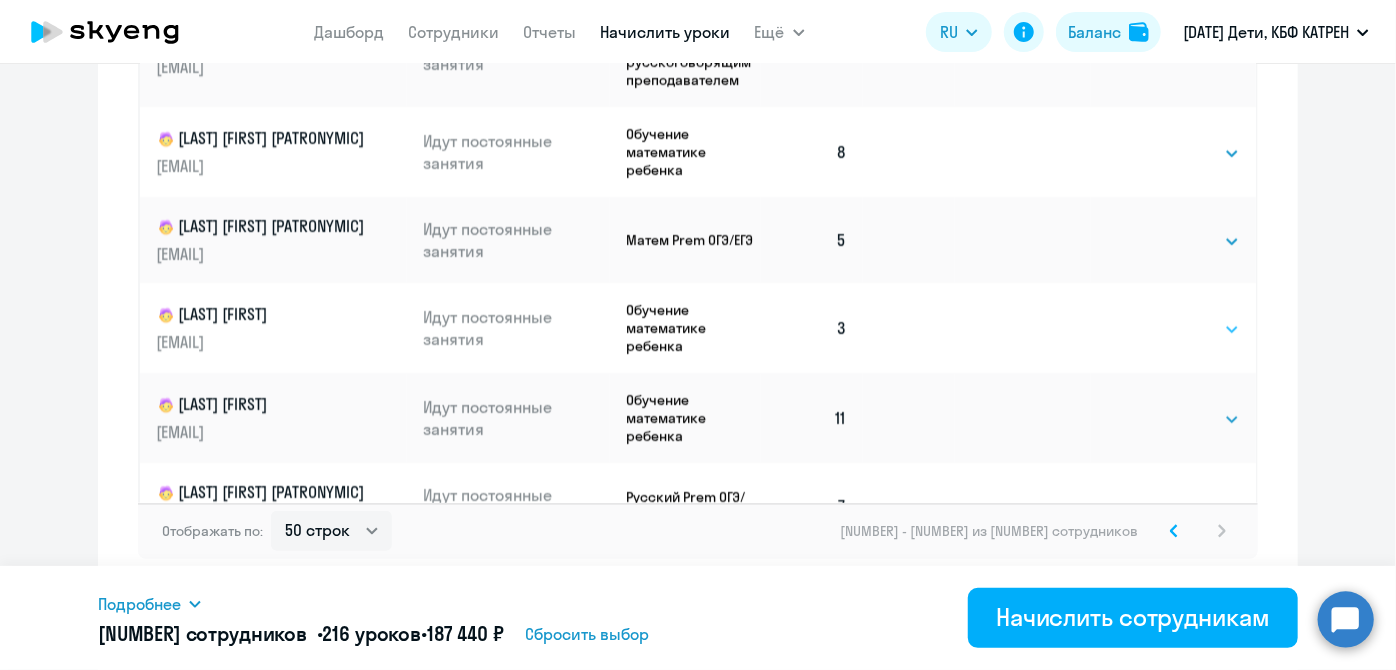 click on "Выбрать   4   8   16   32   64   128" 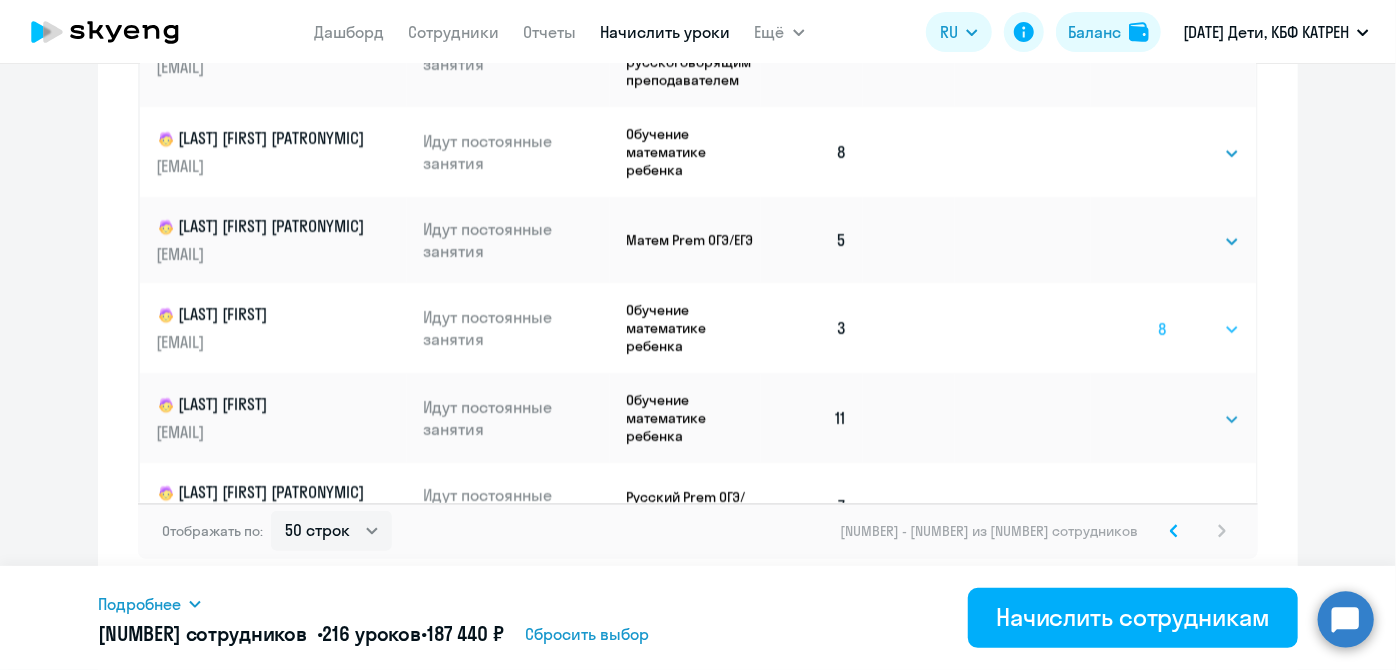 click on "Выбрать   4   8   16   32   64   128" 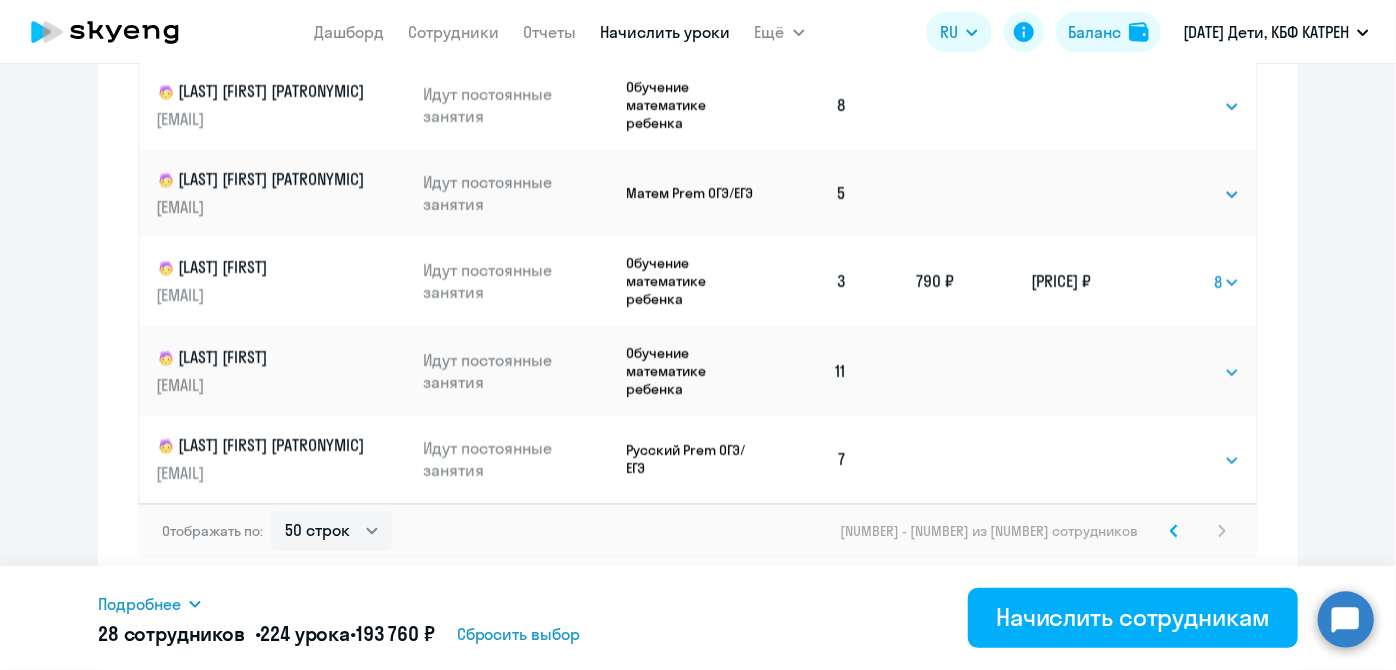 scroll, scrollTop: 2428, scrollLeft: 0, axis: vertical 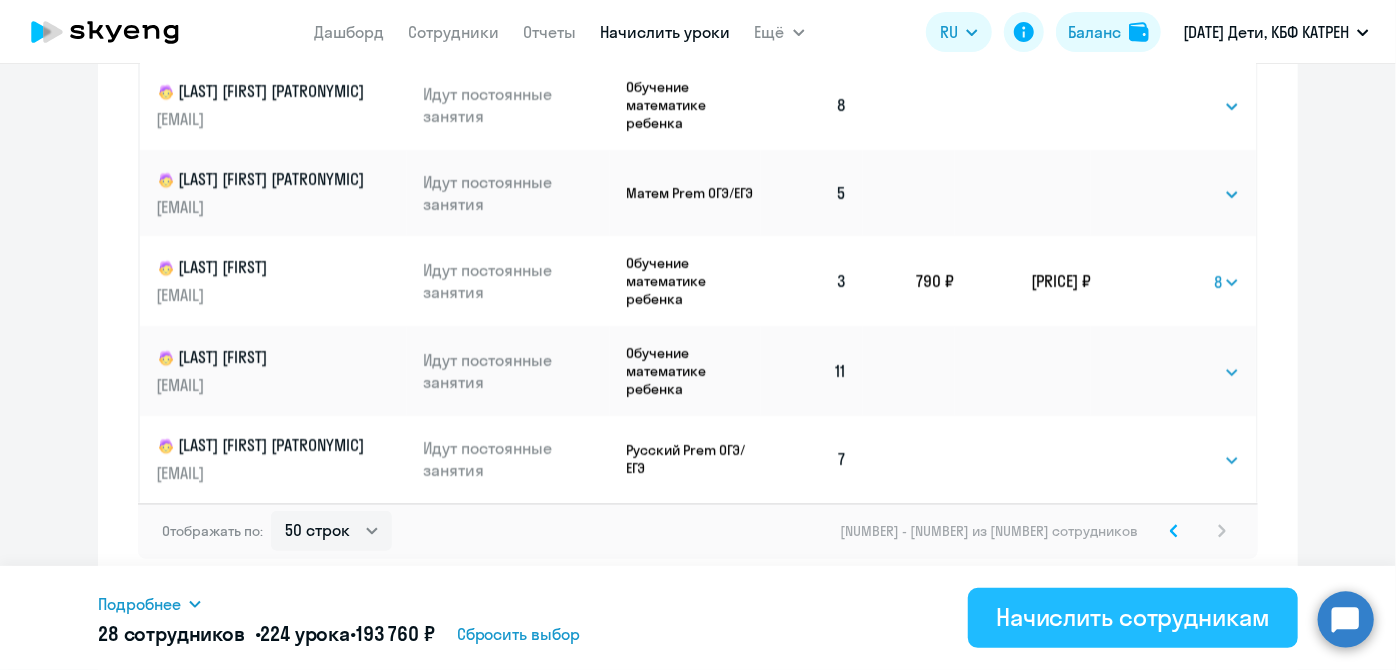 click on "Начислить сотрудникам" at bounding box center (1133, 617) 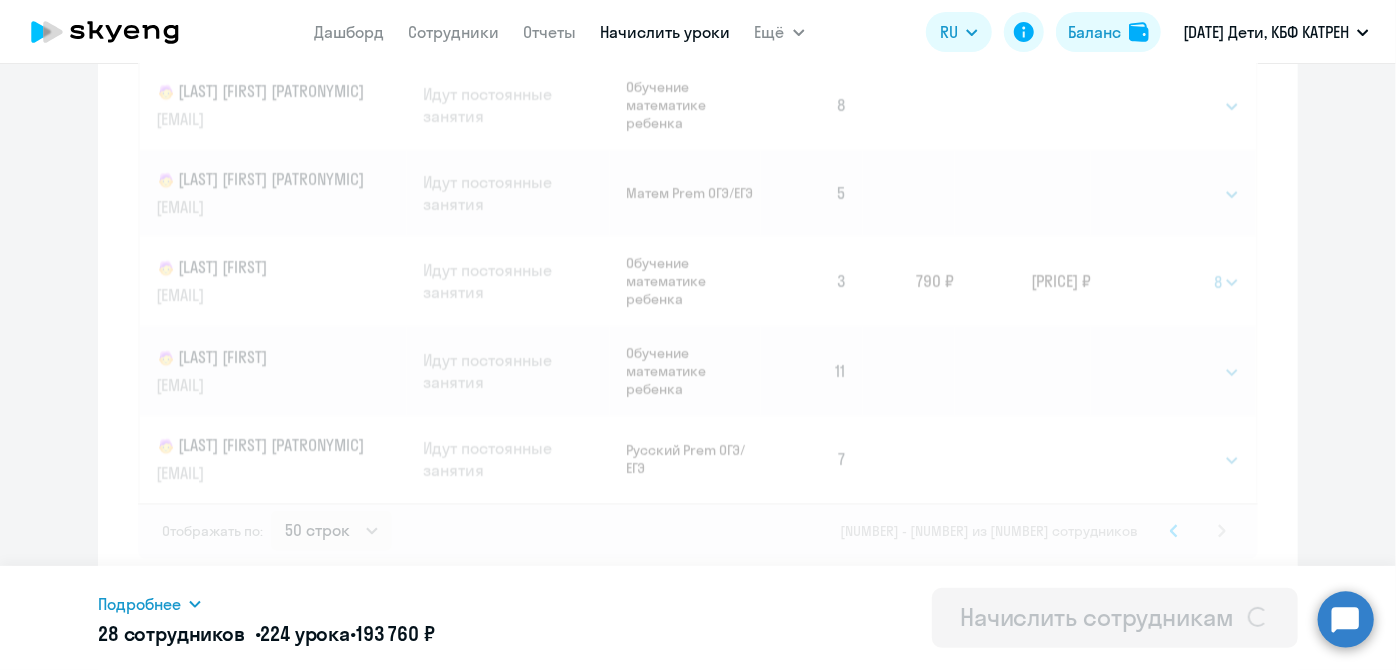 select 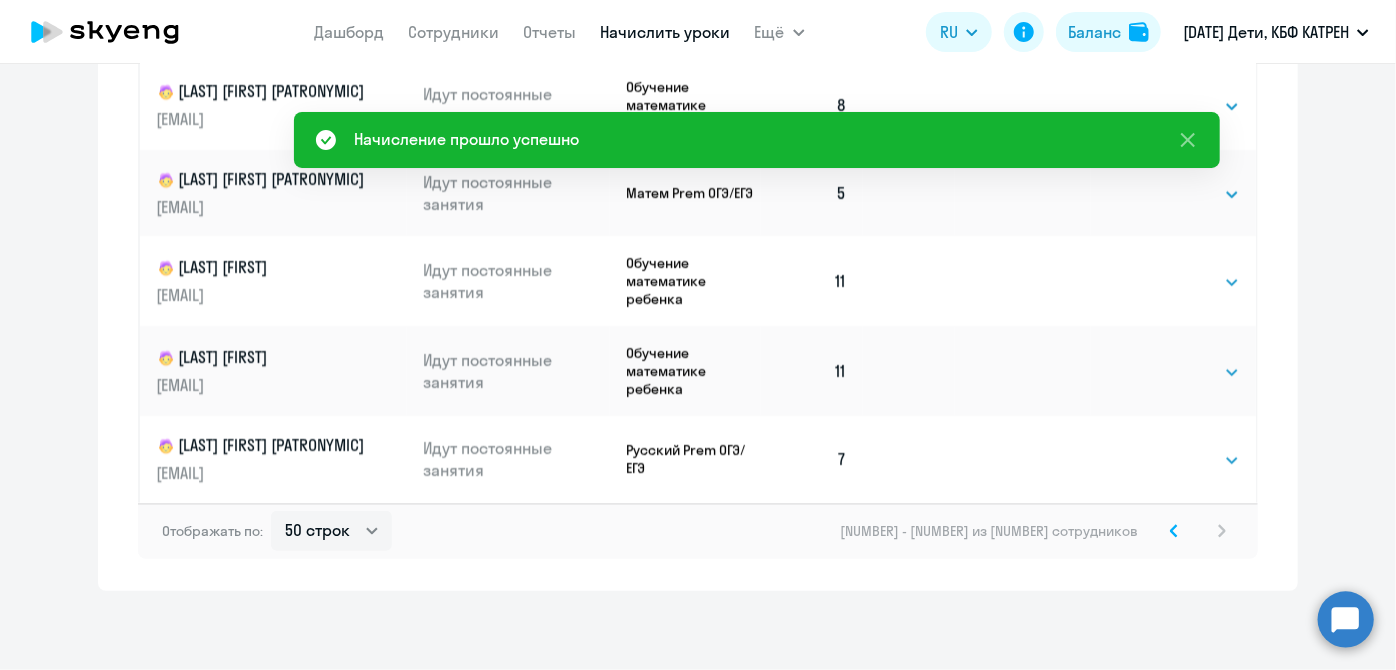 scroll, scrollTop: 0, scrollLeft: 0, axis: both 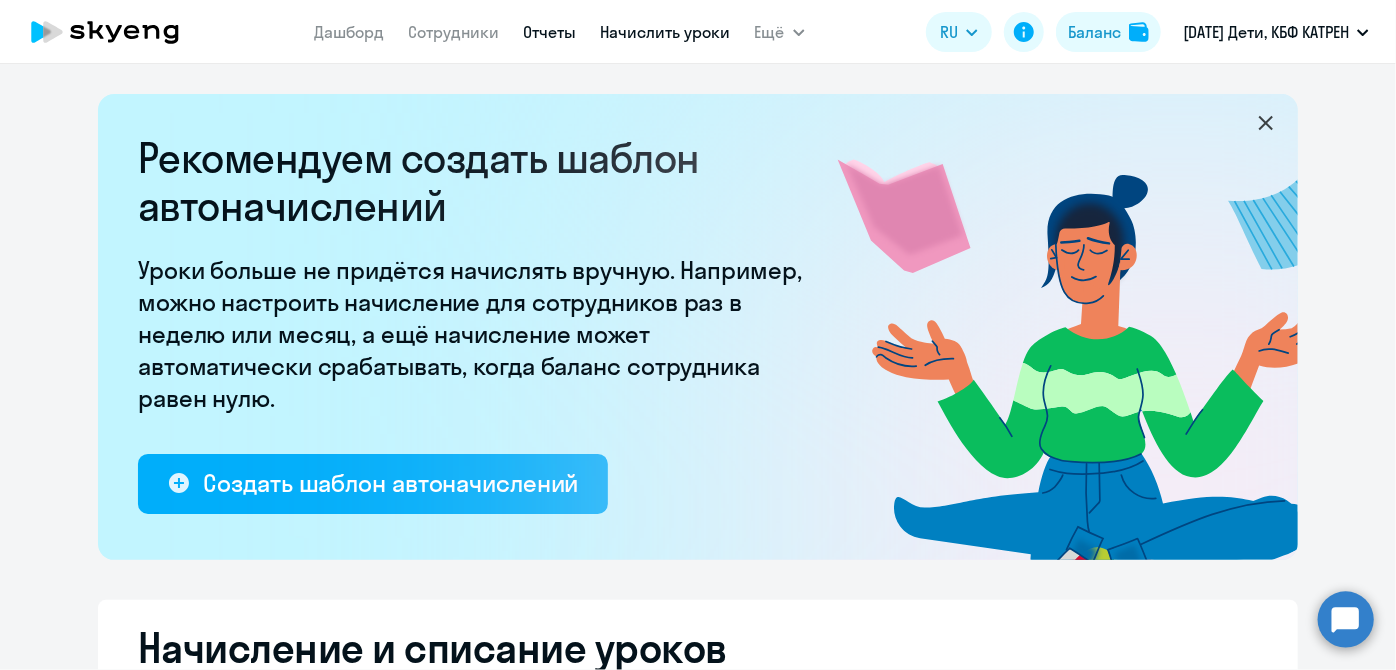click on "Отчеты" at bounding box center [550, 32] 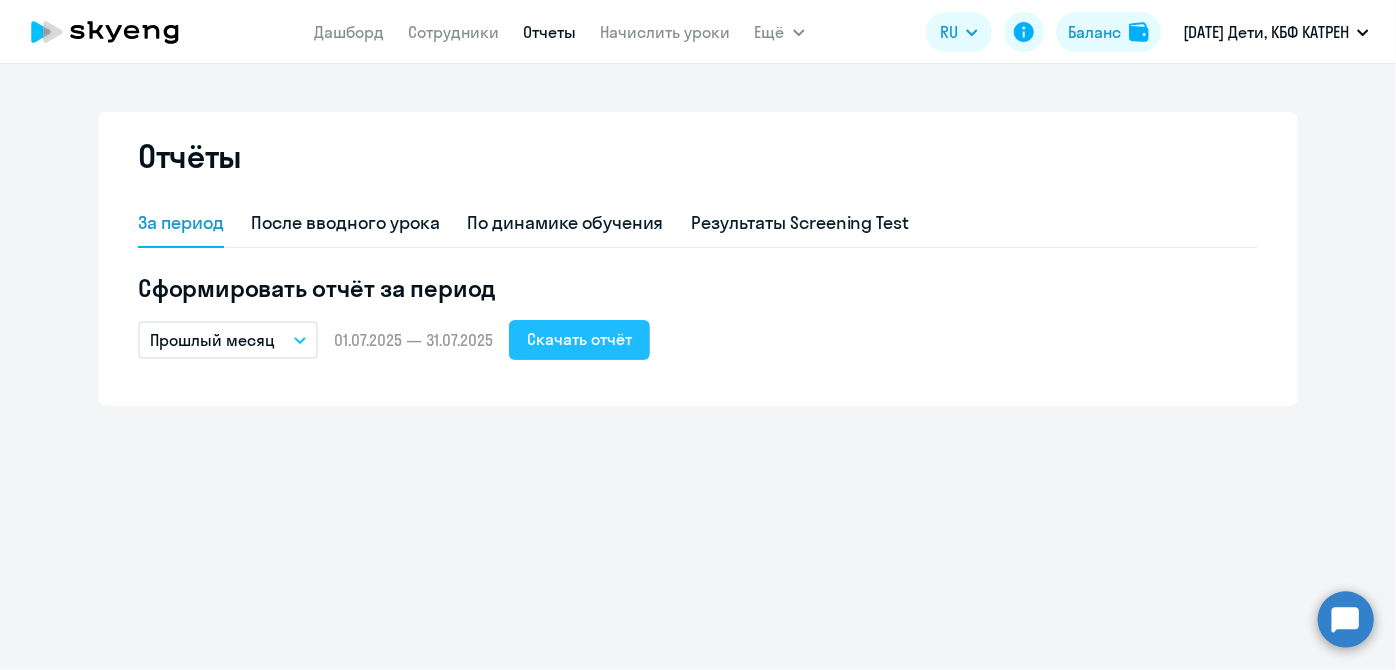 click on "Скачать отчёт" 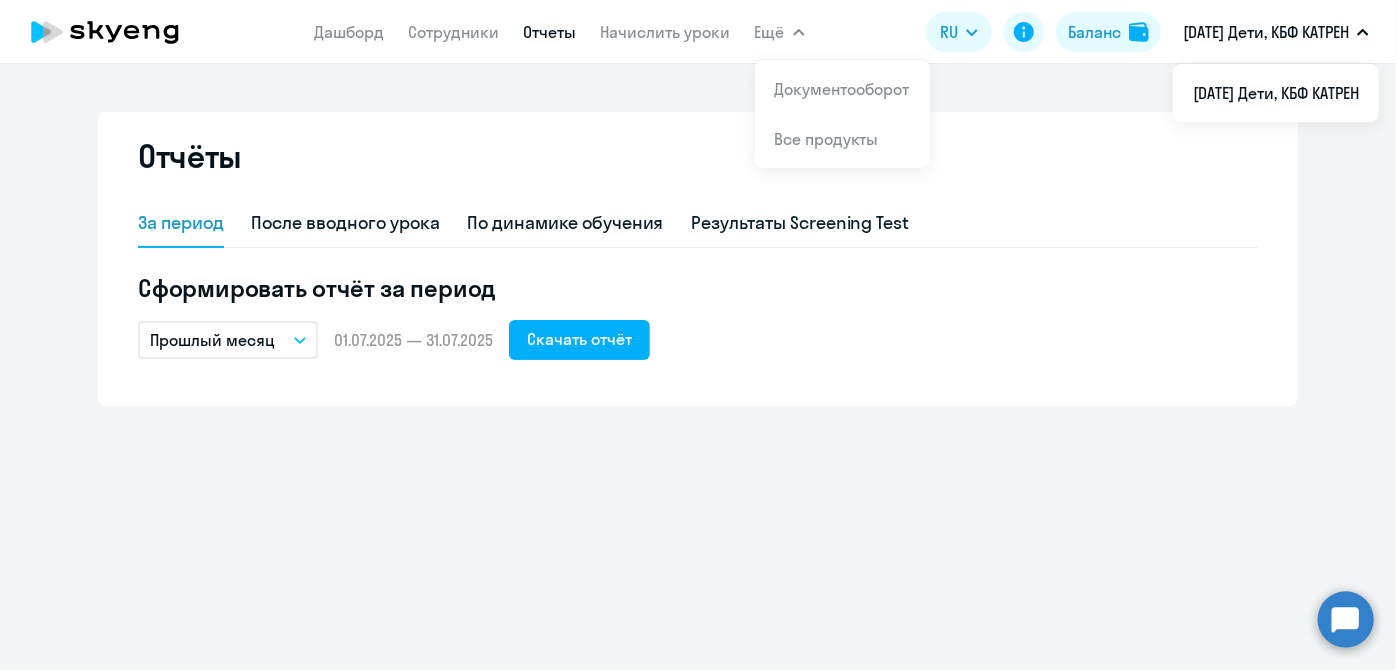 click on "Документооборот" at bounding box center (842, 89) 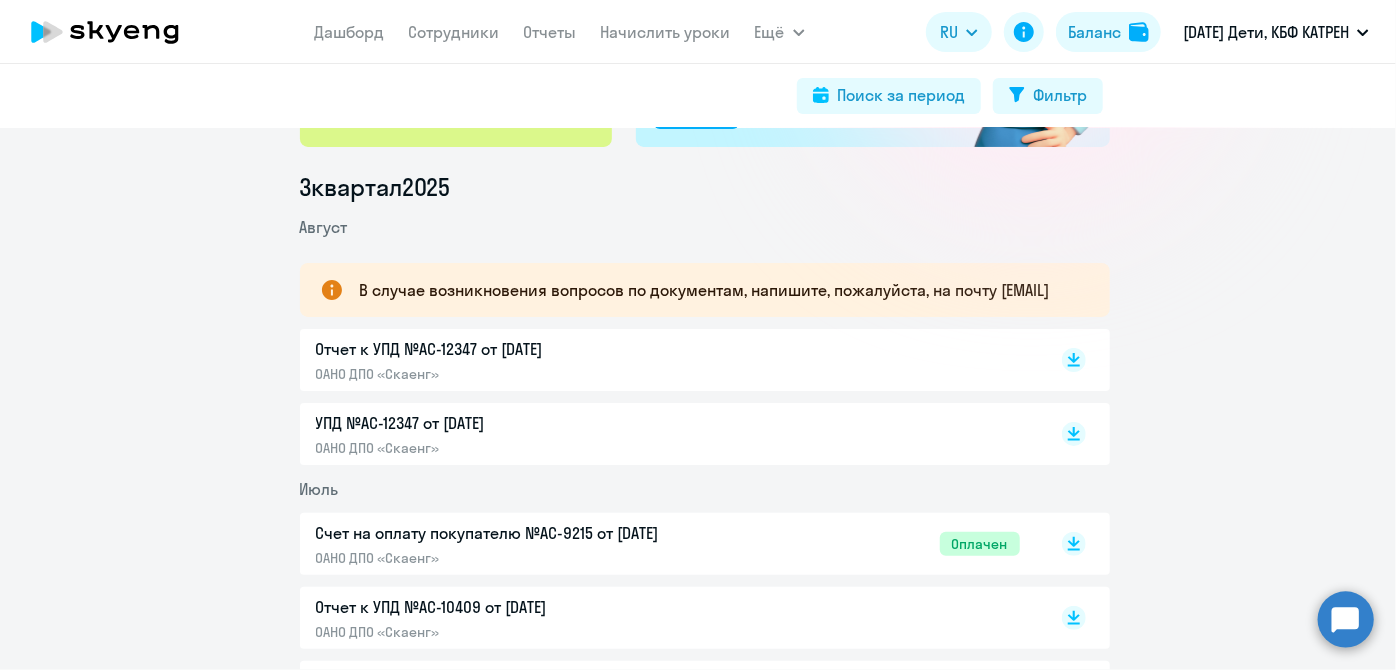 scroll, scrollTop: 272, scrollLeft: 0, axis: vertical 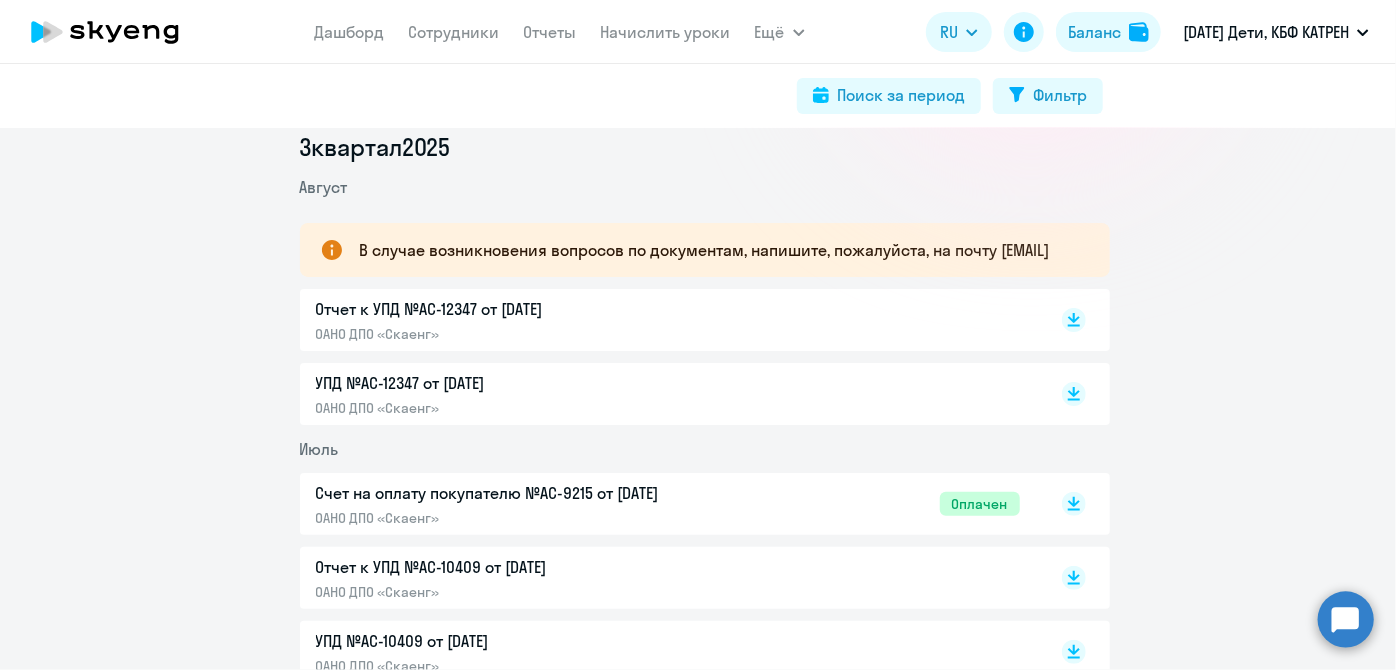 click on "[LAST] [FIRST] [PATRONYMIC] ОАНО ДПО «Скаенг»" 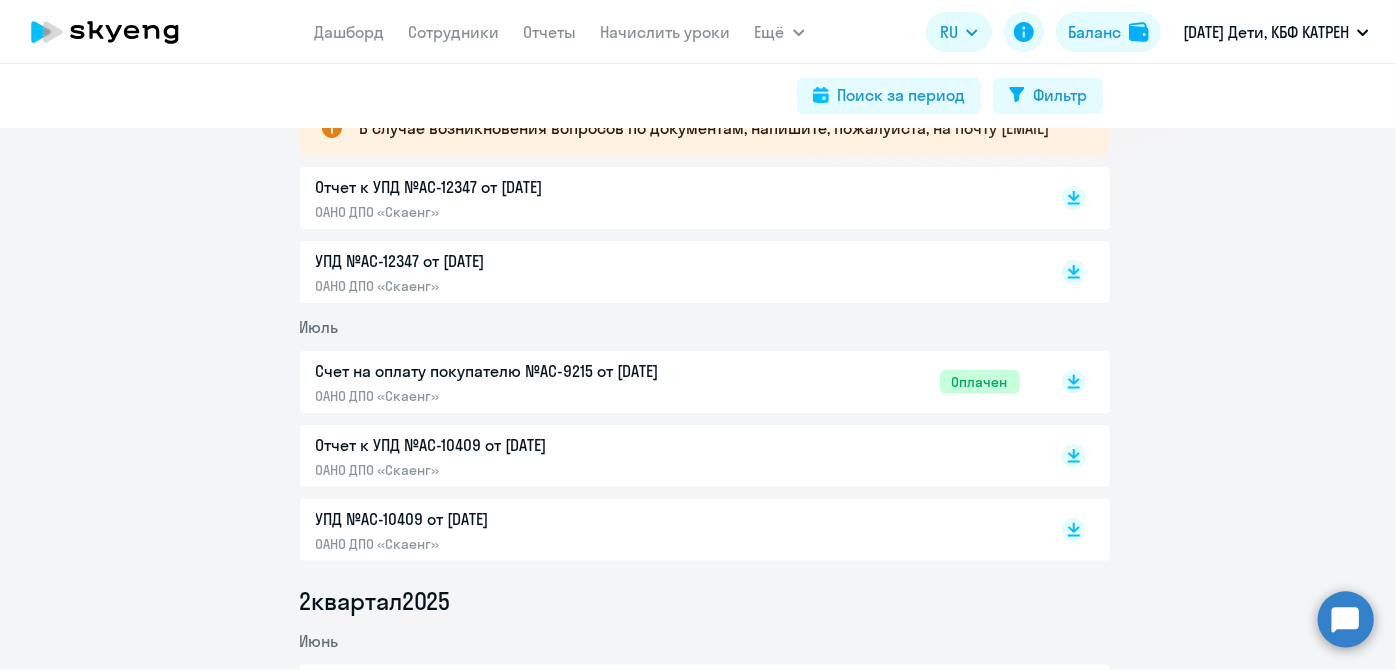 scroll, scrollTop: 454, scrollLeft: 0, axis: vertical 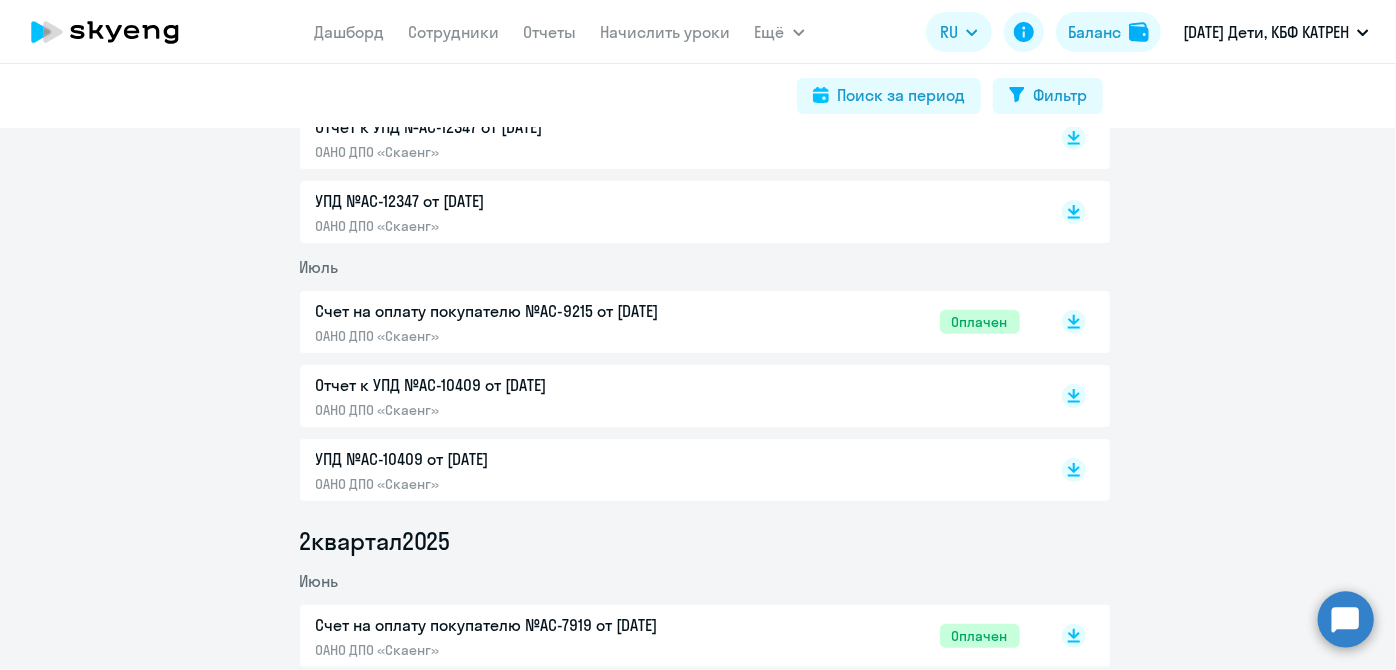 click on "ОАНО ДПО «Скаенг»" 